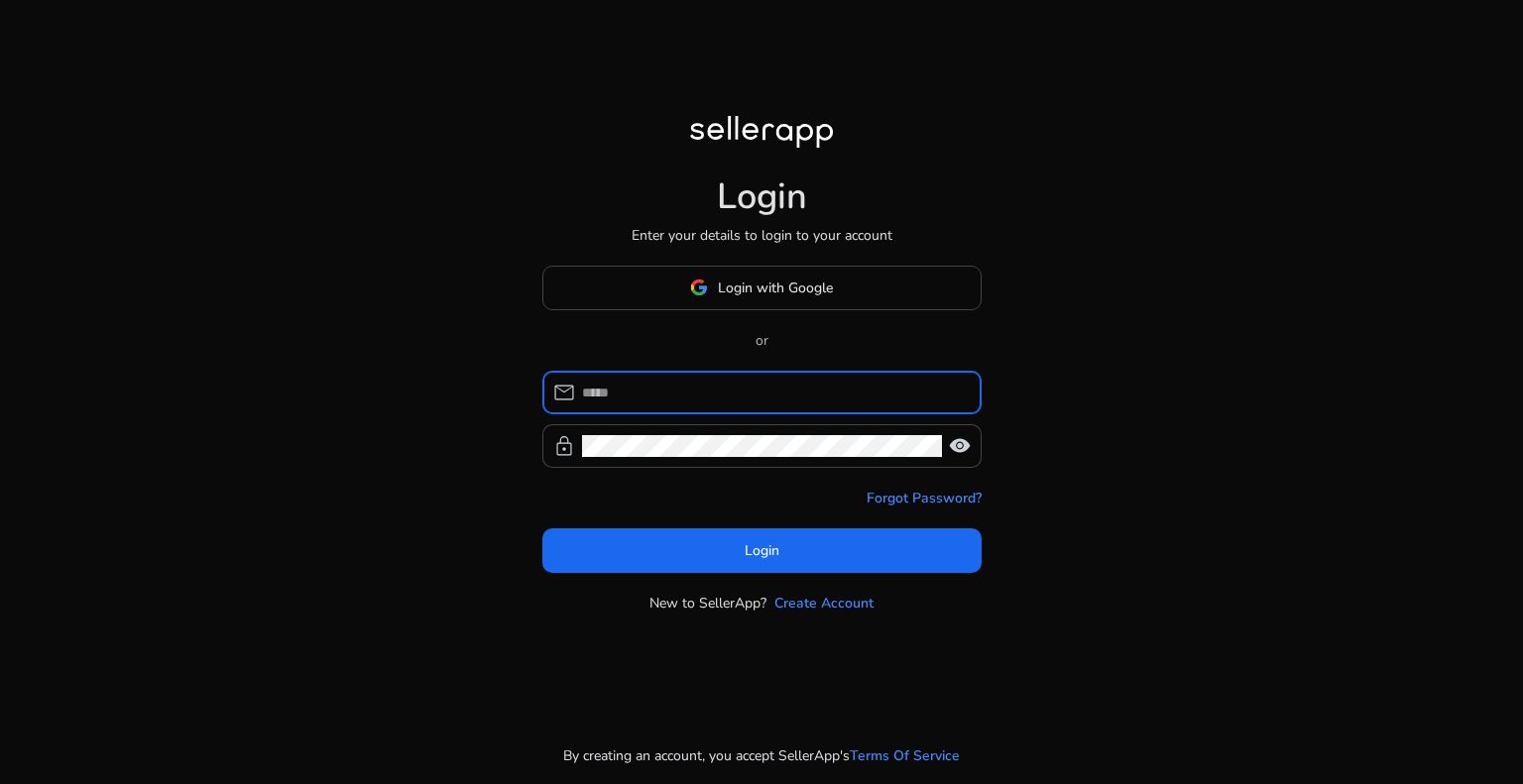 scroll, scrollTop: 0, scrollLeft: 0, axis: both 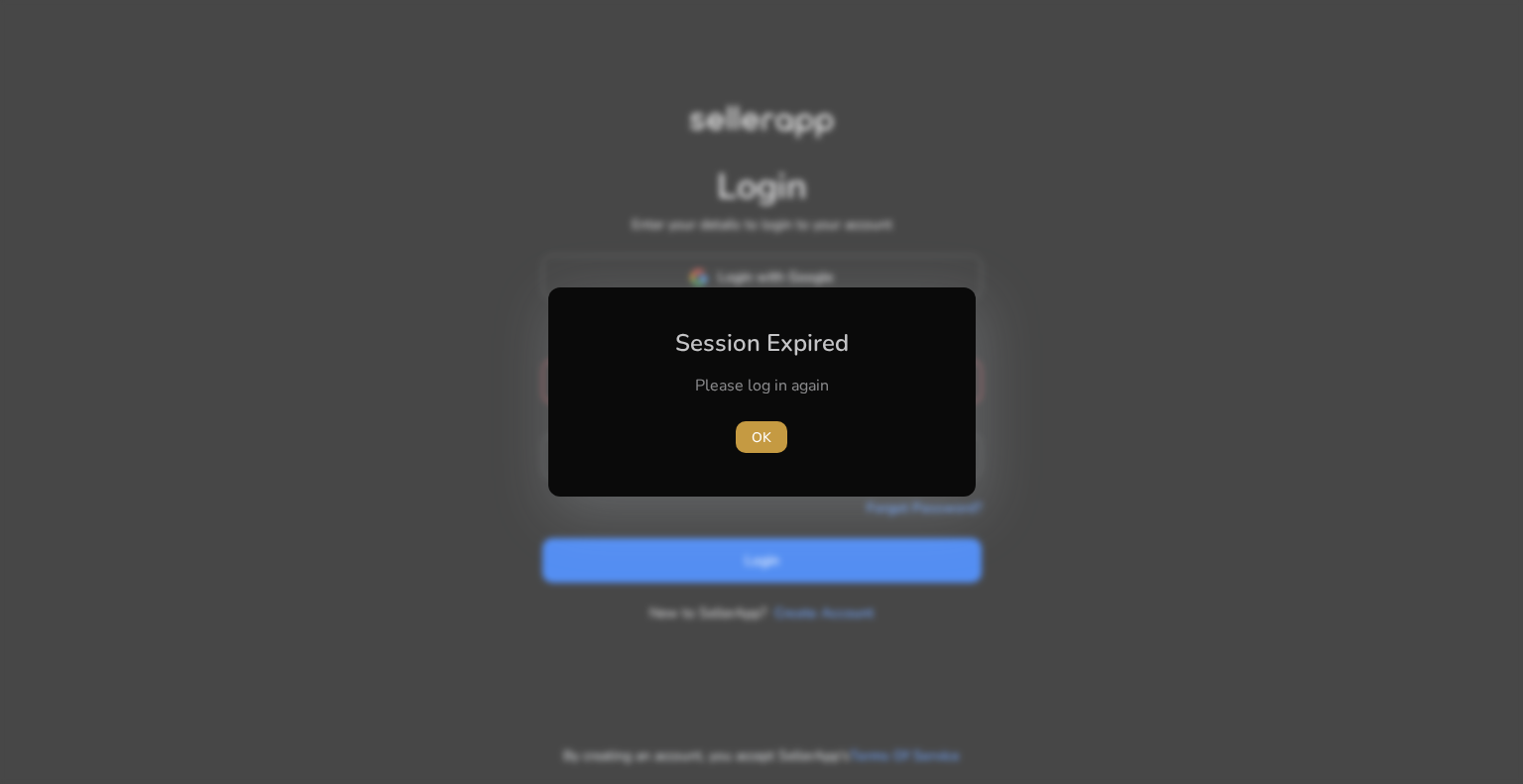 click on "OK" at bounding box center (762, 437) 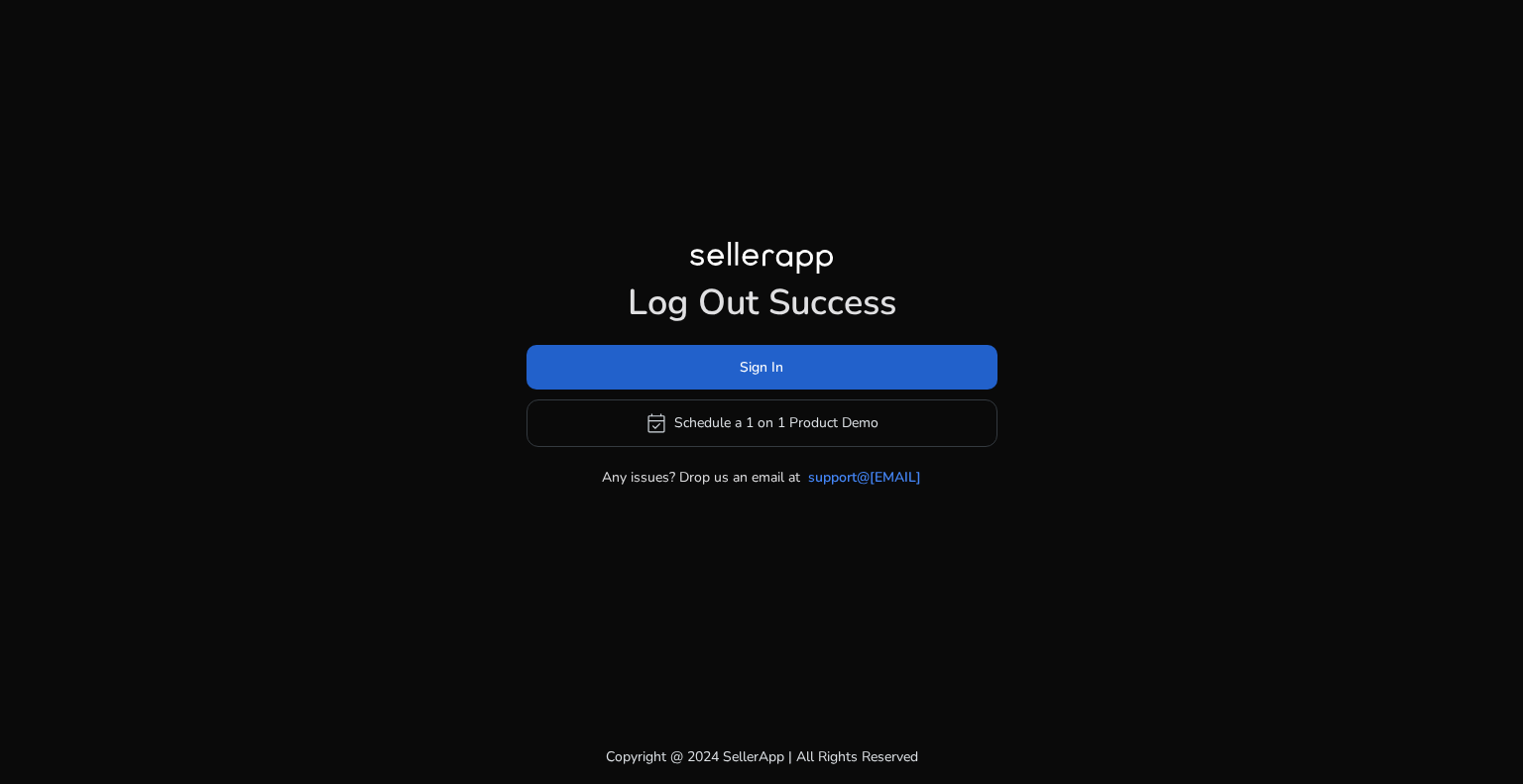 click on "Sign In" 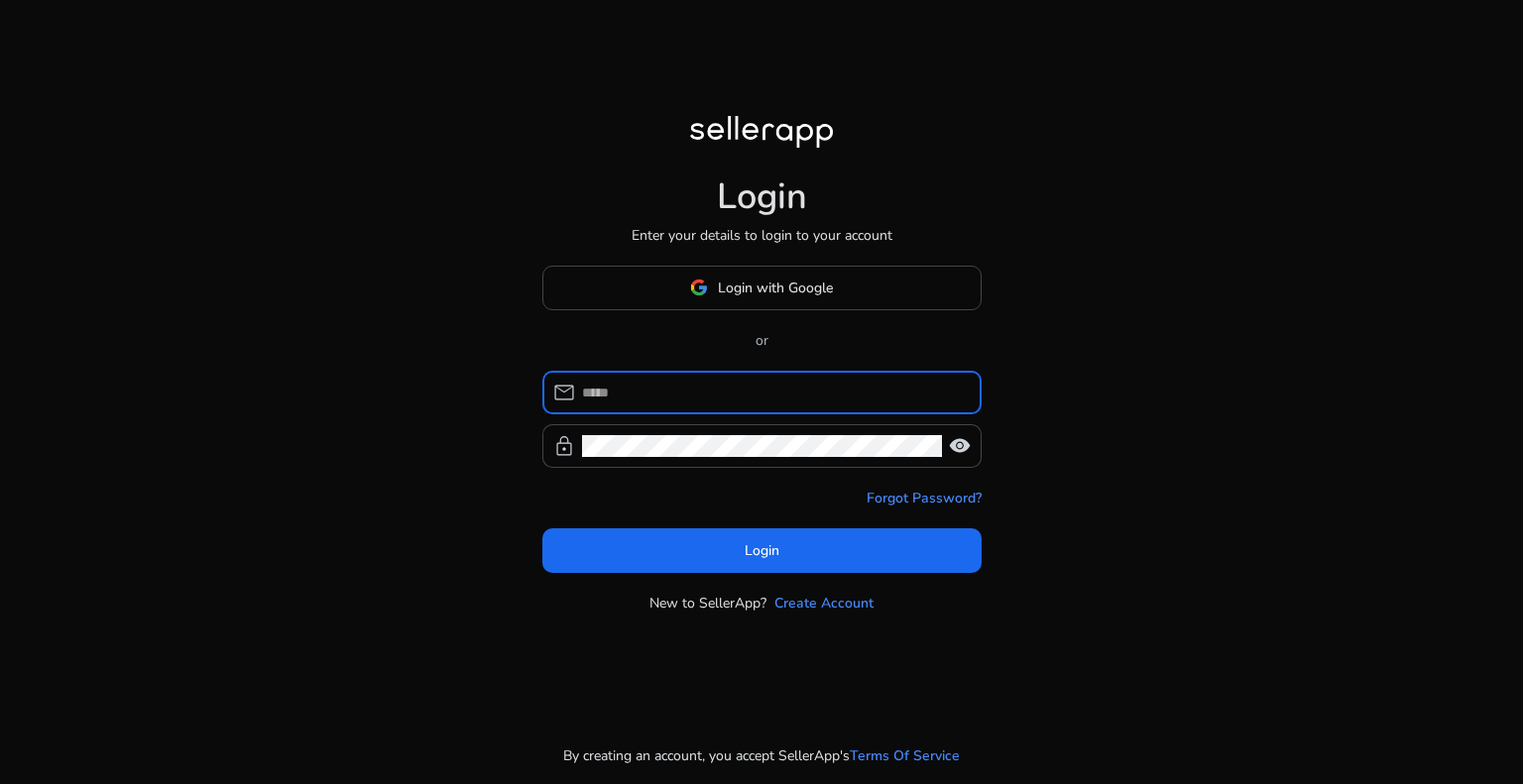 click at bounding box center [773, 392] 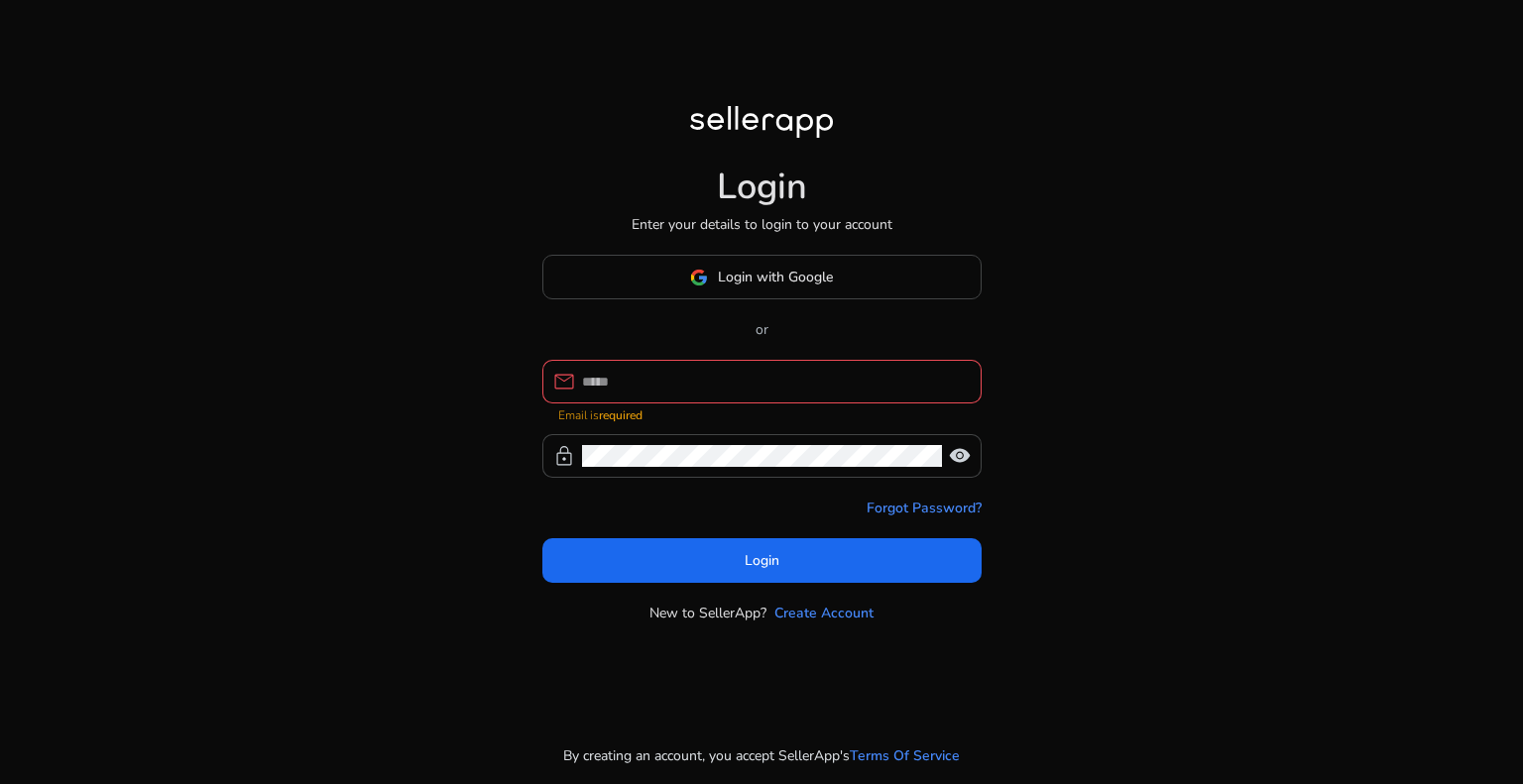 type on "**********" 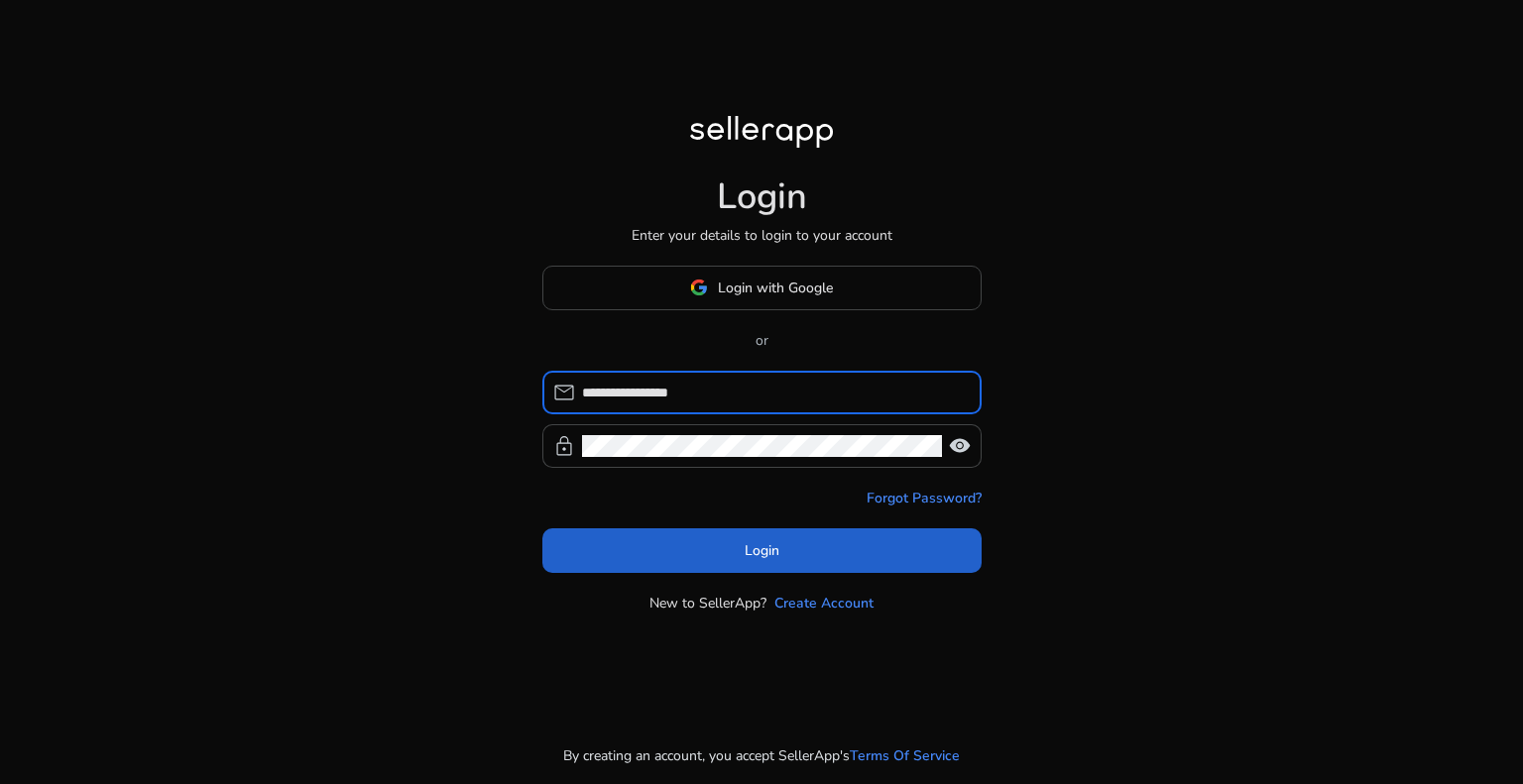 click on "Login" at bounding box center [762, 550] 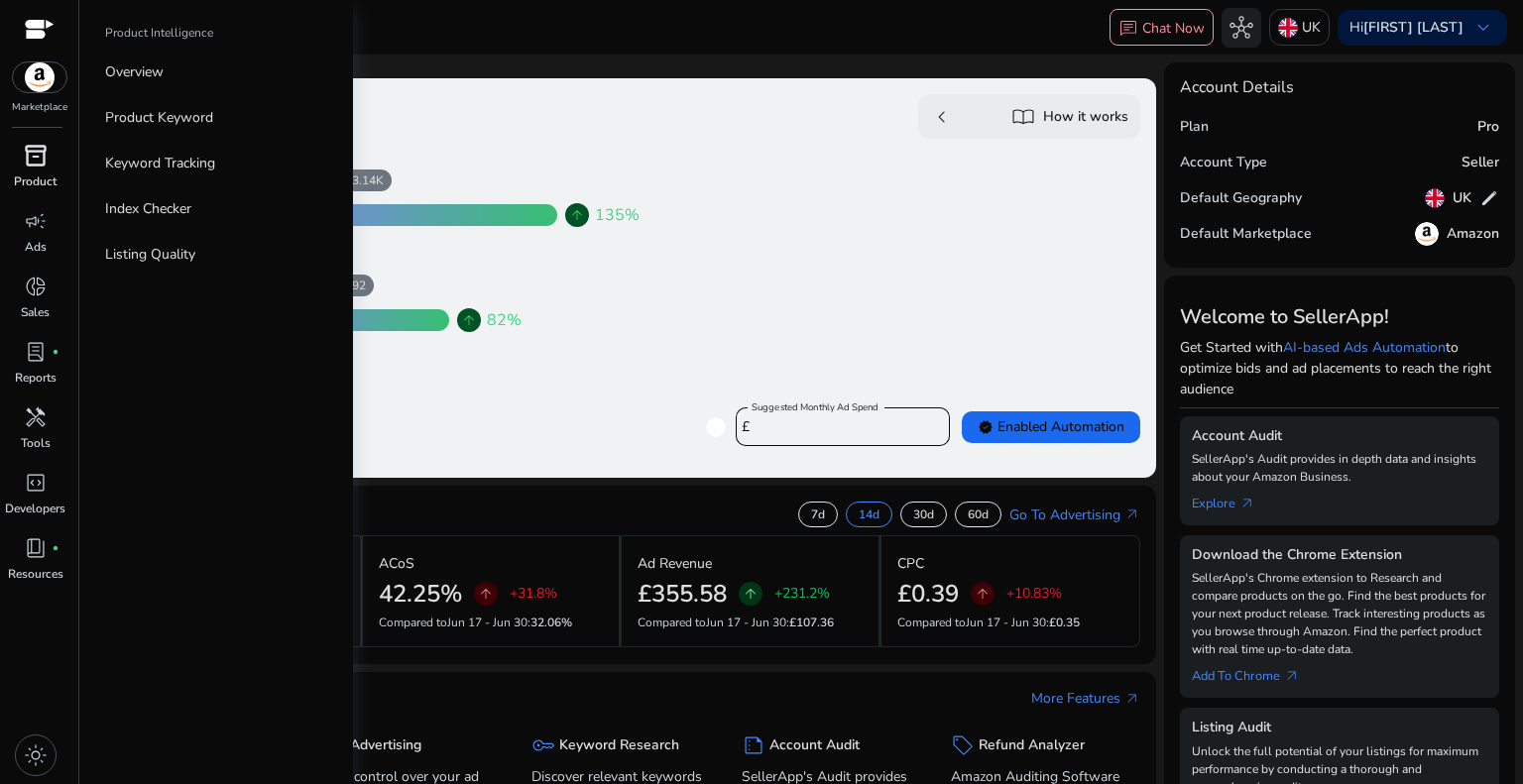 click on "inventory_2" at bounding box center (36, 156) 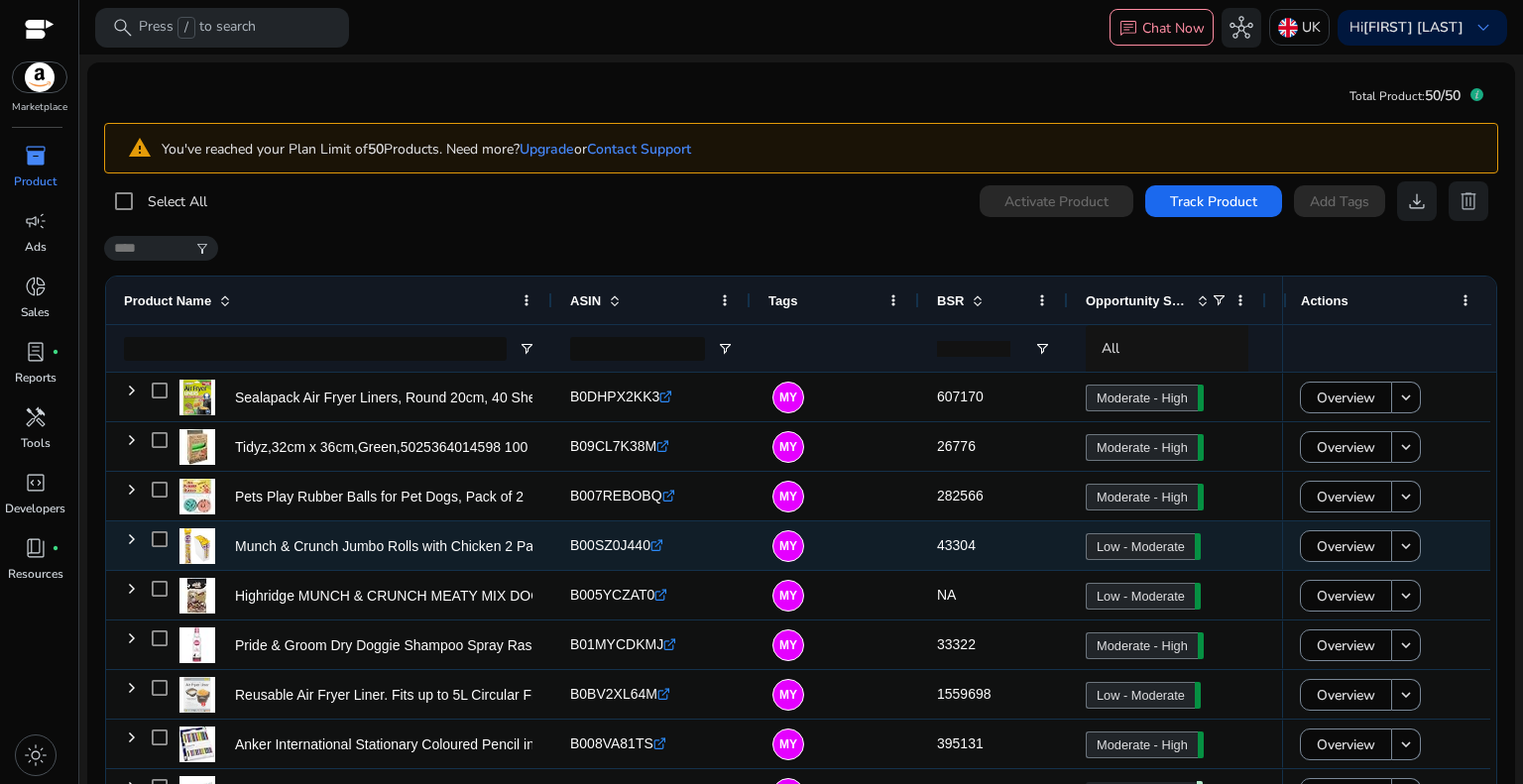 scroll, scrollTop: 99, scrollLeft: 0, axis: vertical 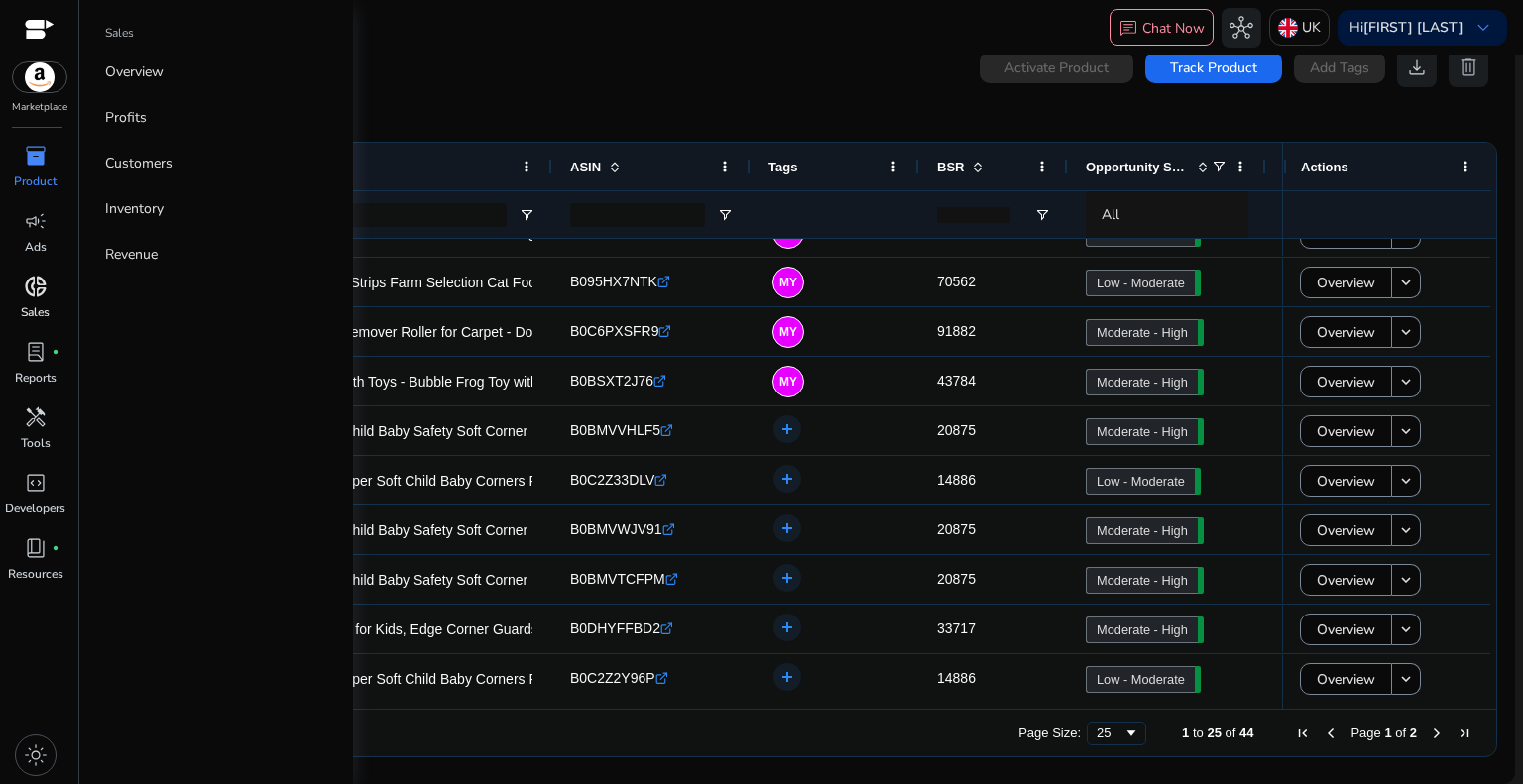 click on "donut_small" at bounding box center [36, 286] 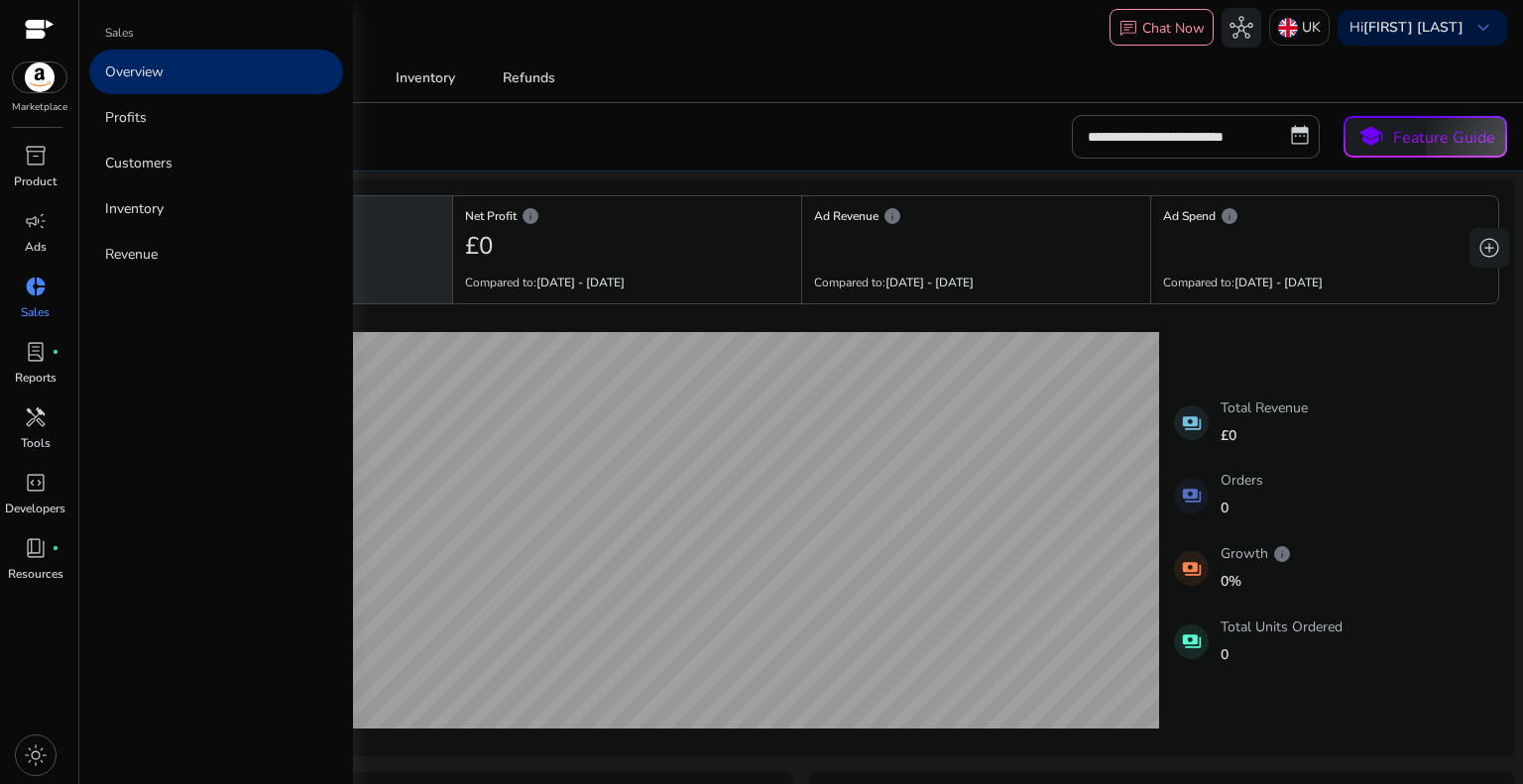 click on "Overview" at bounding box center (134, 71) 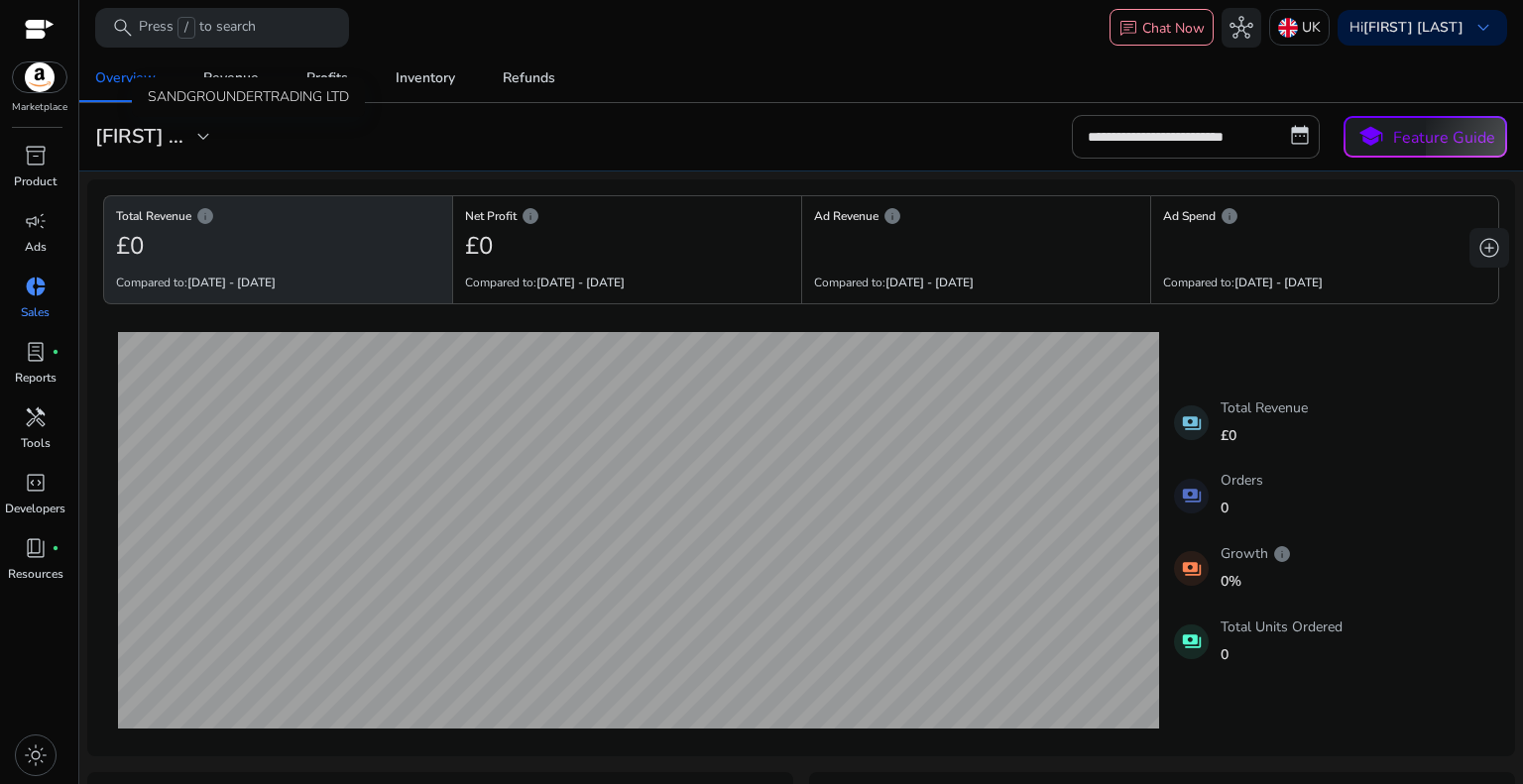 click on "SANDGROUNDERTRADING ...   expand_more" 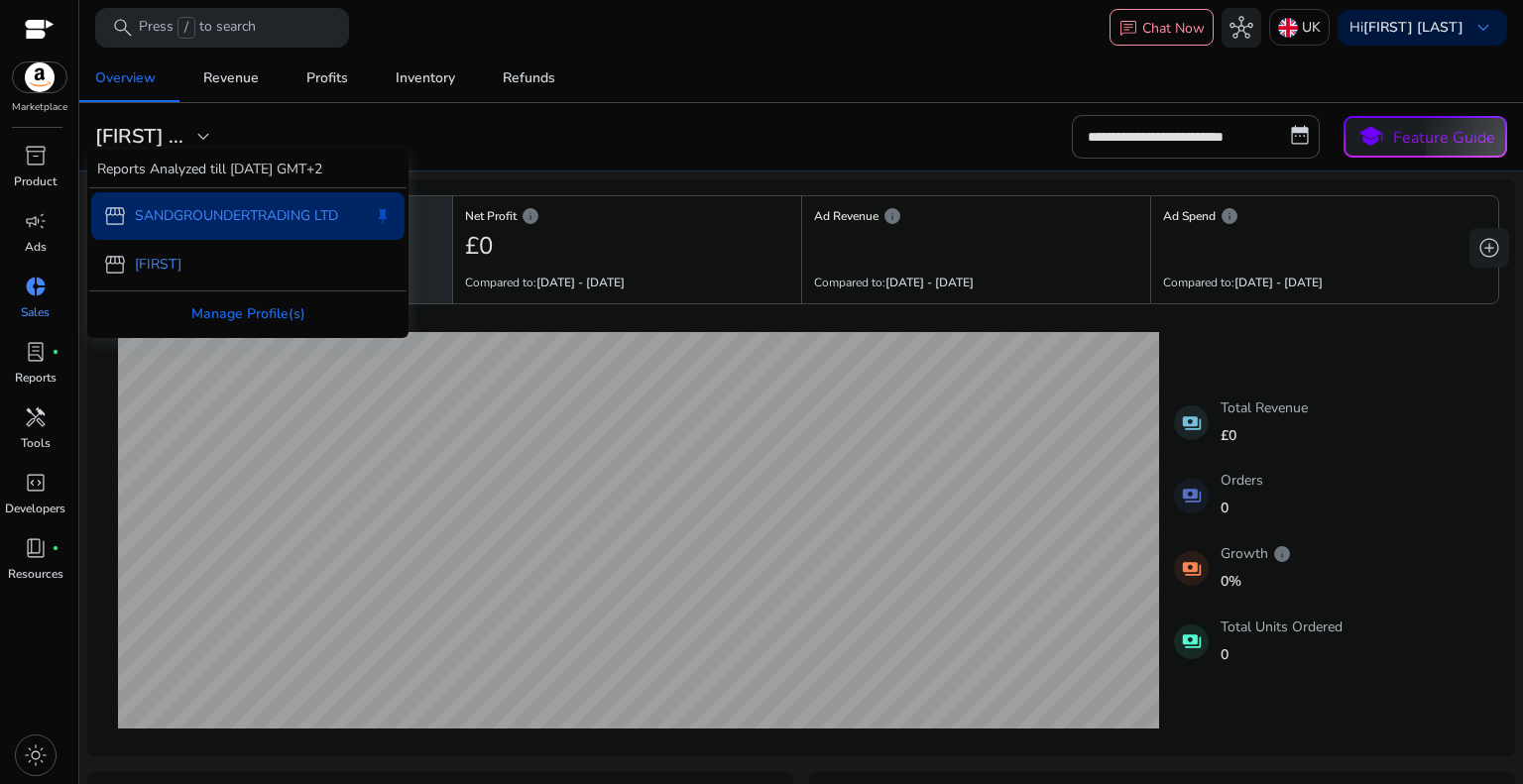 click on "storefront   Vinifredy" at bounding box center (248, 265) 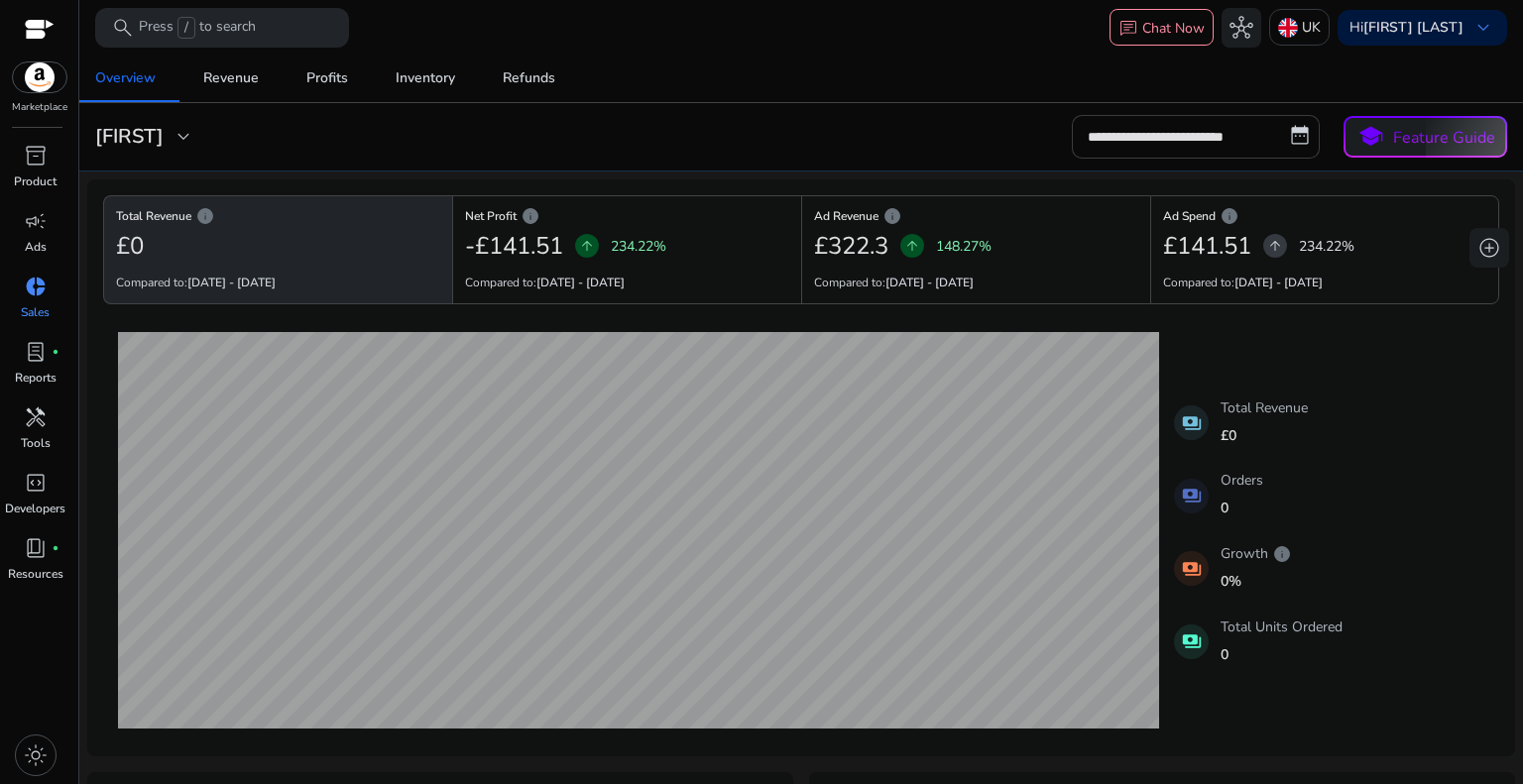 click on "**********" at bounding box center [1196, 137] 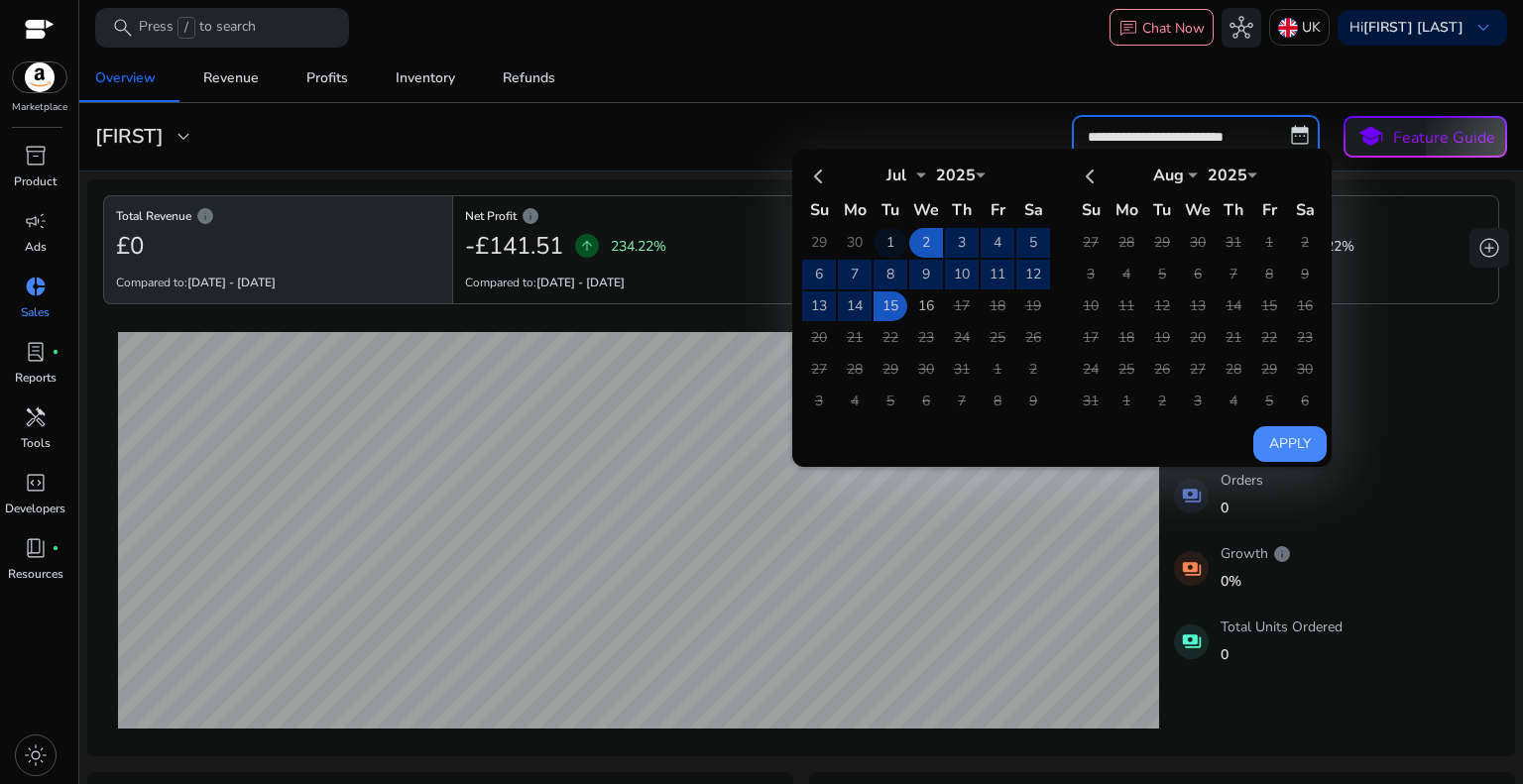 click on "1" 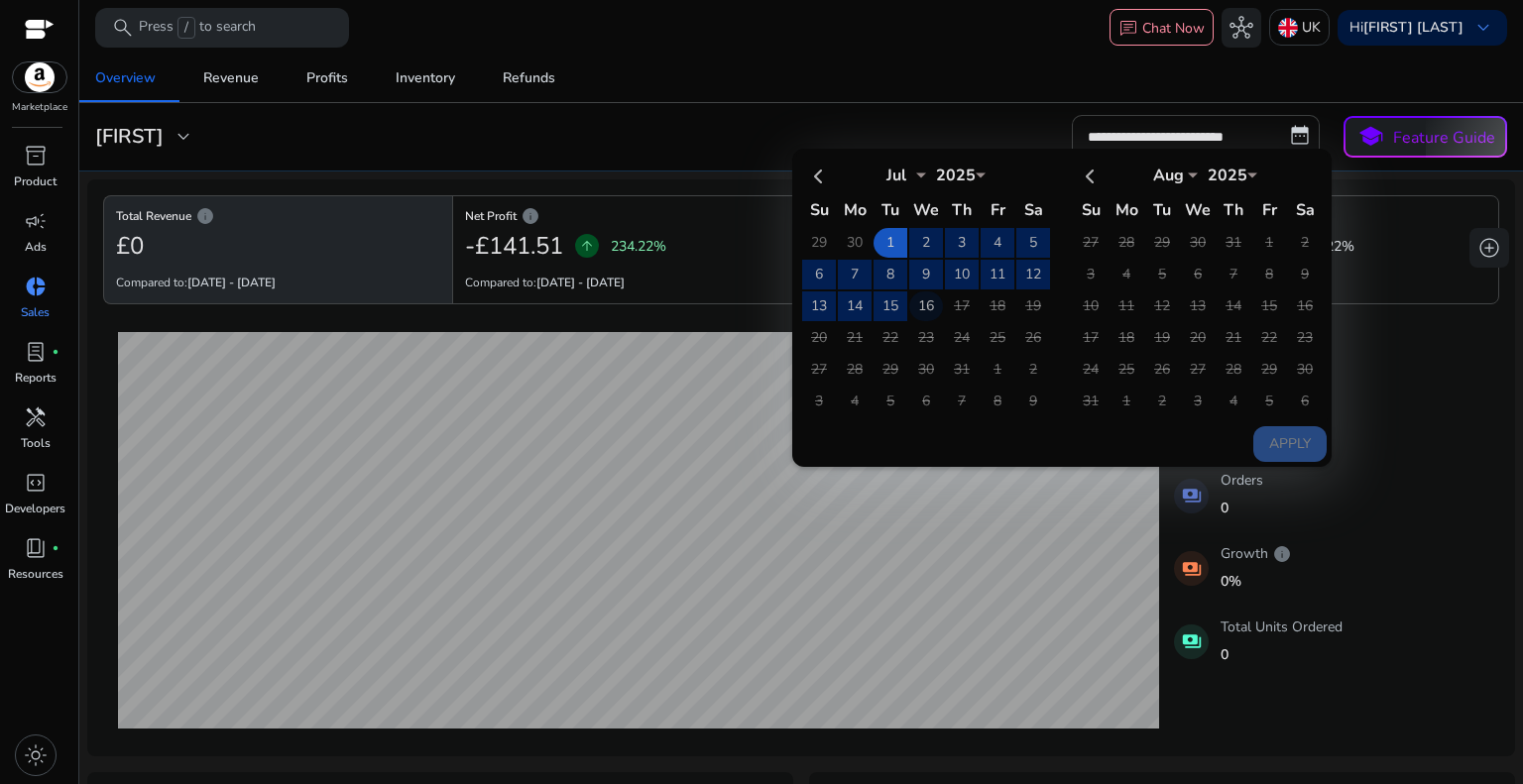 click on "16" 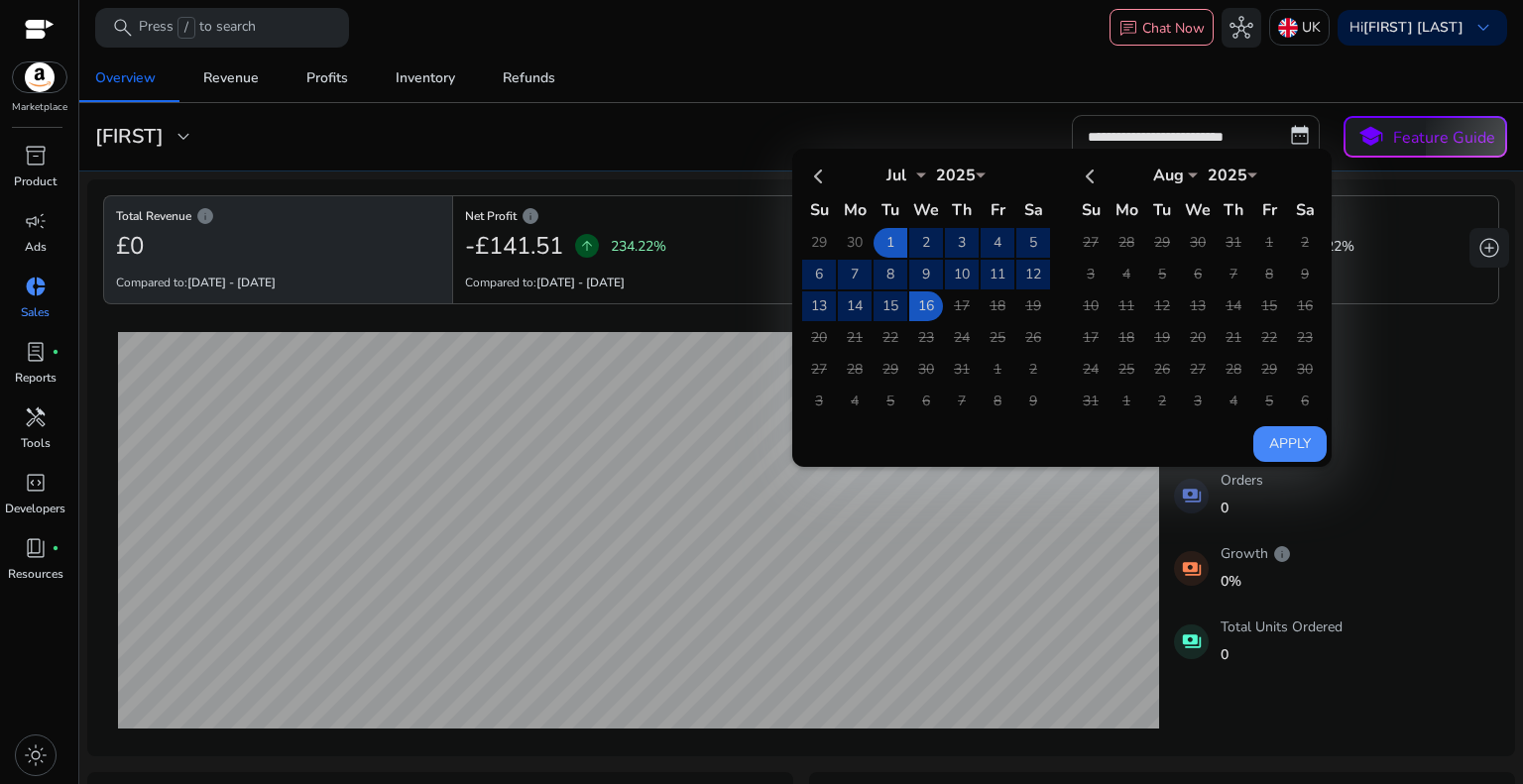 click on "Apply" 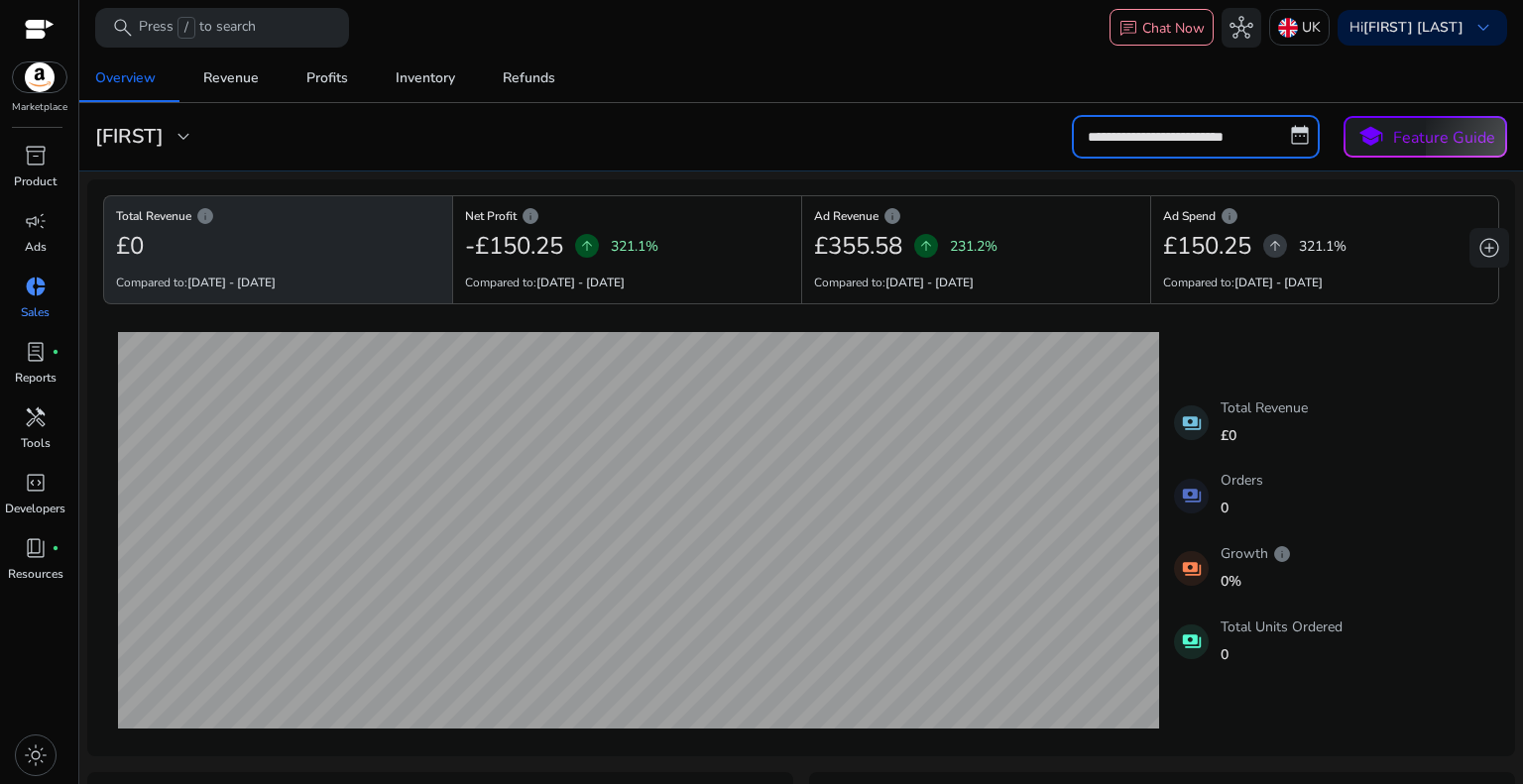 click on "**********" at bounding box center [1196, 137] 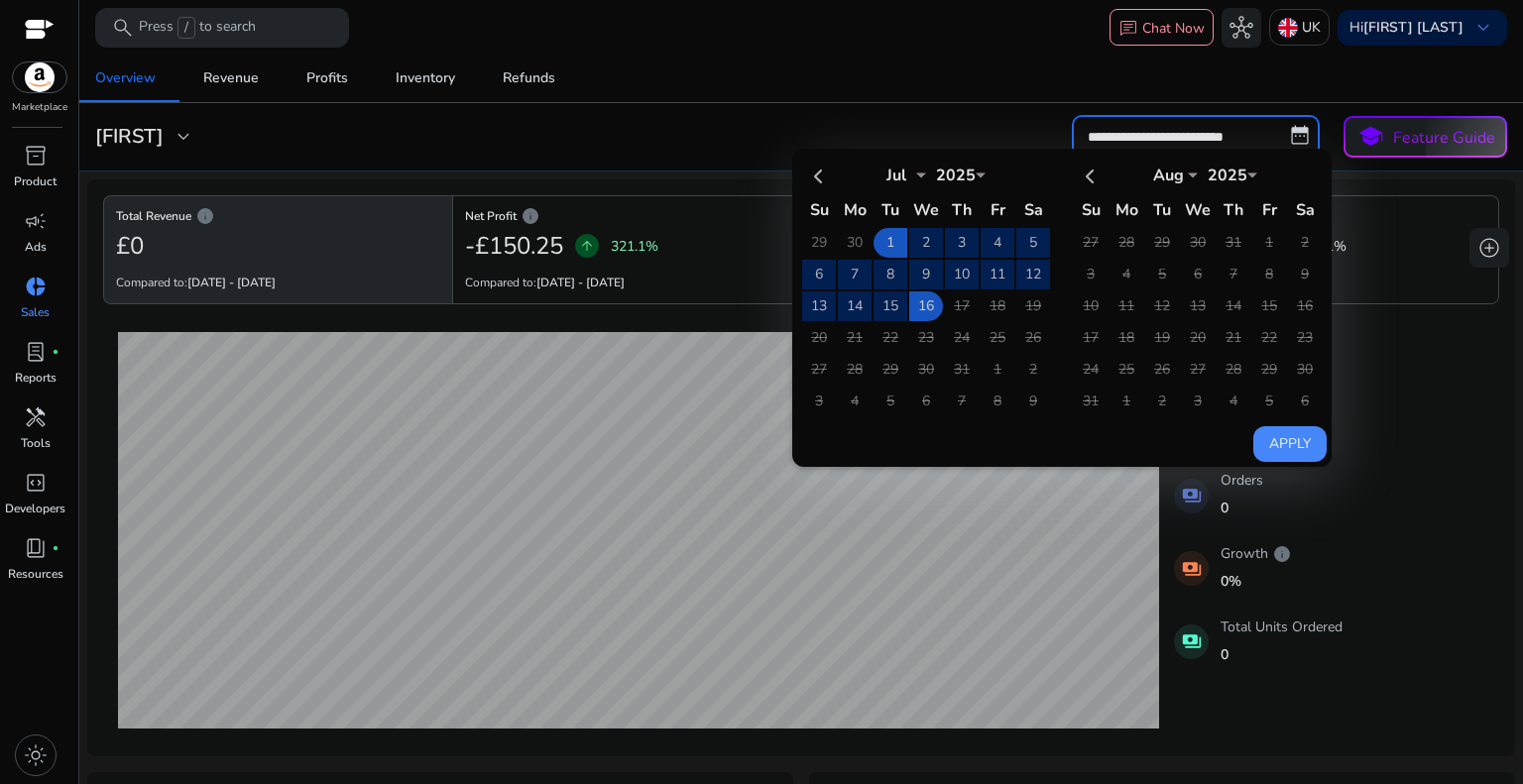 click on "Apply" 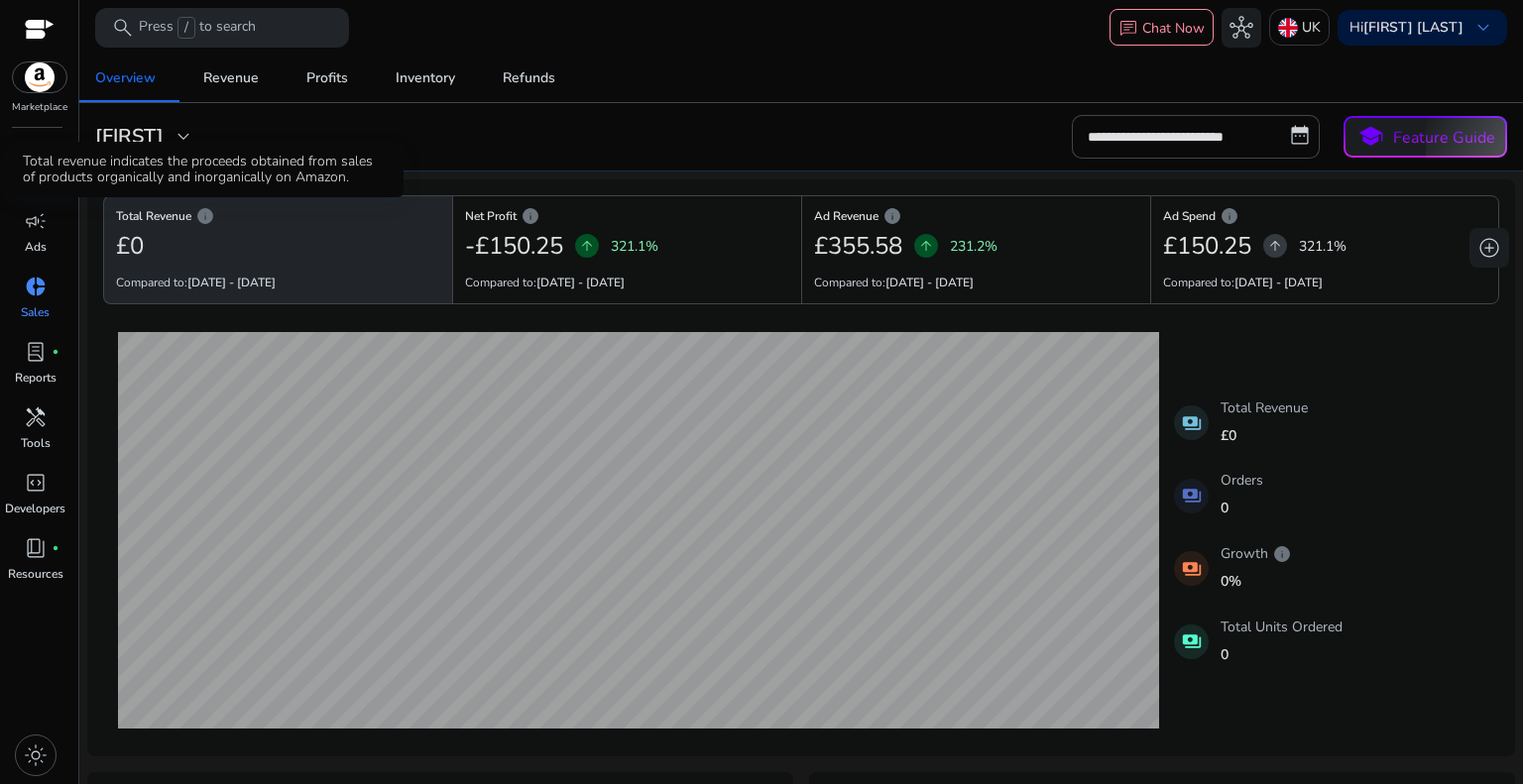click on "info" 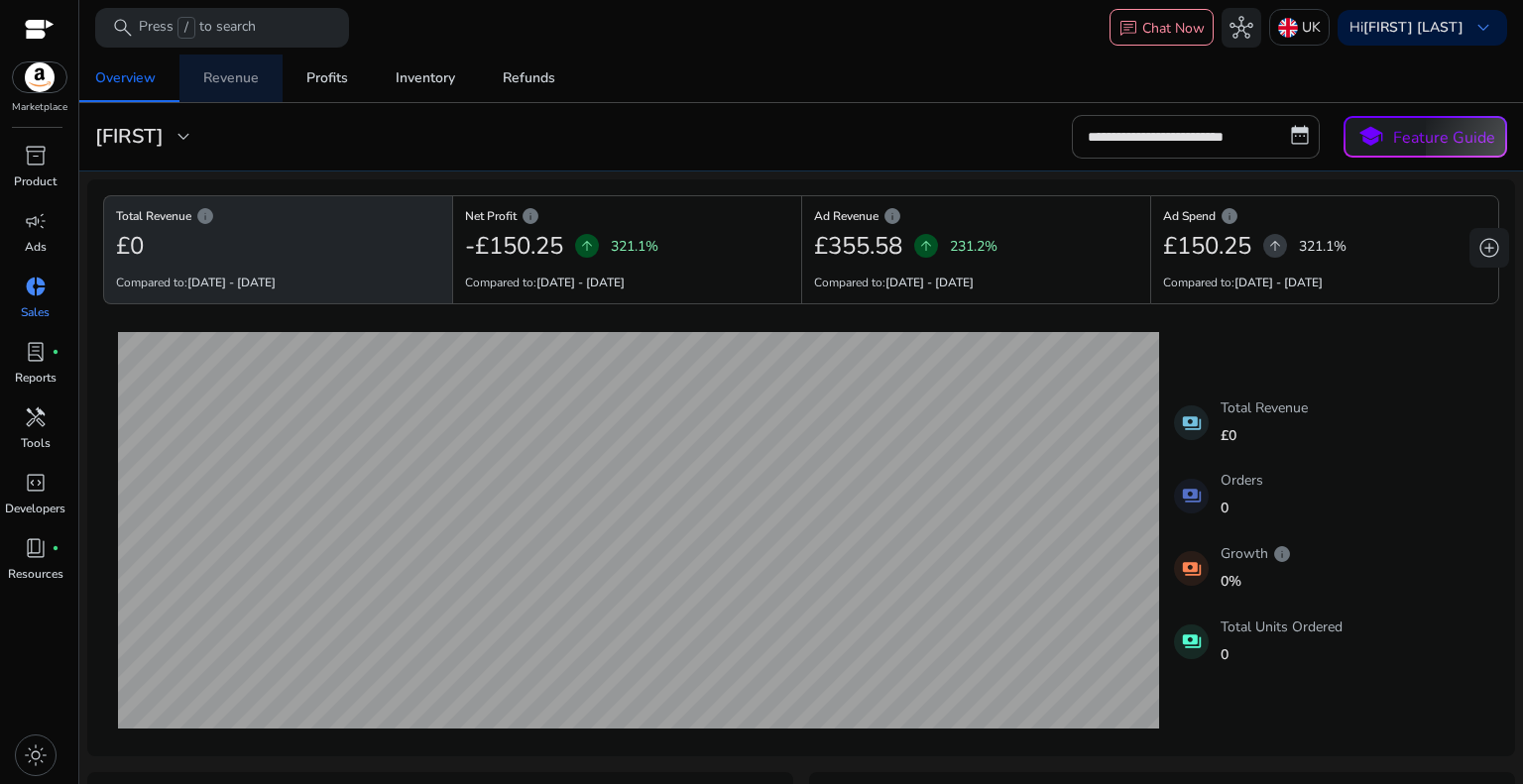 click on "Revenue" at bounding box center [231, 78] 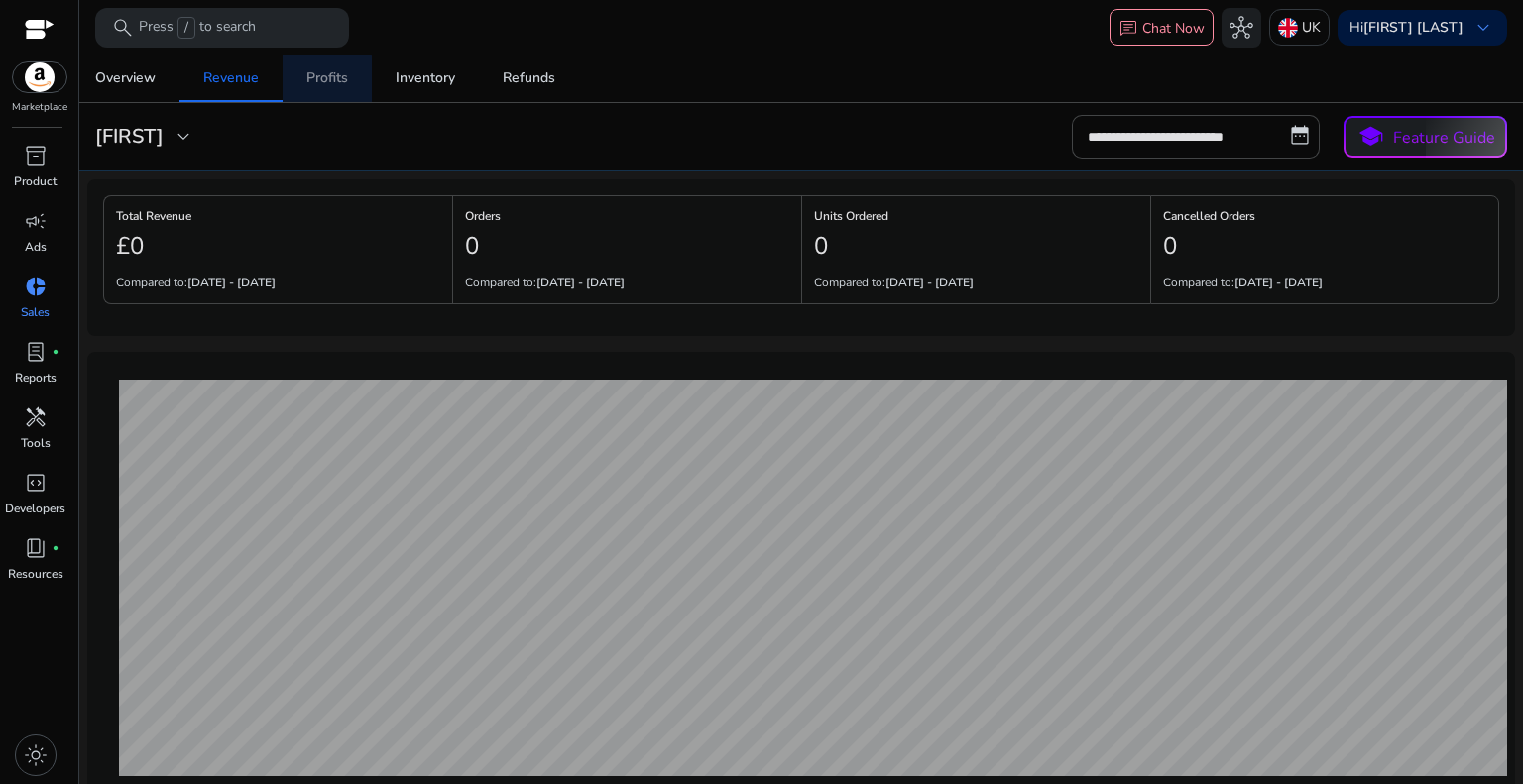 click on "Profits" at bounding box center (327, 78) 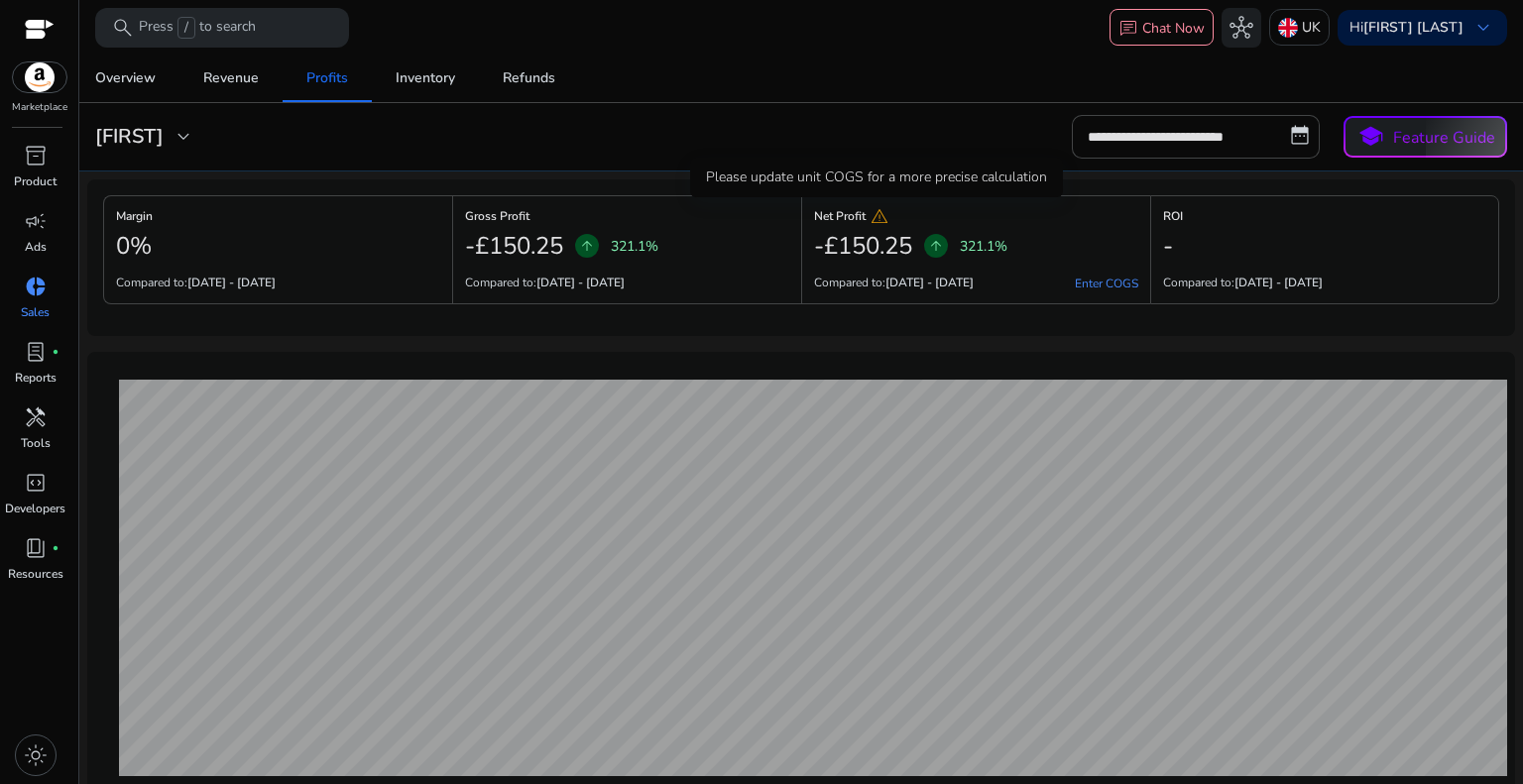 click on "warning" 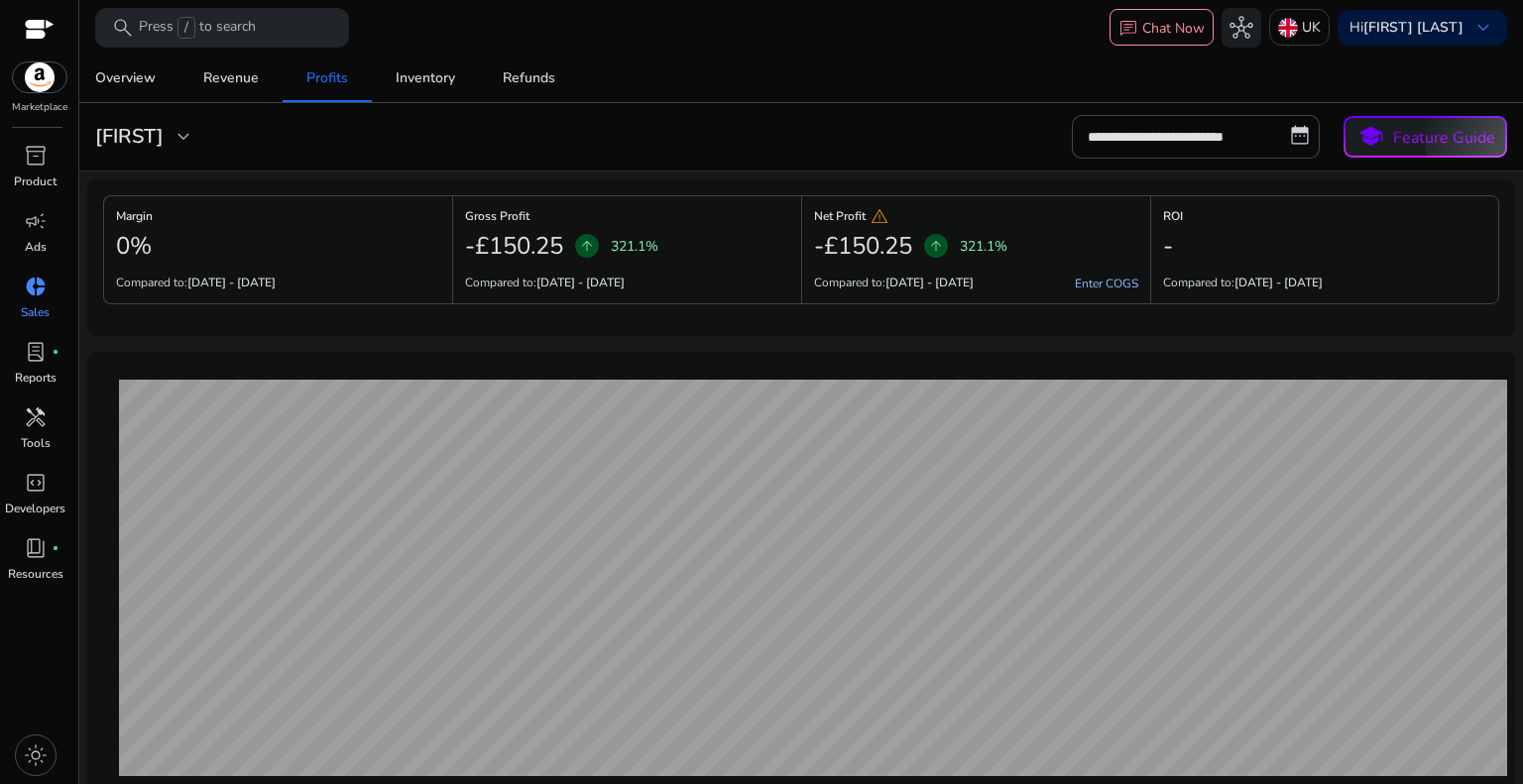 click on "Enter COGS" 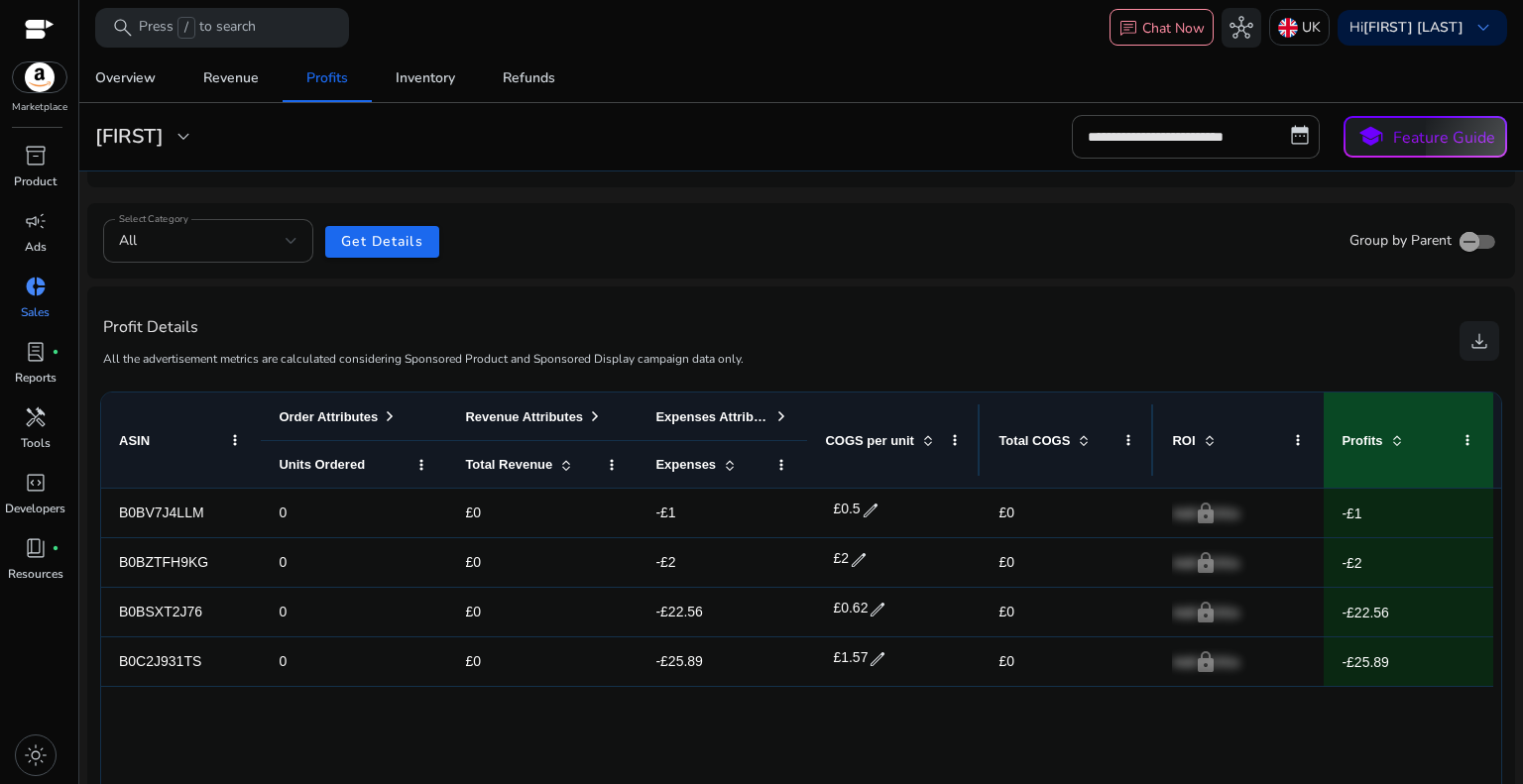 scroll, scrollTop: 723, scrollLeft: 0, axis: vertical 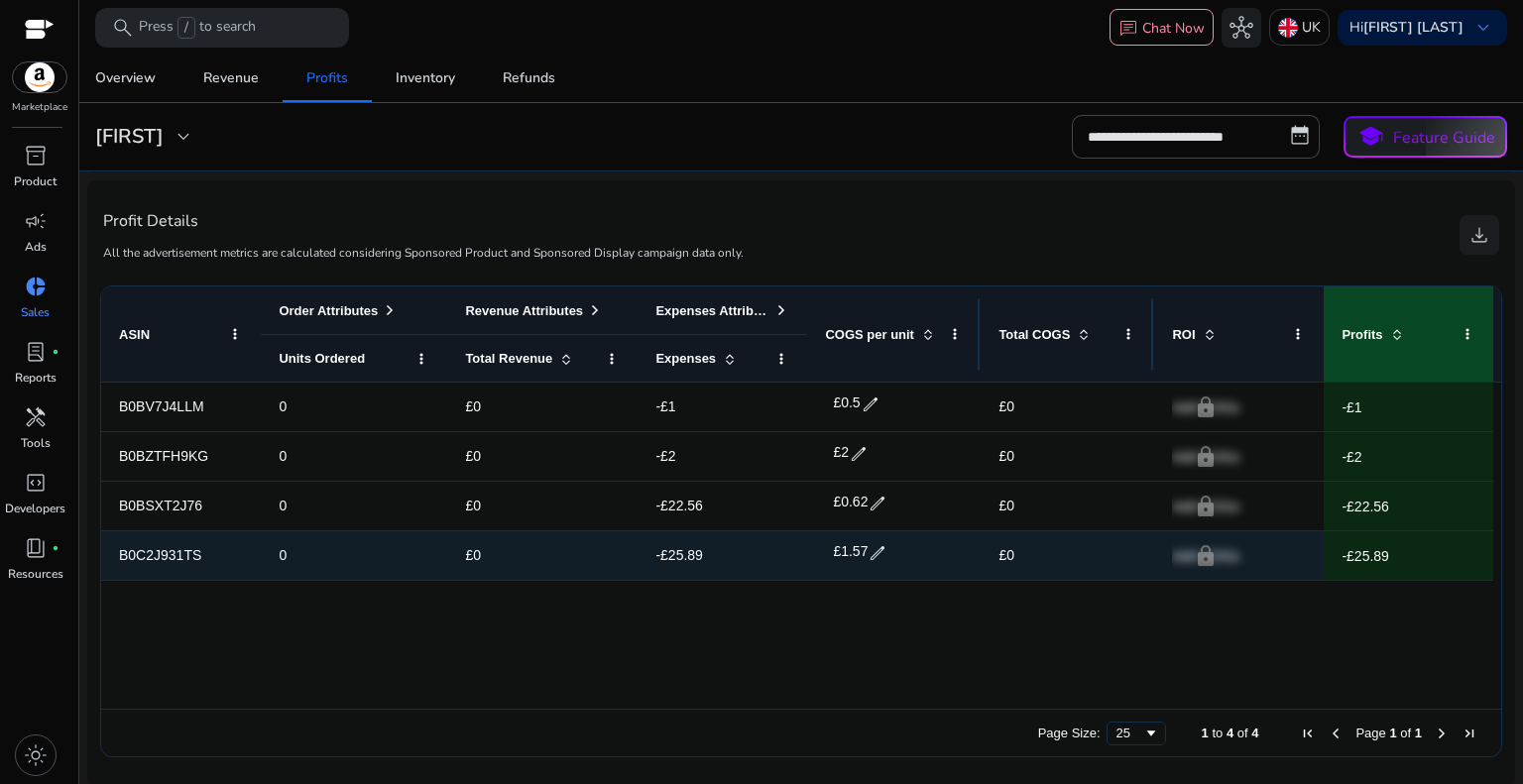 click on "-£25.89" 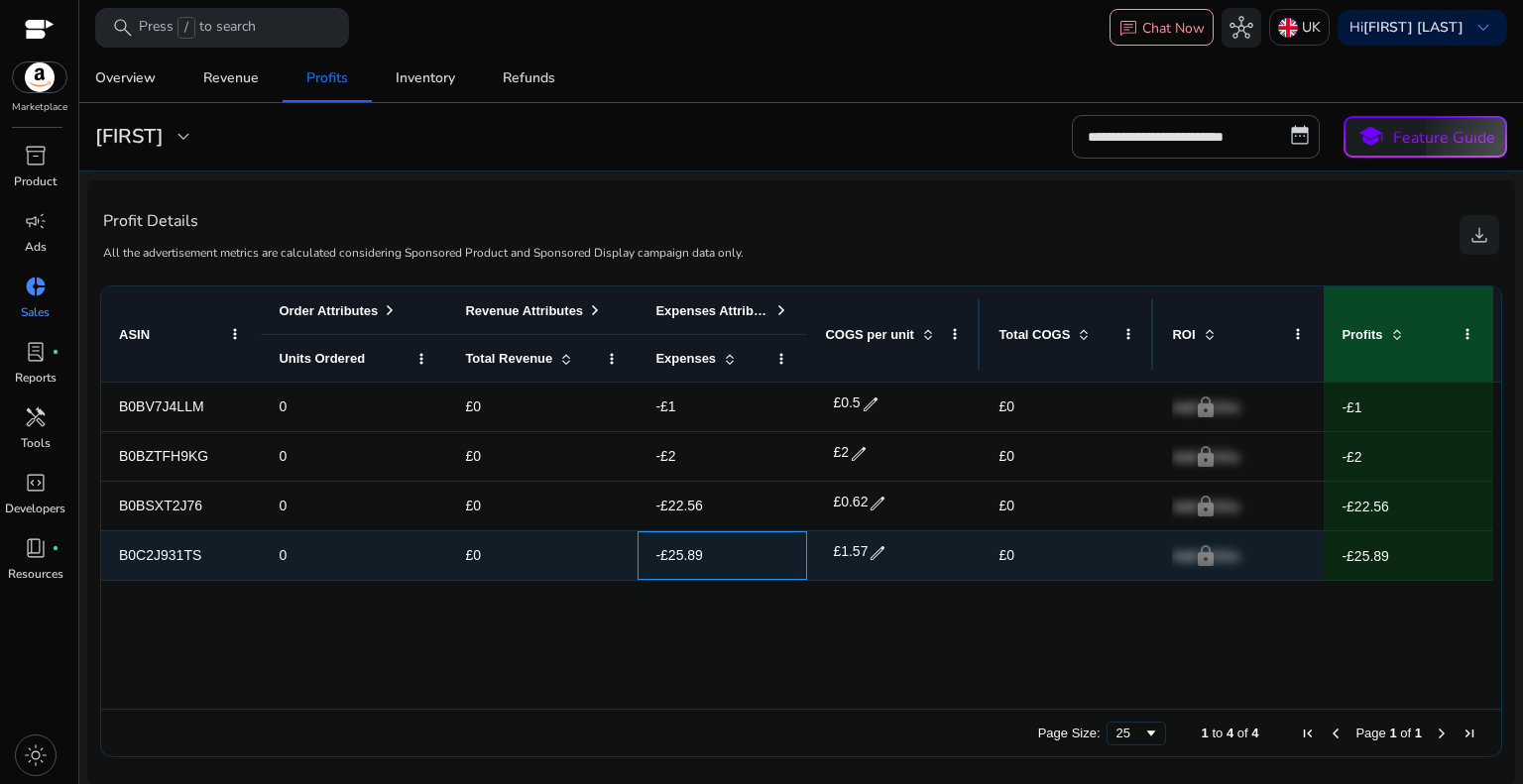 click on "-£25.89" 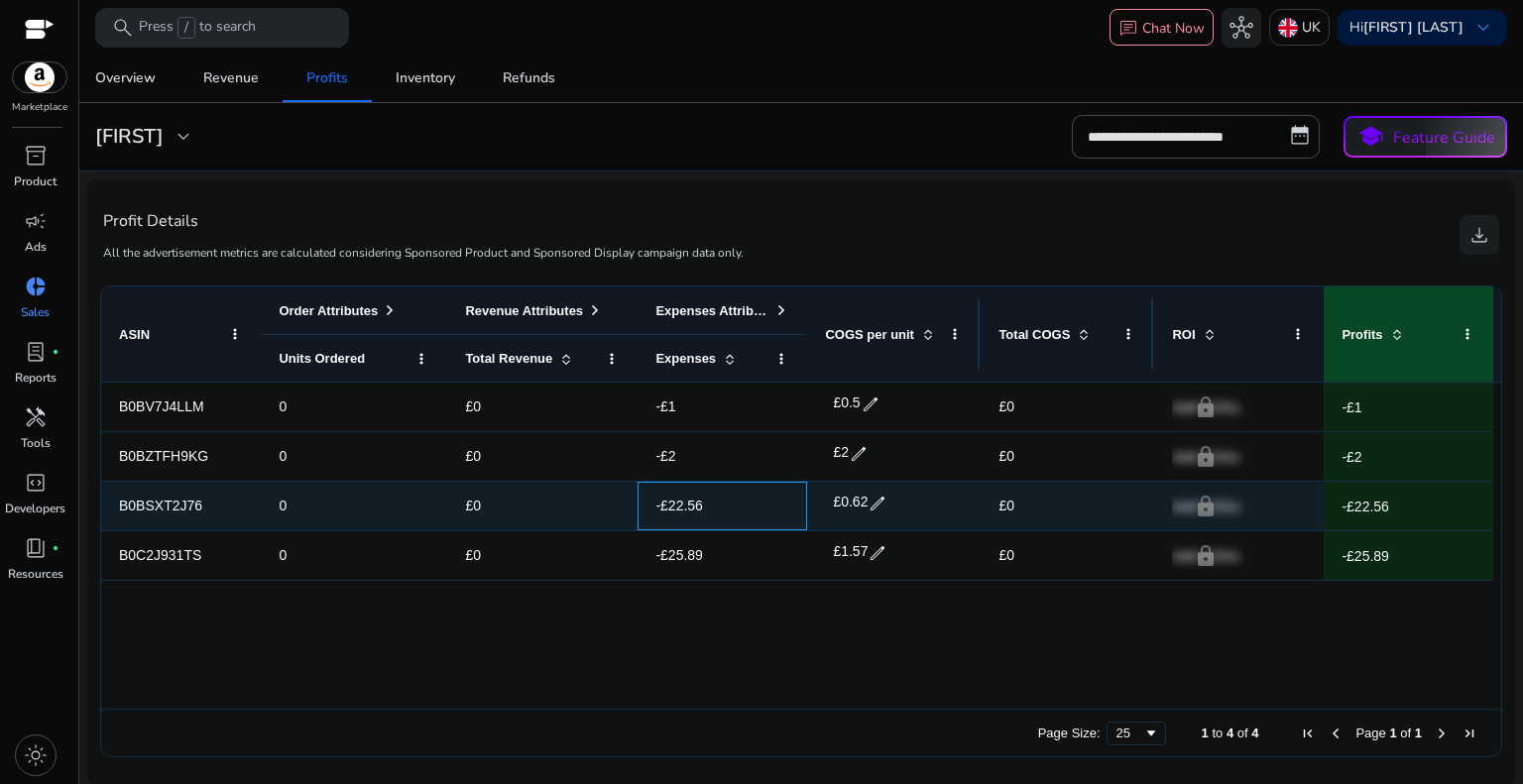 click on "-£22.56" 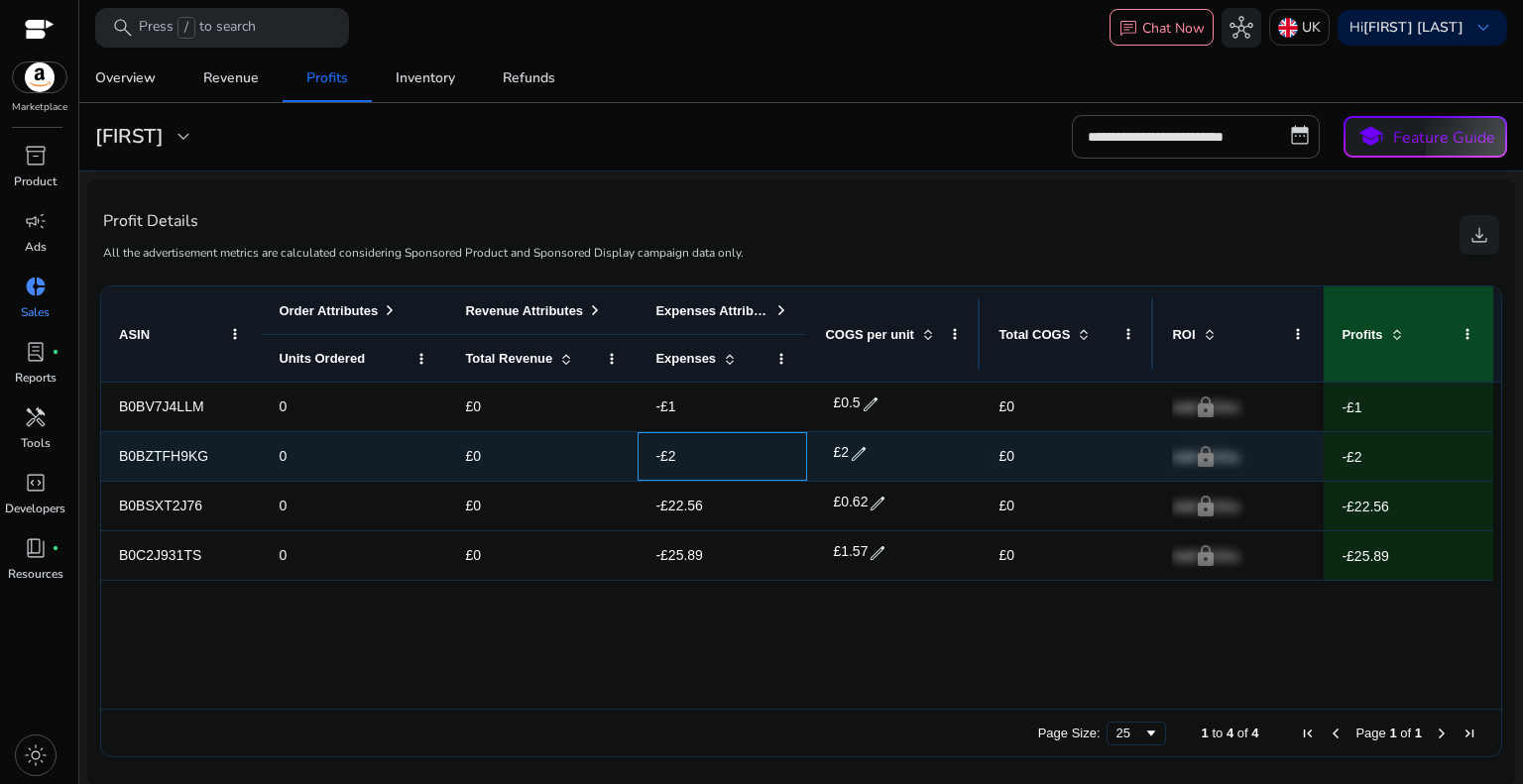 click on "-£2" 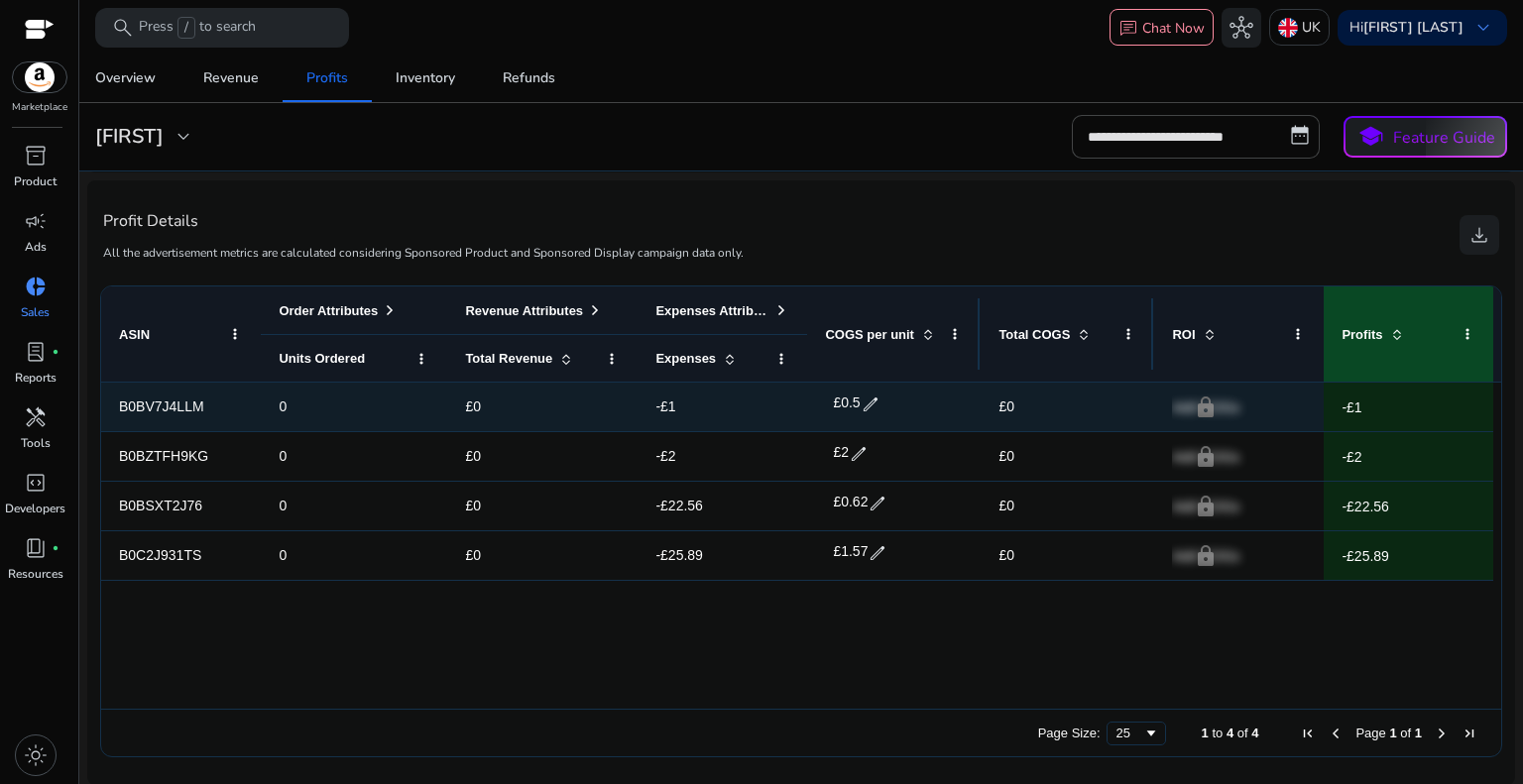 click on "-£1" 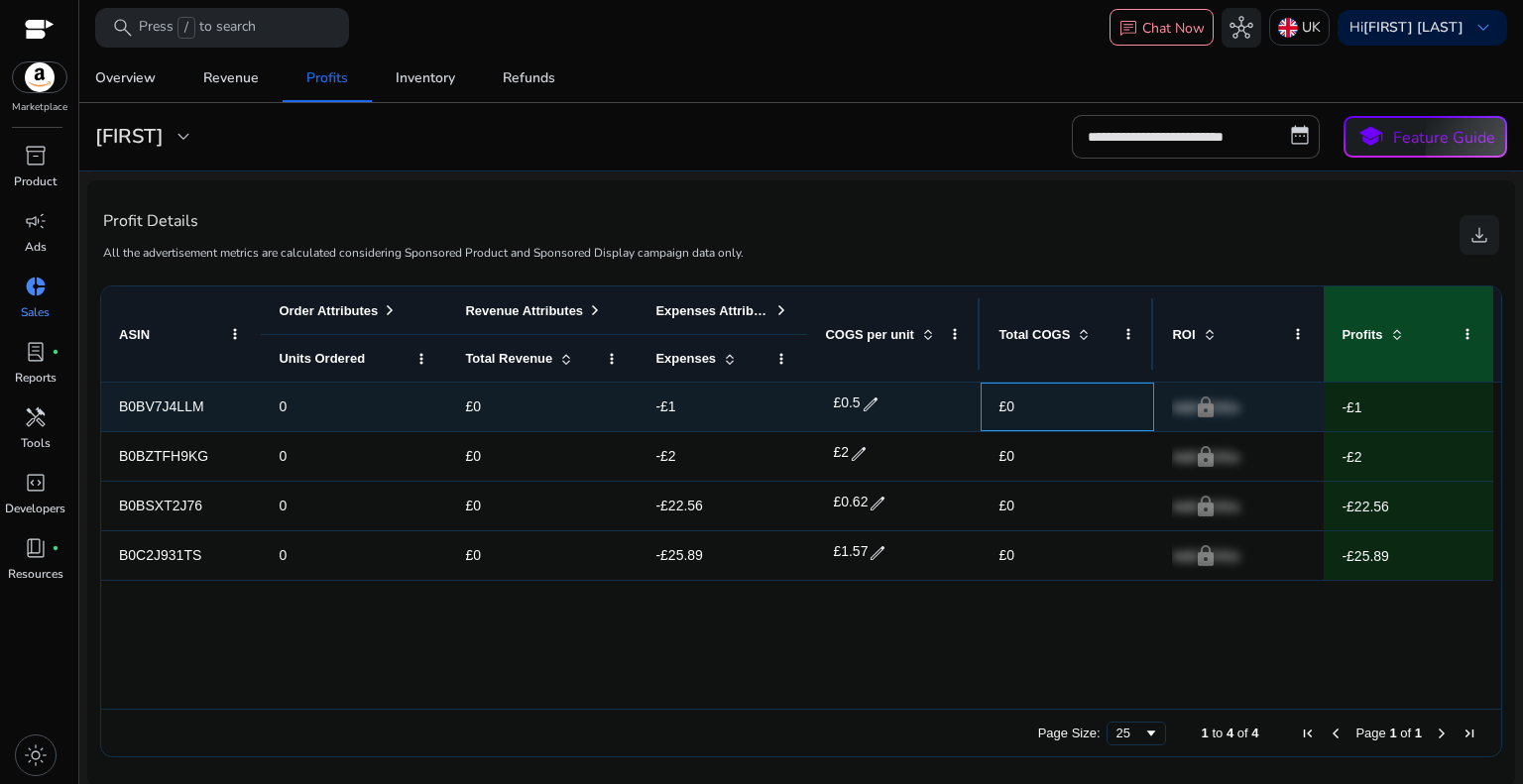 click on "£0" 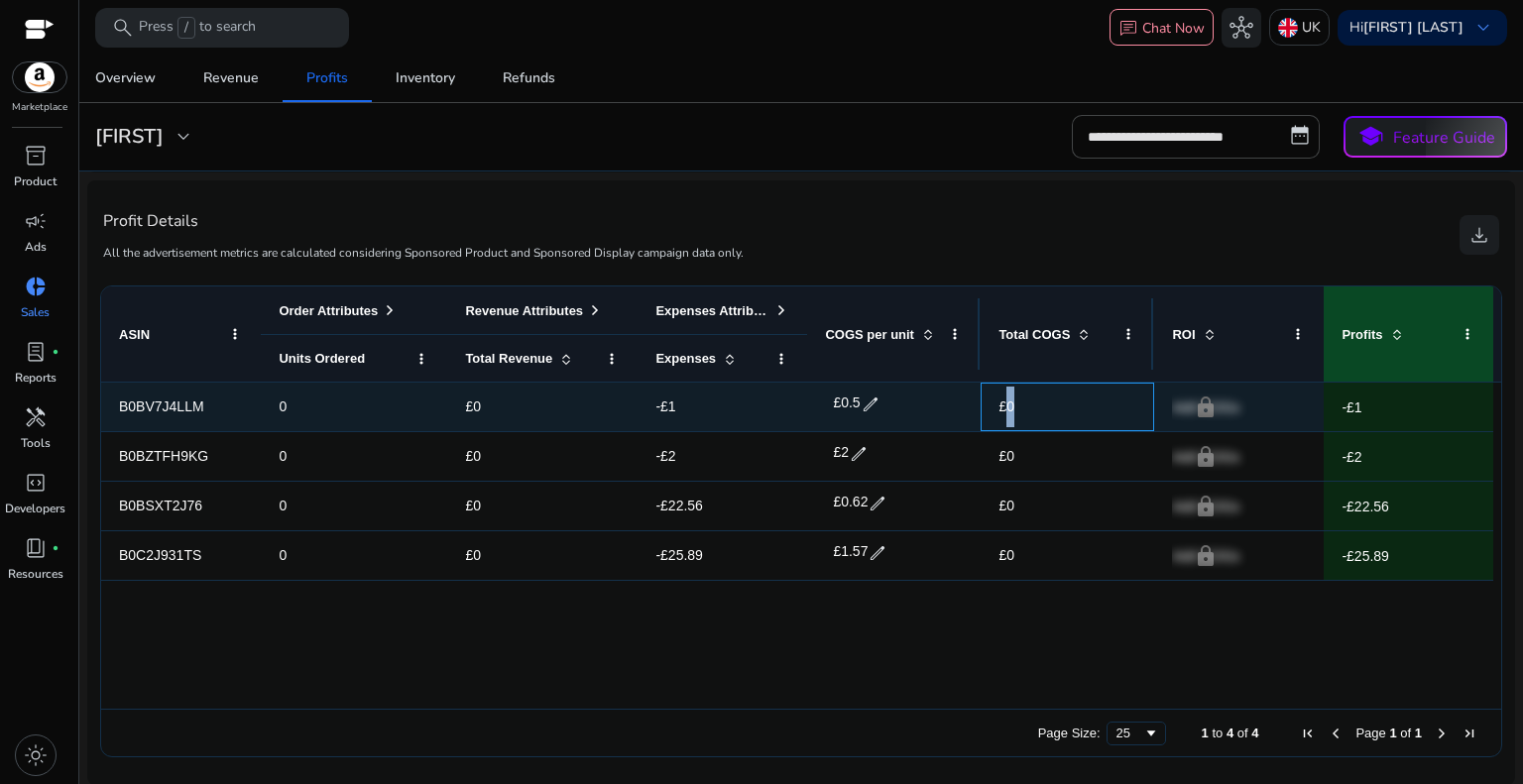 click on "£0" 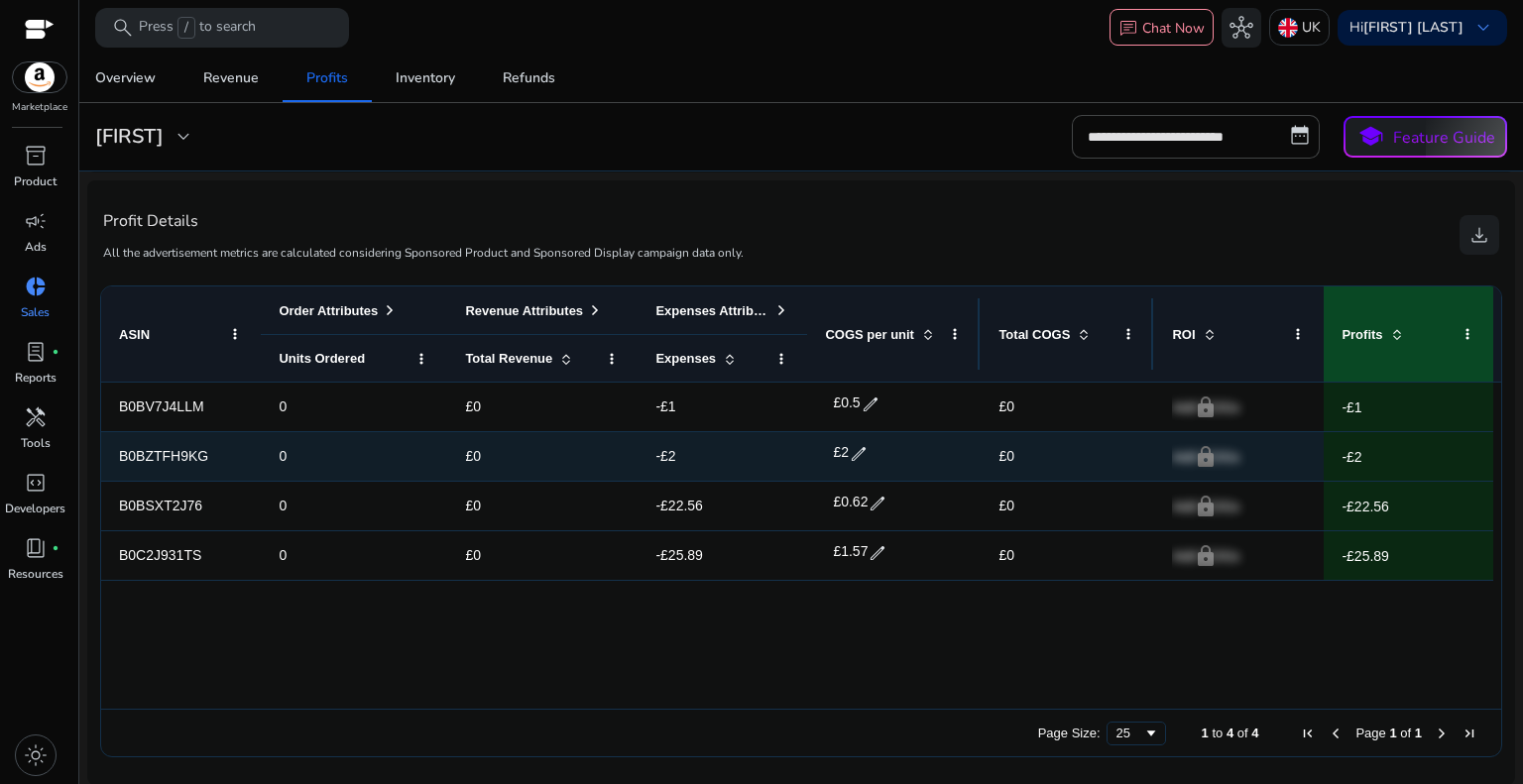 click on "£0" 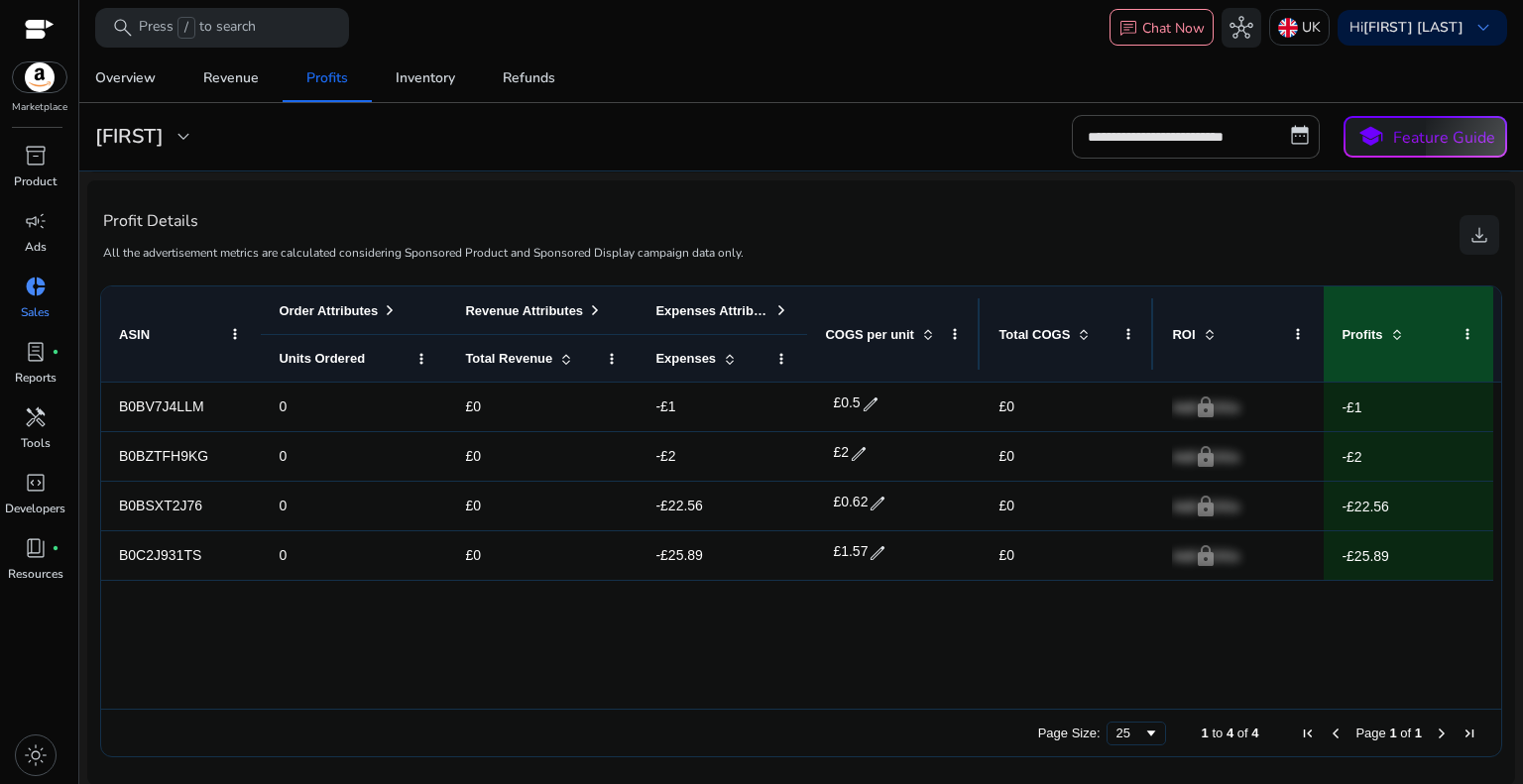 click on "Expenses" 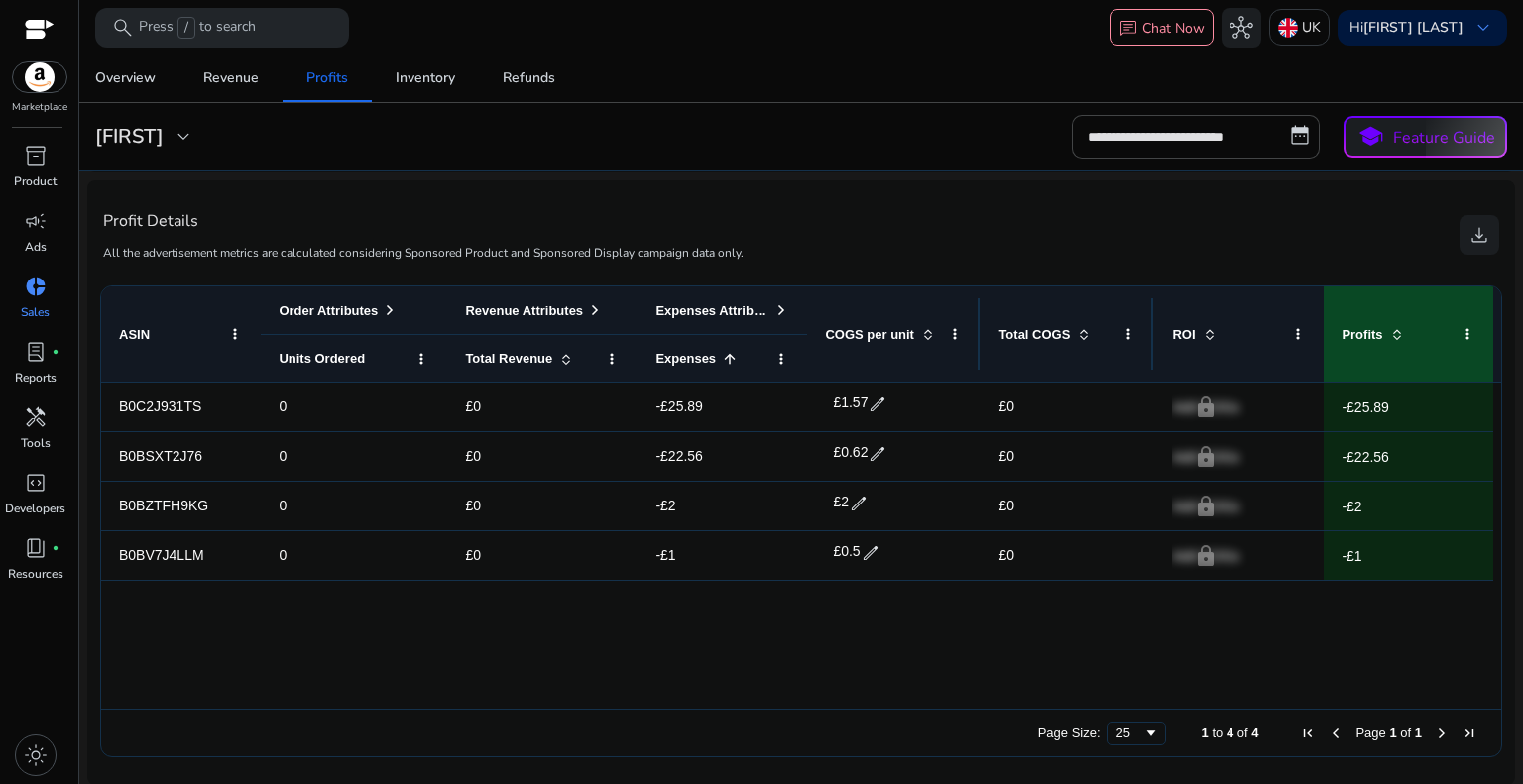 click on "COGS per unit" 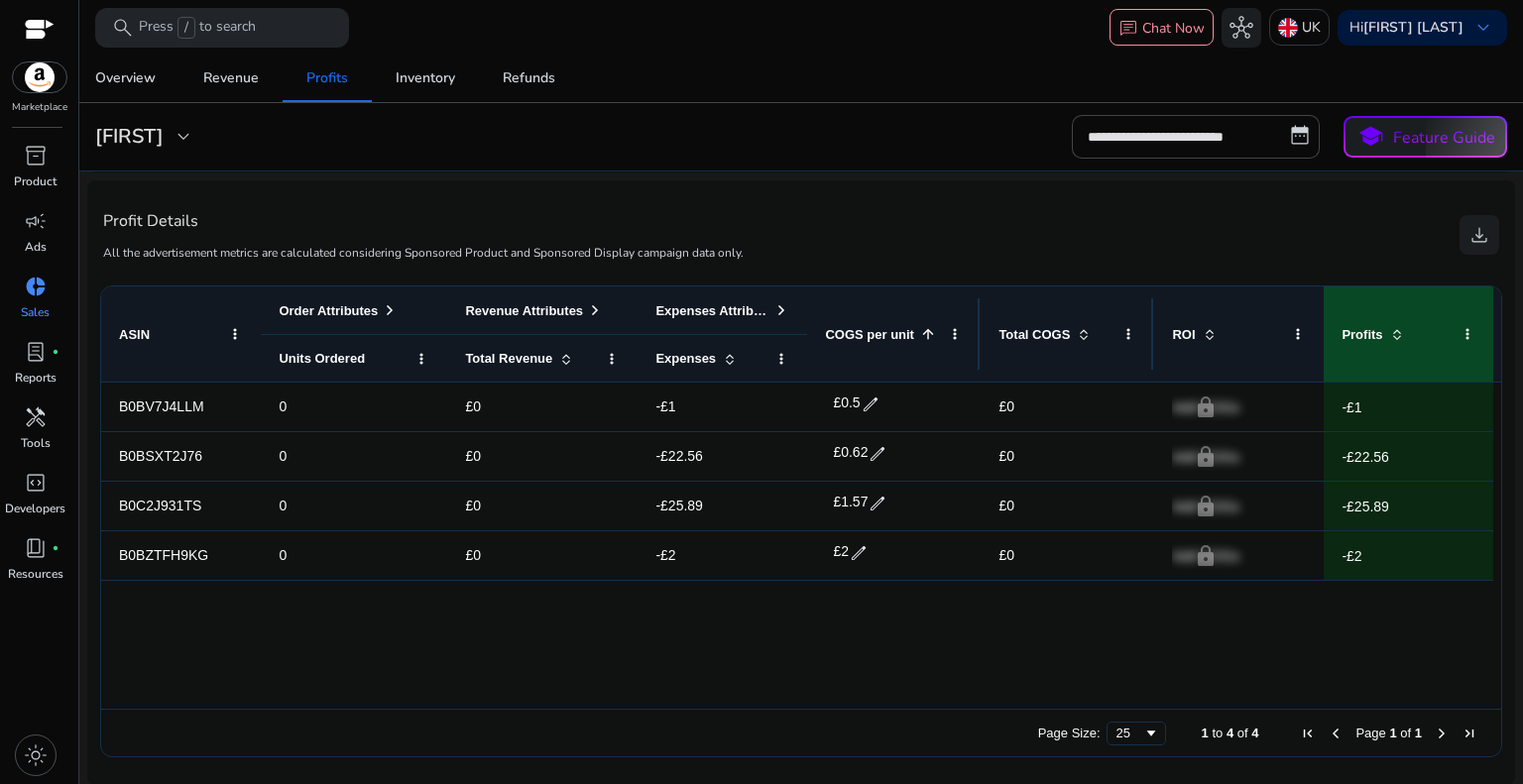 click on "COGS per unit" 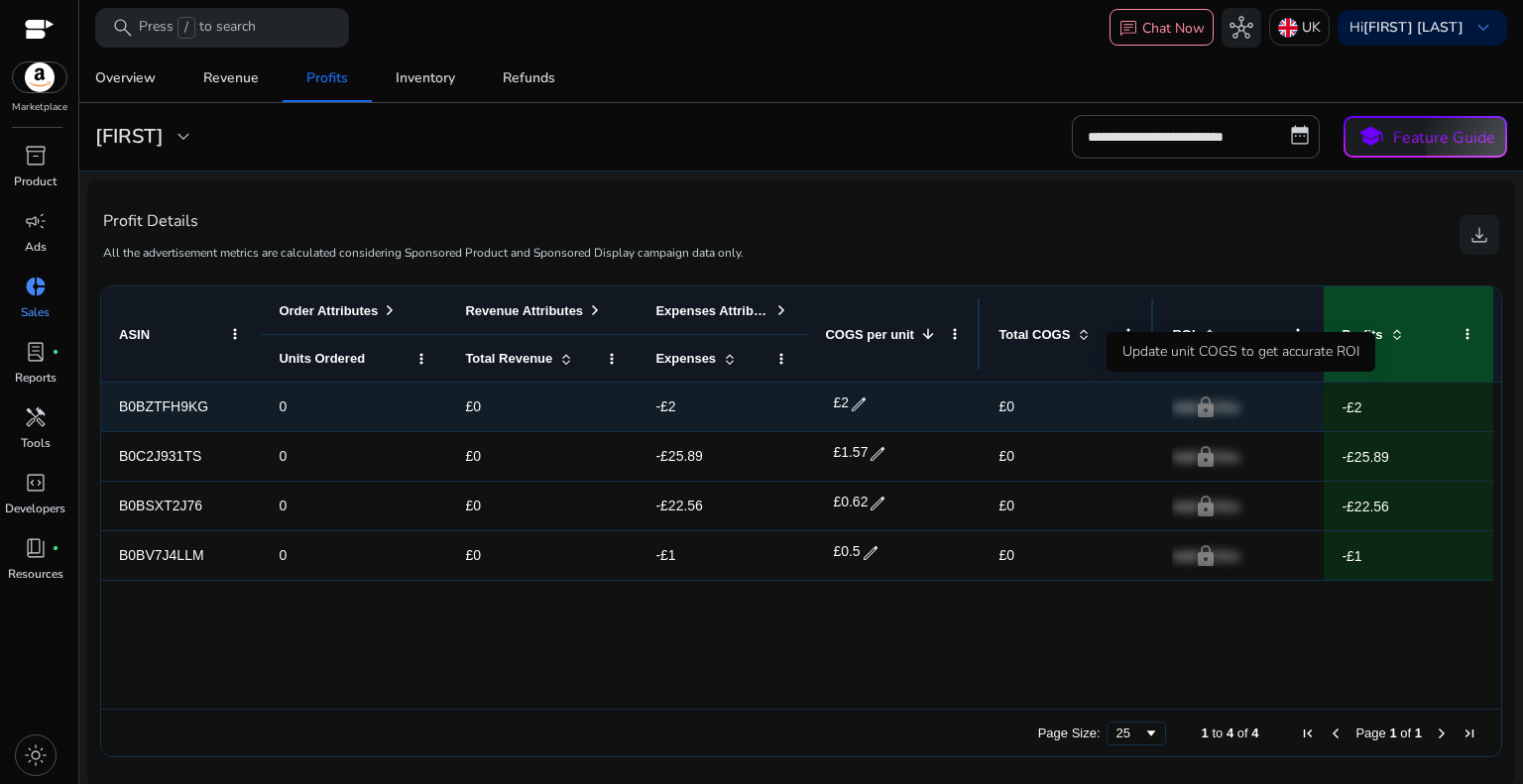 click on "Add COGs" 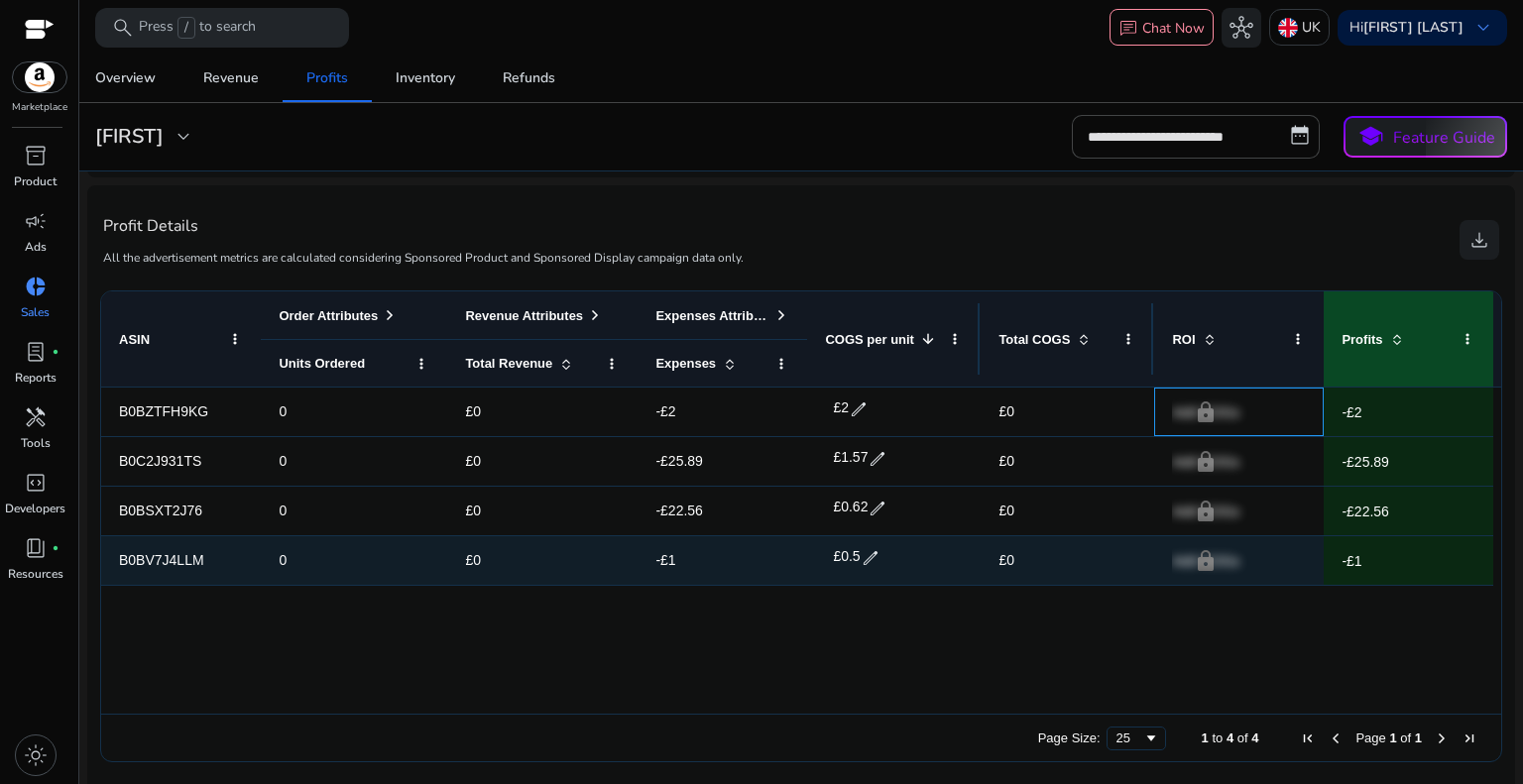 scroll, scrollTop: 723, scrollLeft: 0, axis: vertical 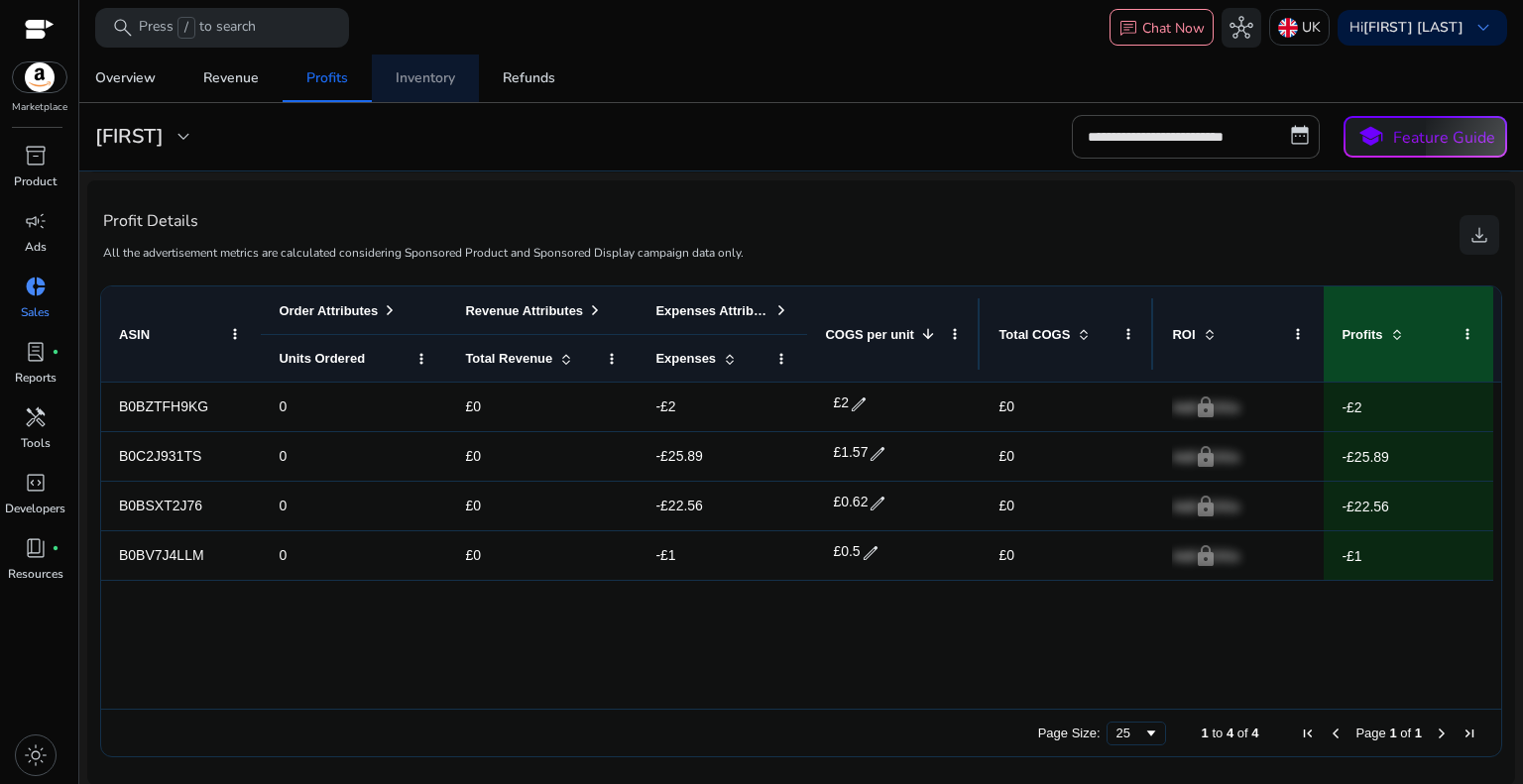 drag, startPoint x: 419, startPoint y: 76, endPoint x: 428, endPoint y: 82, distance: 10.816654 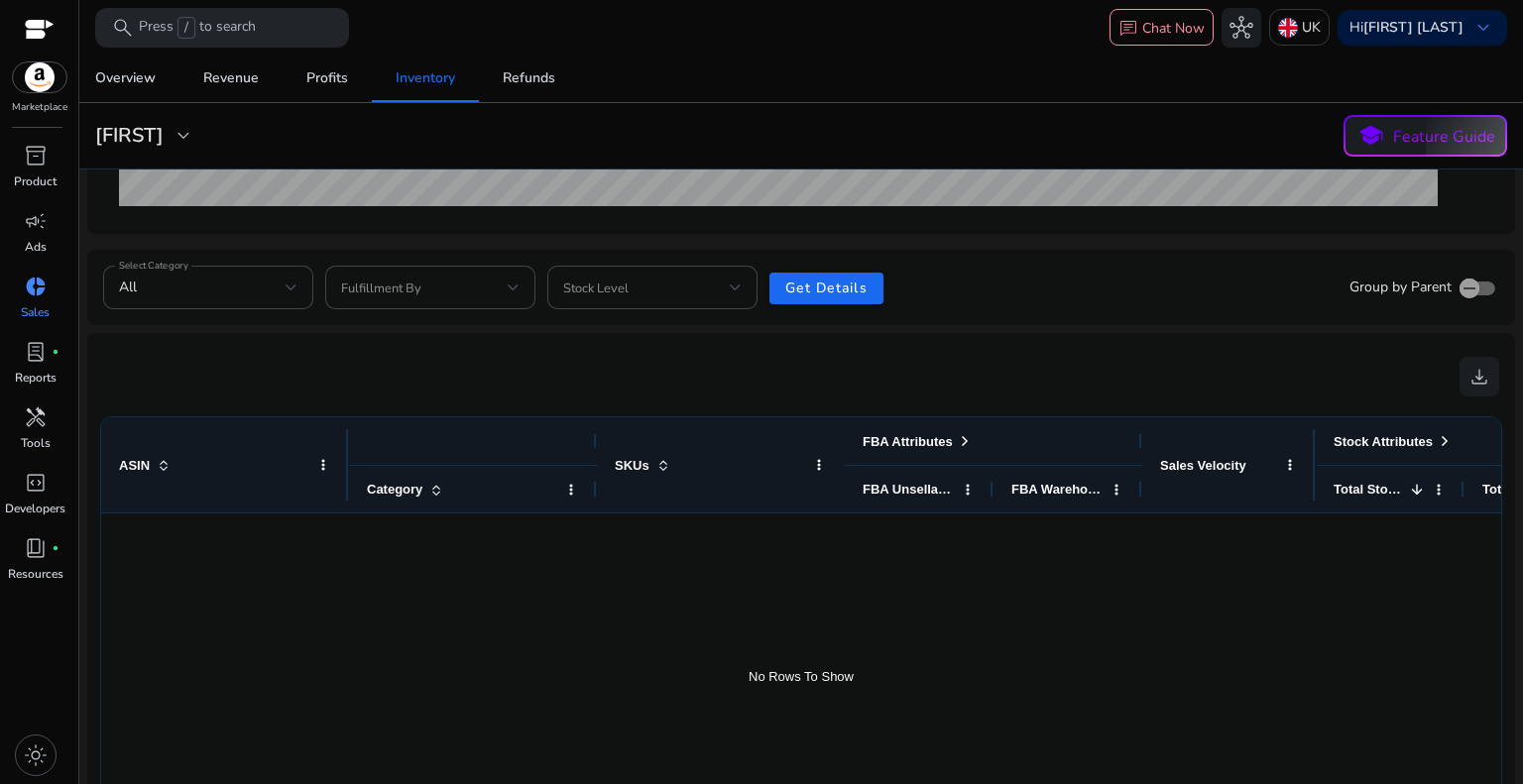 scroll, scrollTop: 595, scrollLeft: 0, axis: vertical 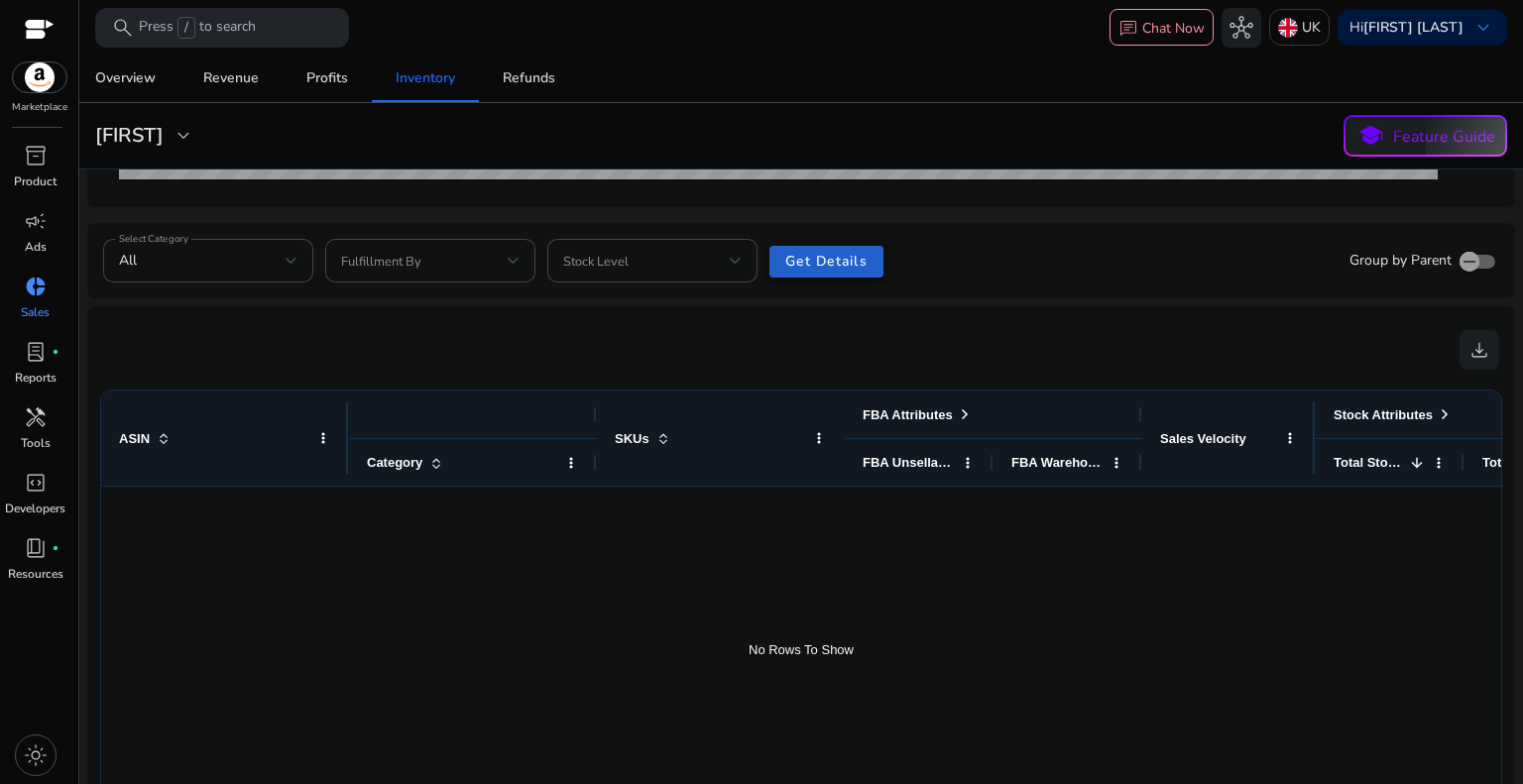 click 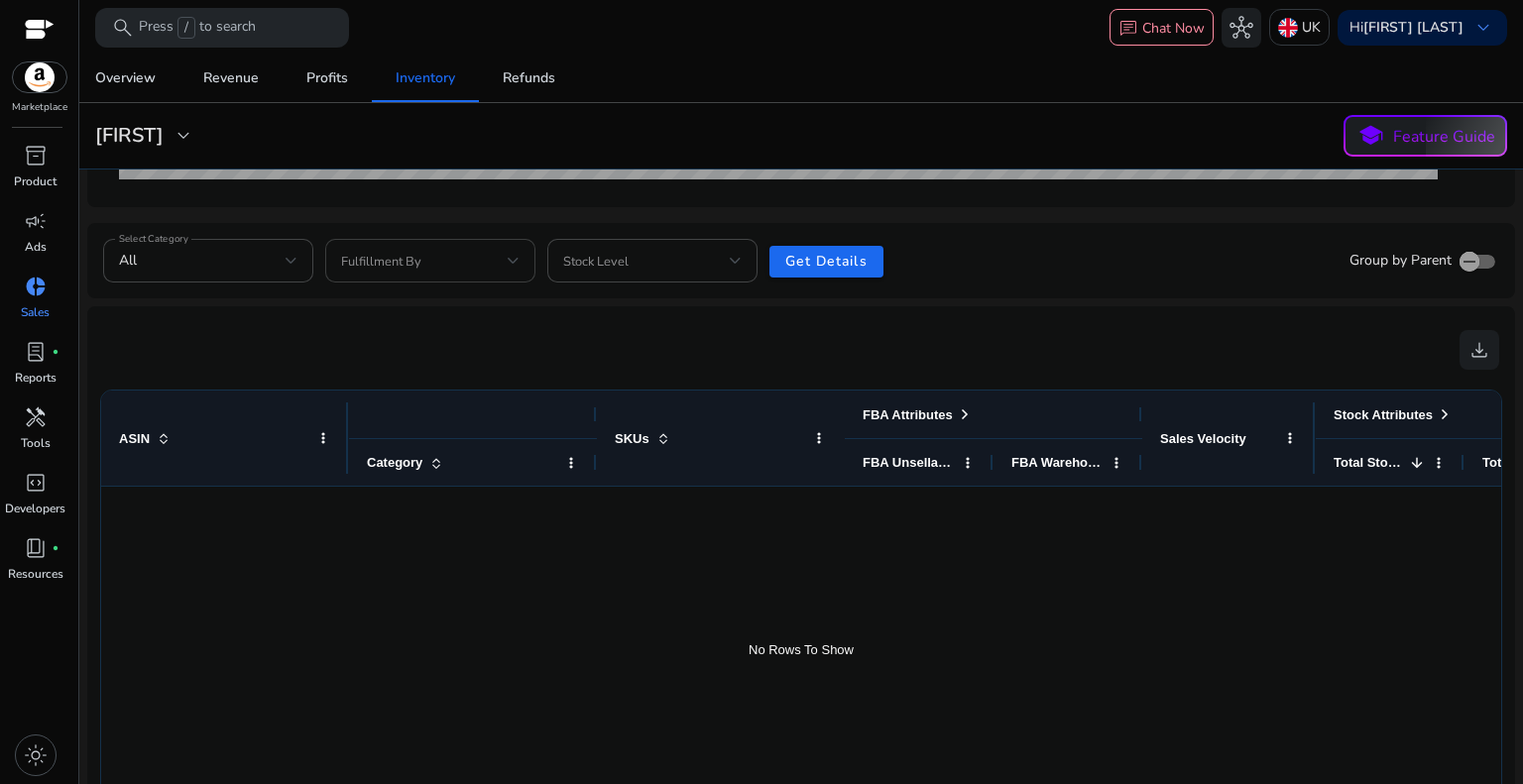 click at bounding box center (424, 261) 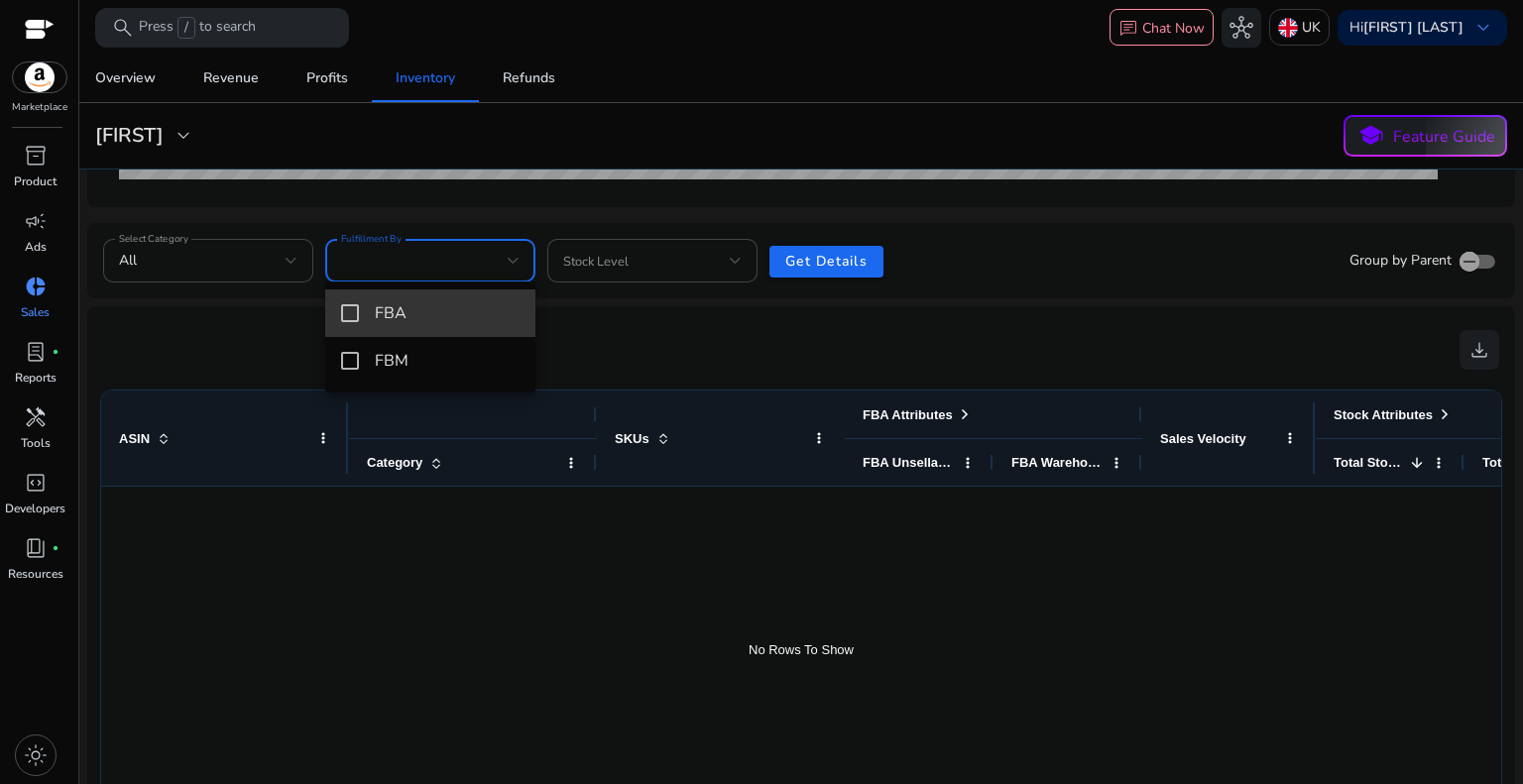 click on "FBA" at bounding box center [447, 313] 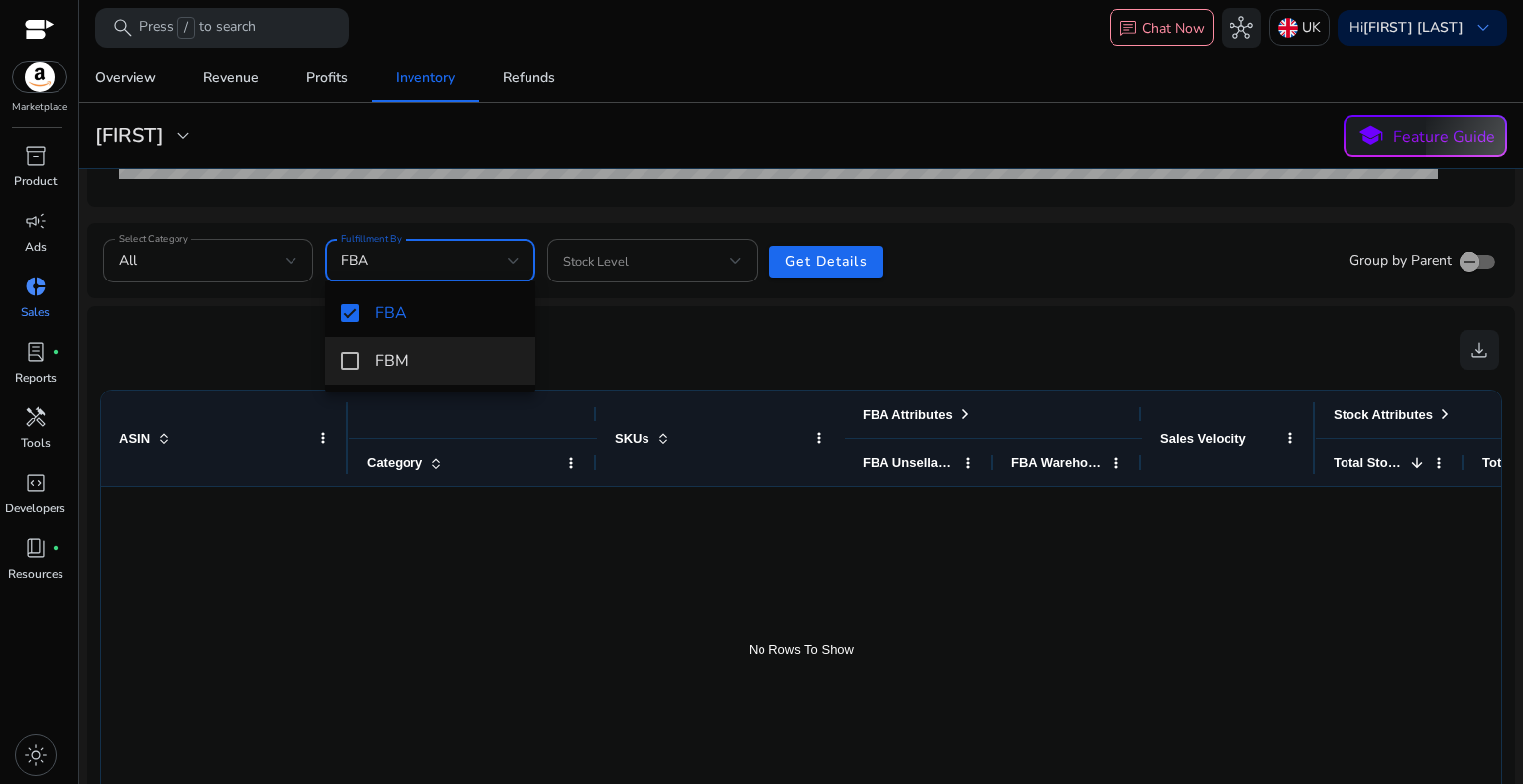 click on "FBM" at bounding box center (447, 361) 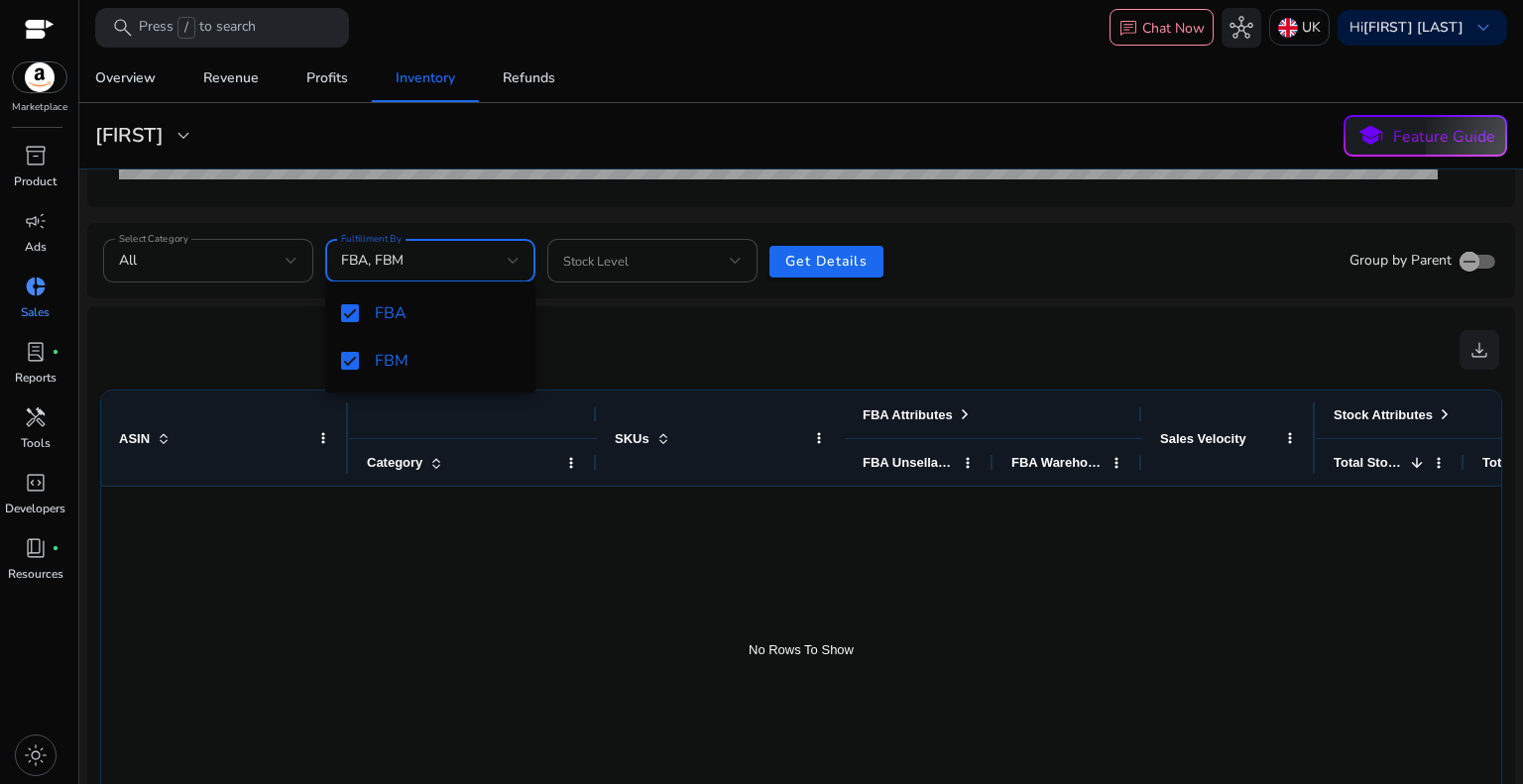 click at bounding box center [762, 392] 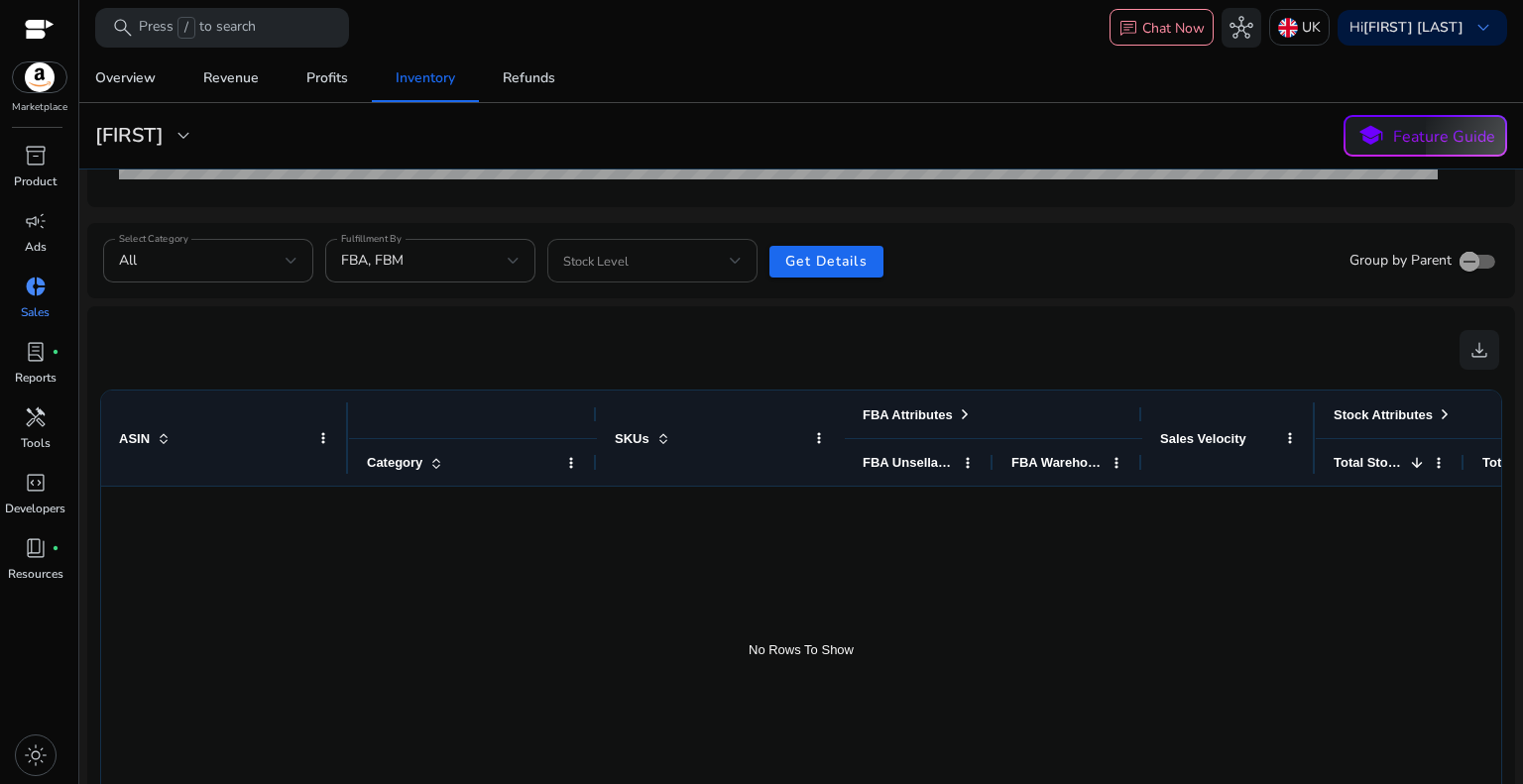 click at bounding box center [646, 261] 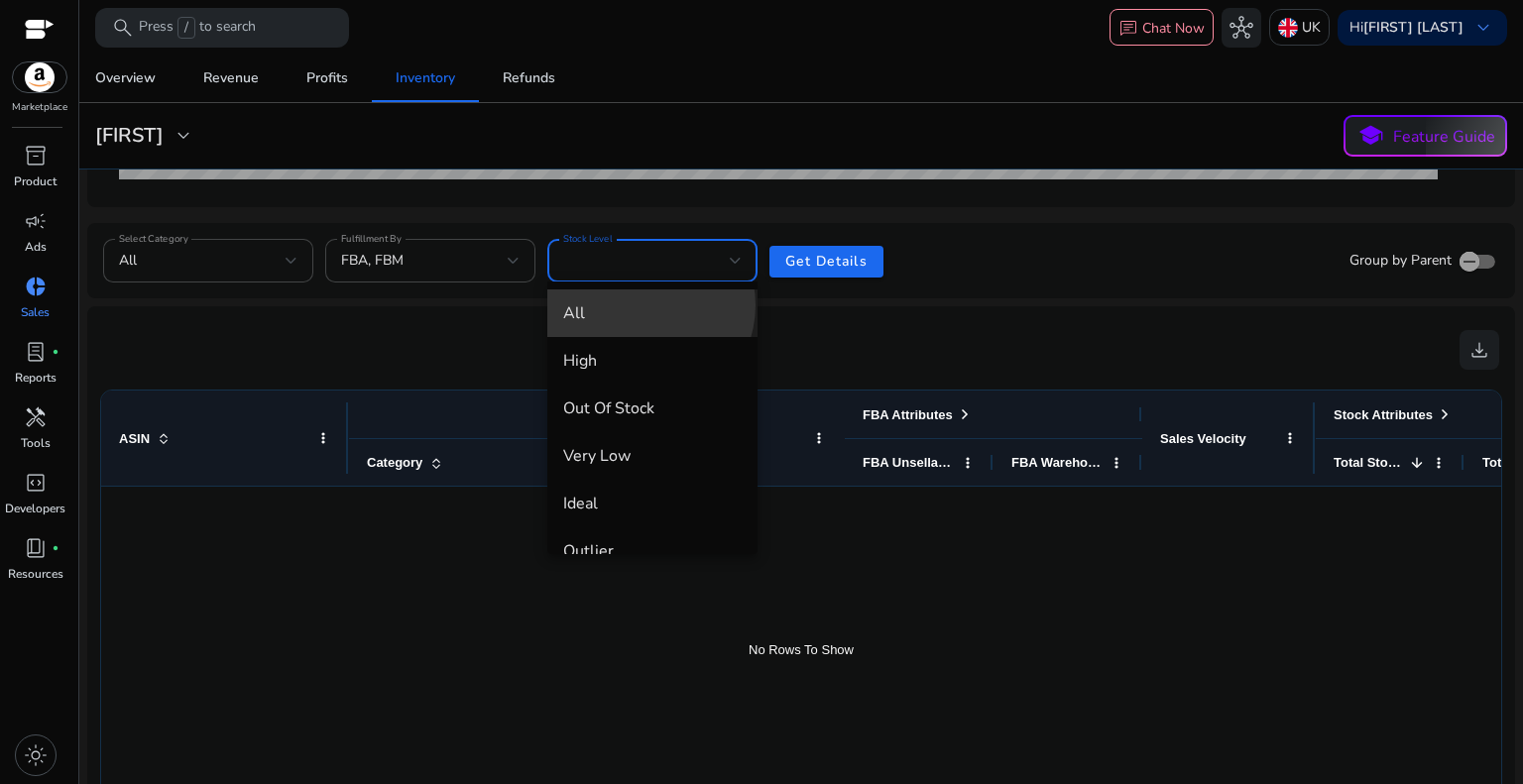click on "All" at bounding box center (652, 313) 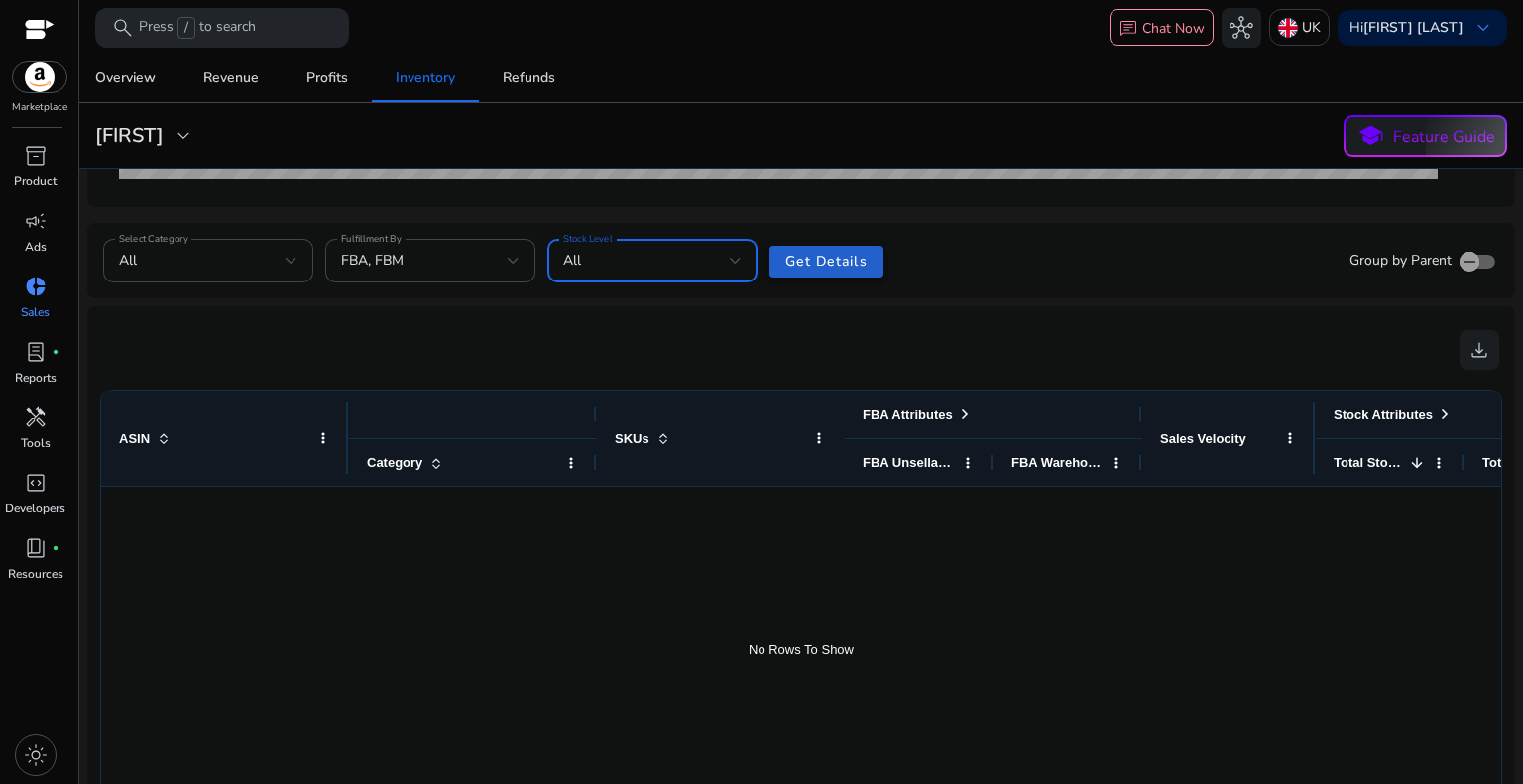 click on "Get Details" 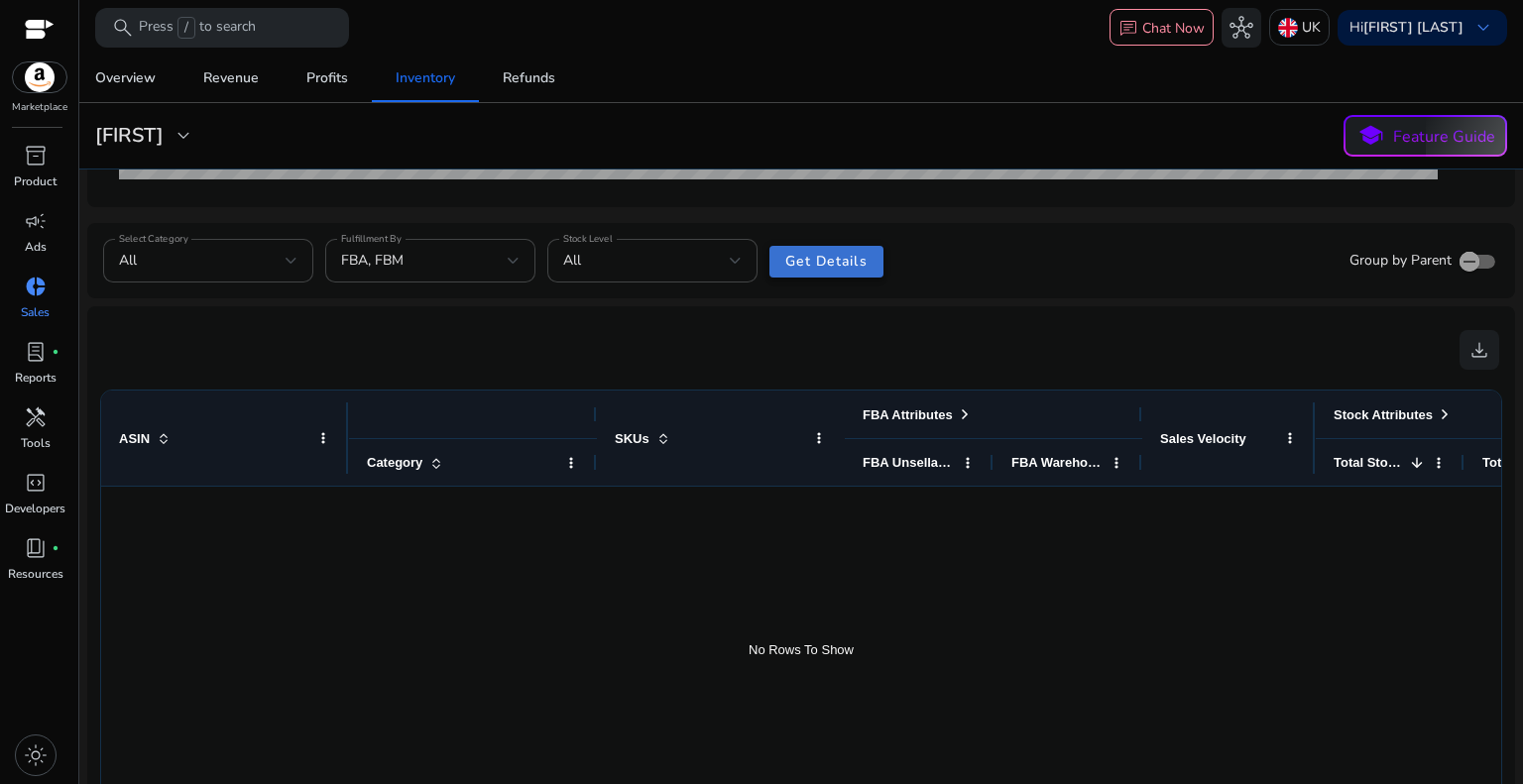 click on "Get Details" 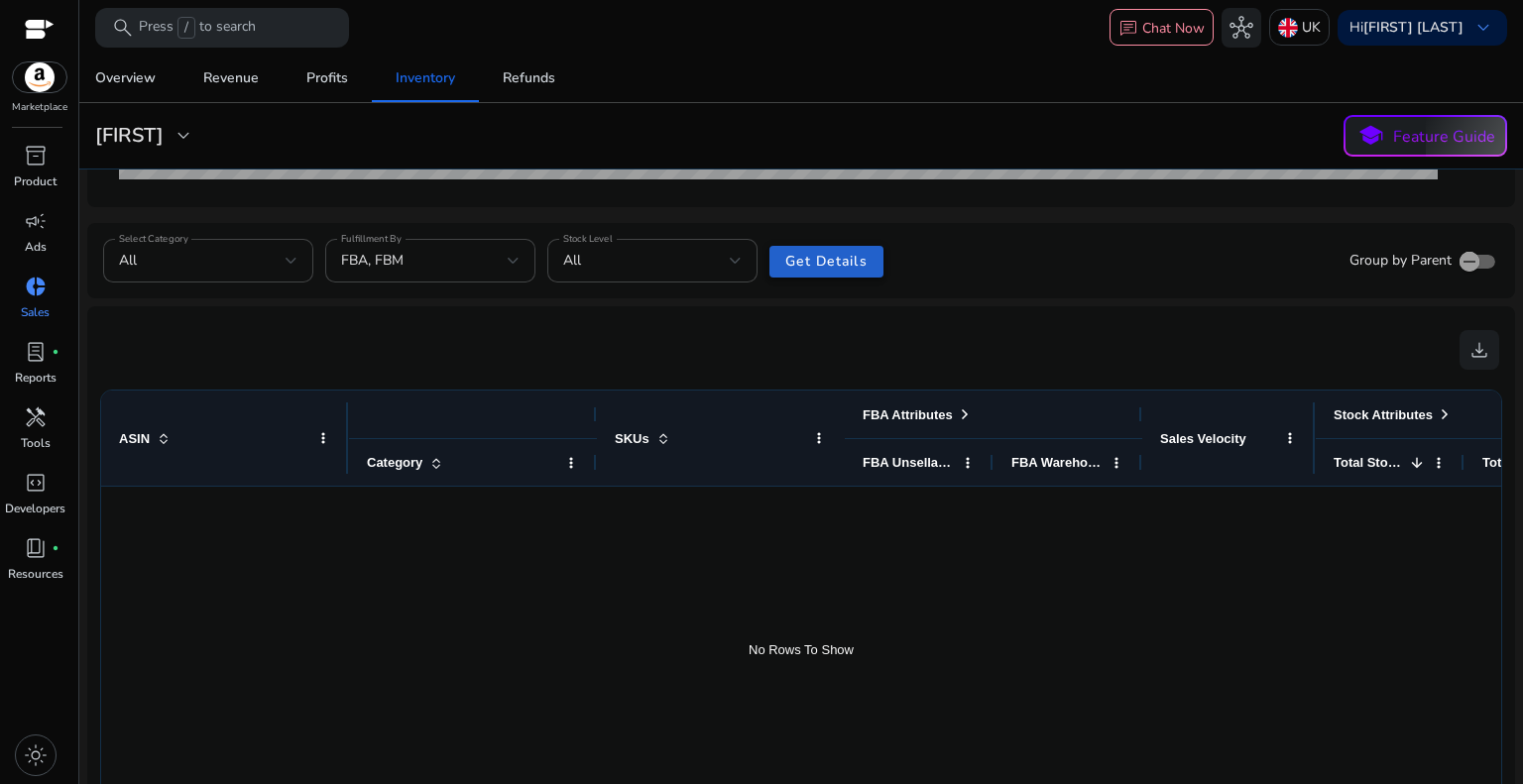 click on "Get Details" 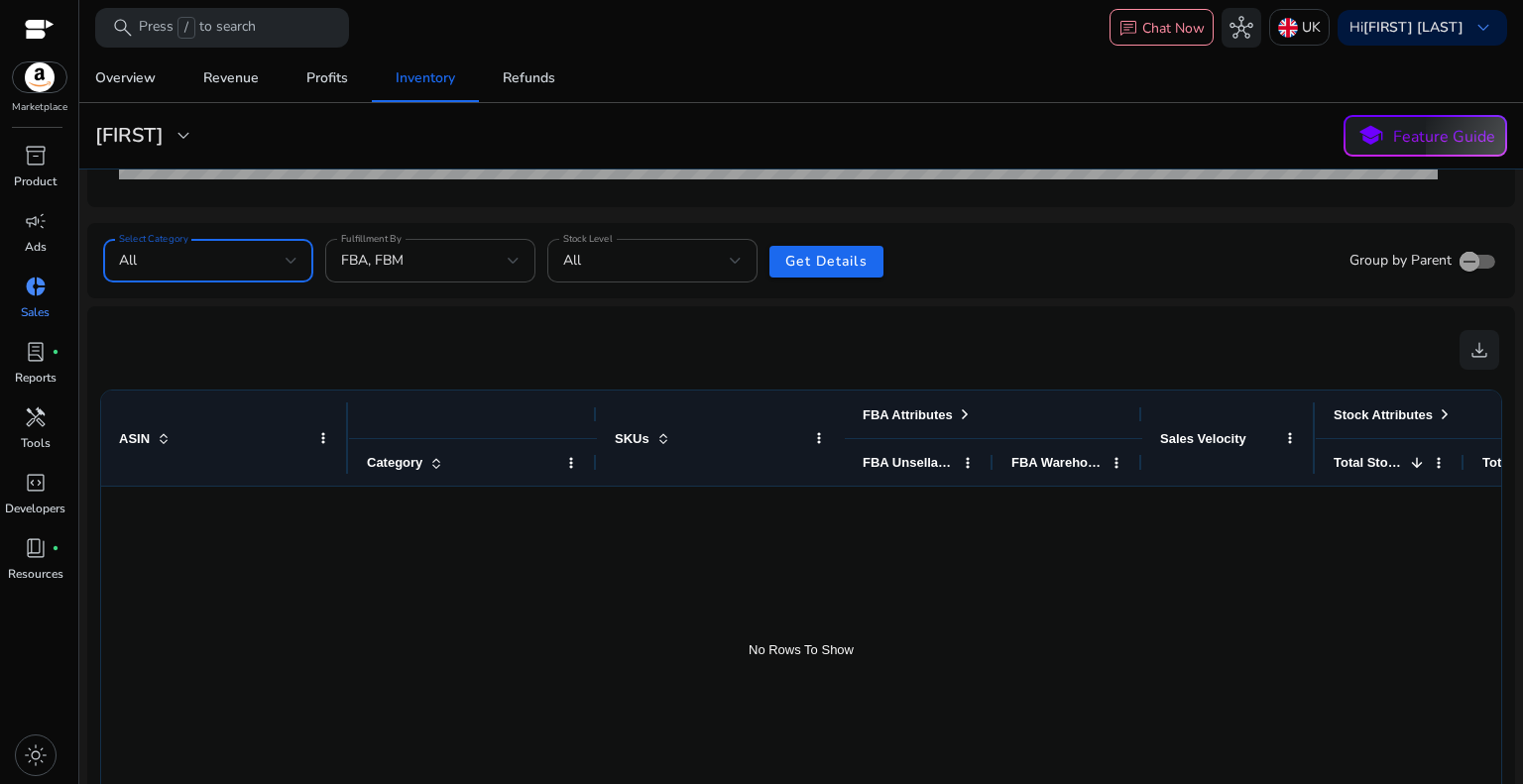 click on "All" at bounding box center [202, 261] 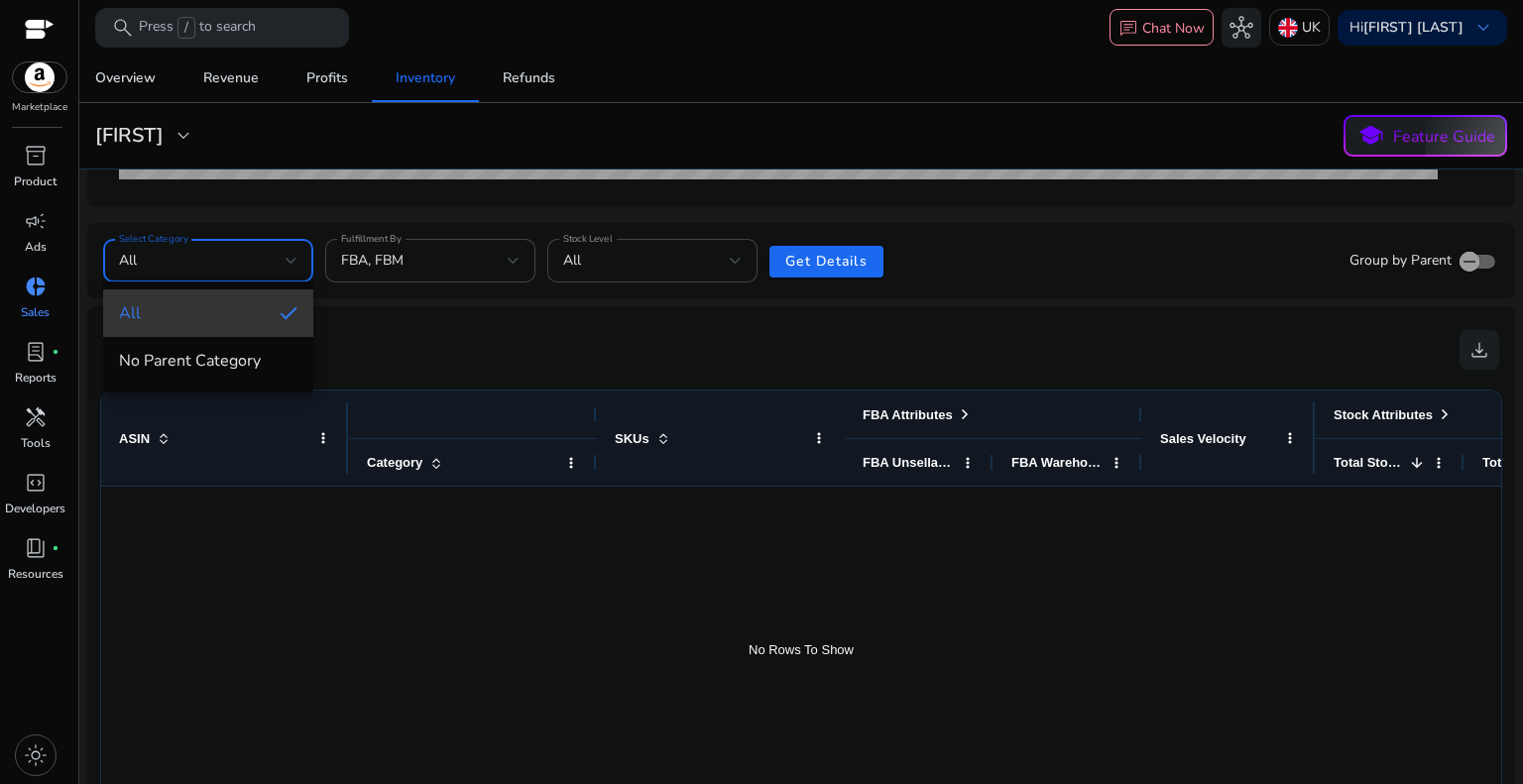 click on "All" at bounding box center (191, 313) 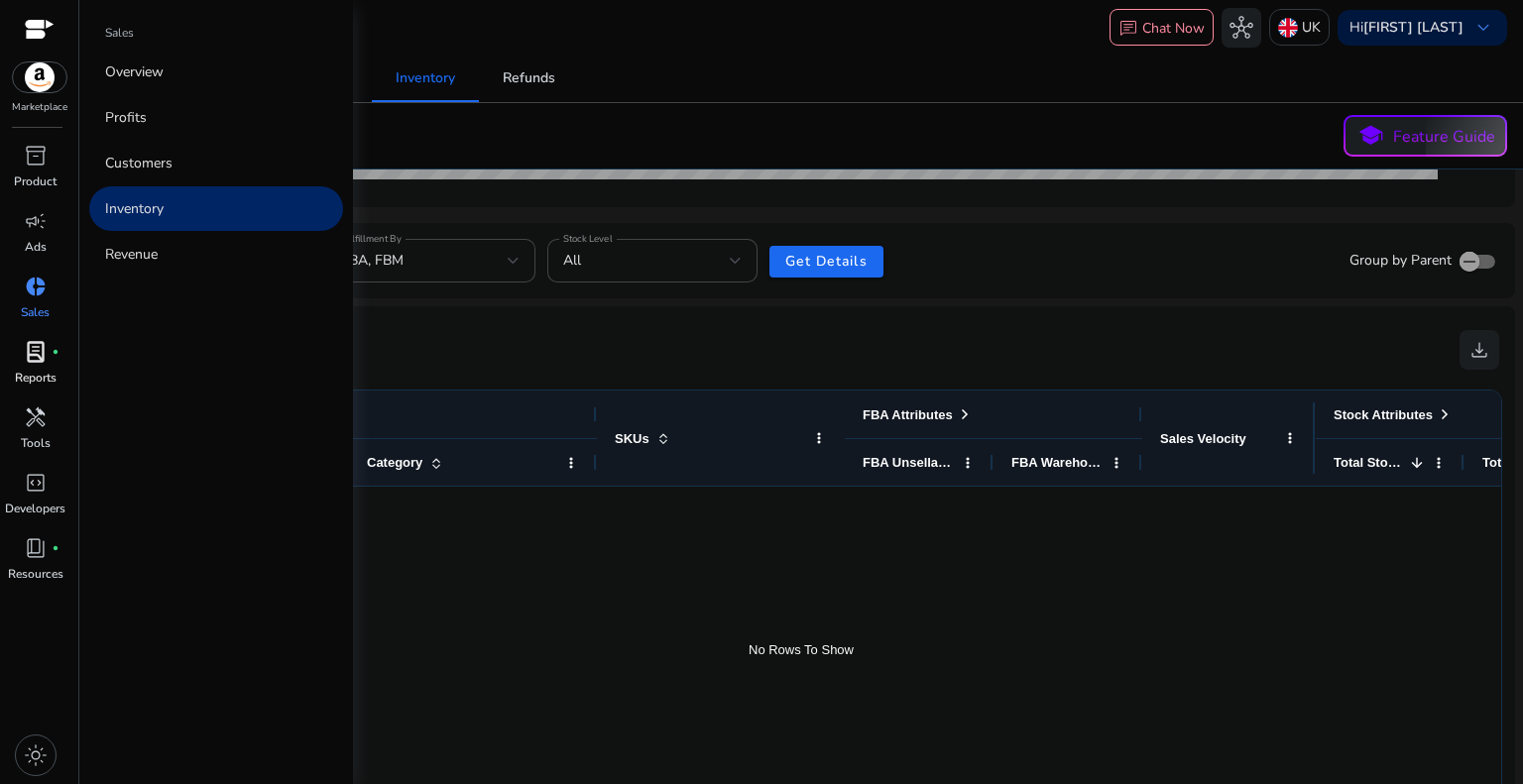 click on "lab_profile" at bounding box center (36, 352) 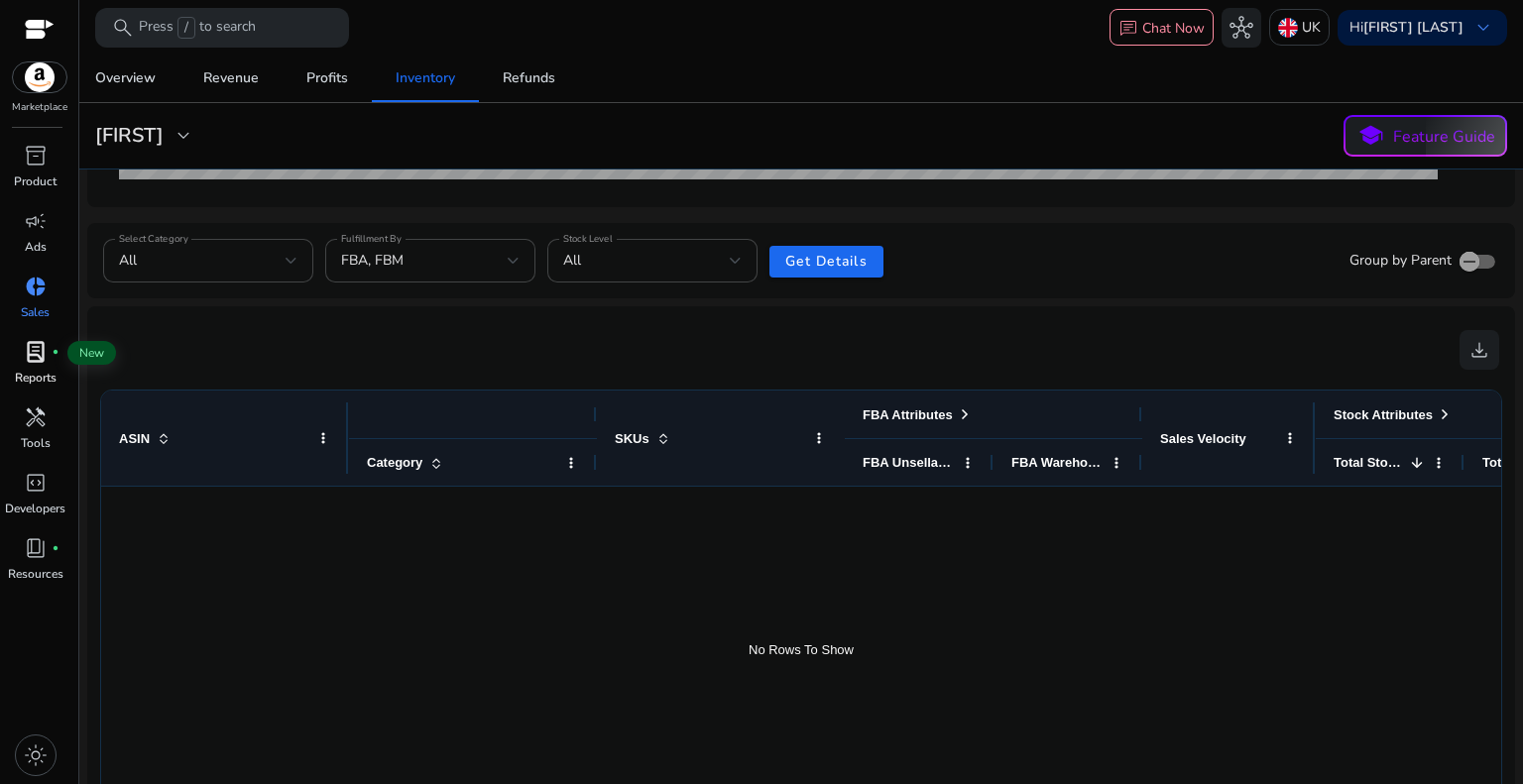 scroll, scrollTop: 0, scrollLeft: 0, axis: both 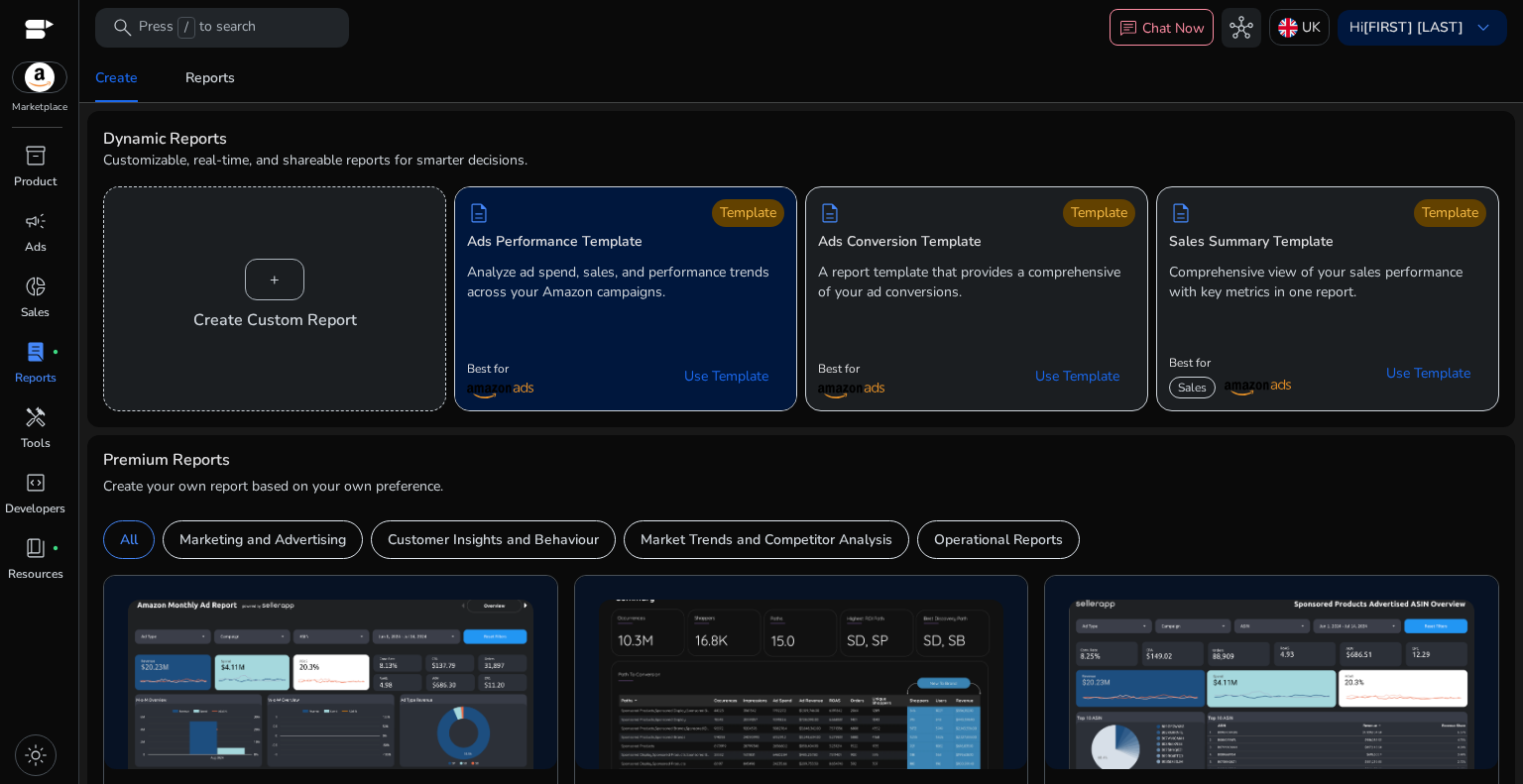 click on "Analyze ad spend, sales, and performance trends across your Amazon campaigns." 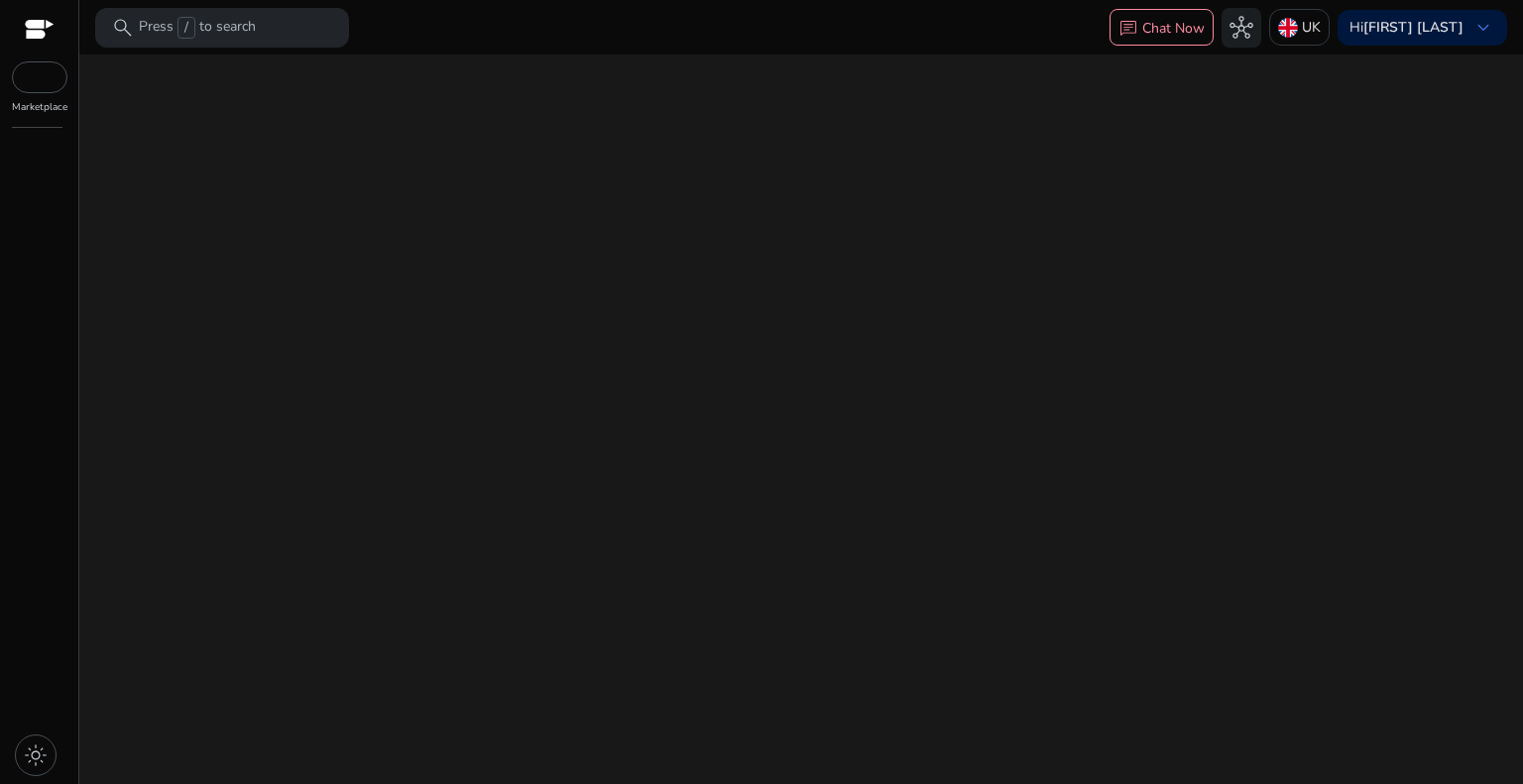 scroll, scrollTop: 0, scrollLeft: 0, axis: both 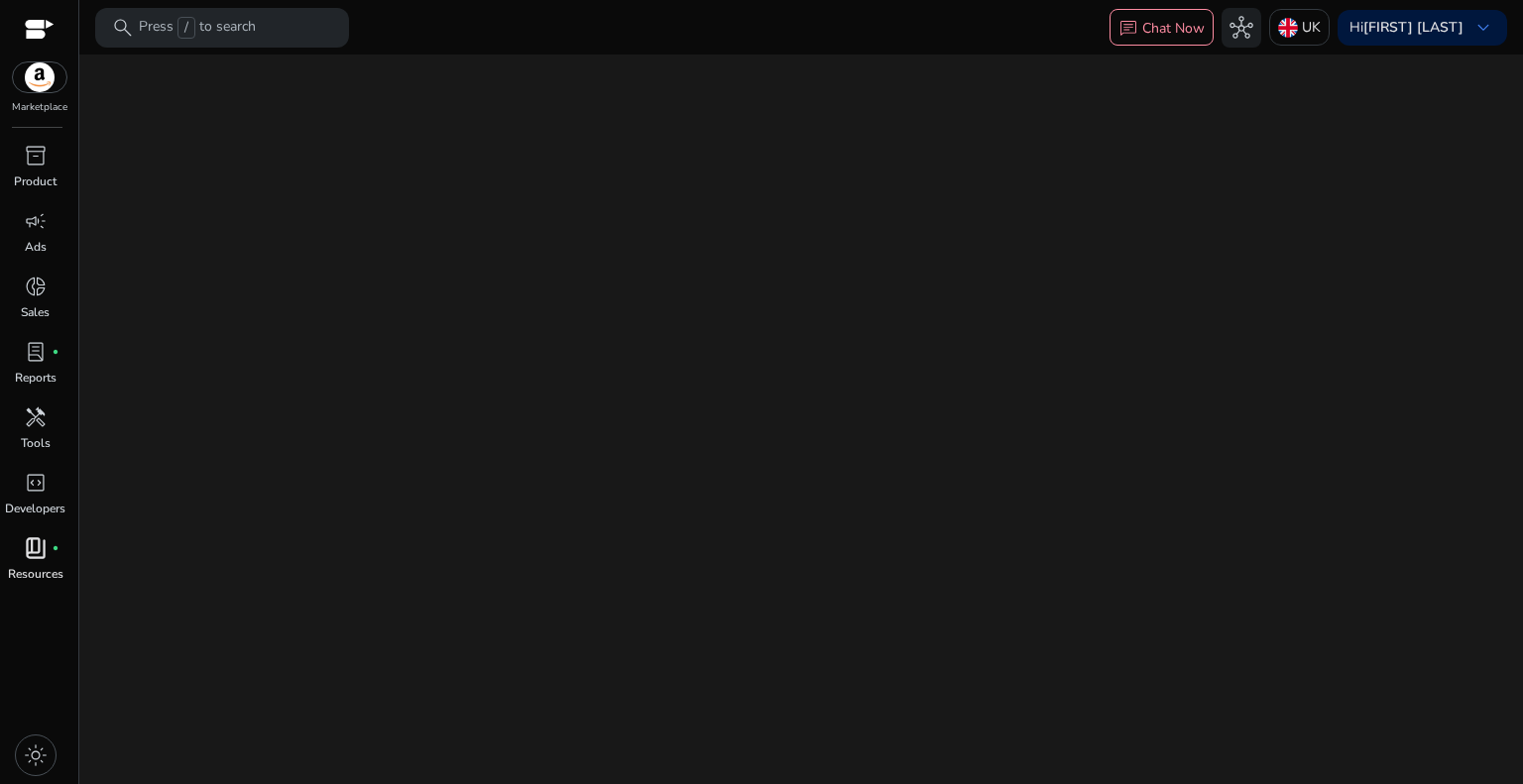 click on "book_4" at bounding box center (36, 548) 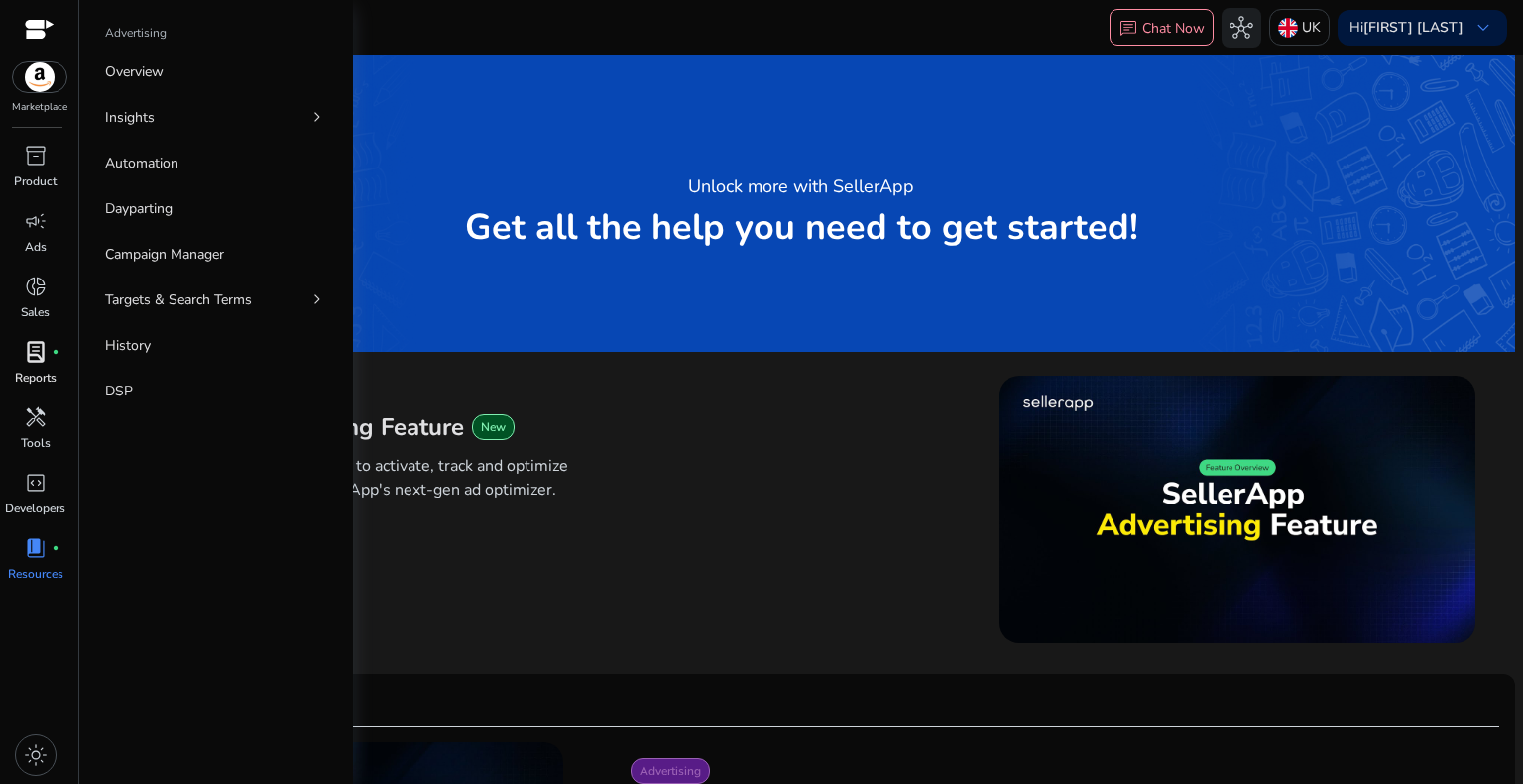 click on "lab_profile" at bounding box center [36, 352] 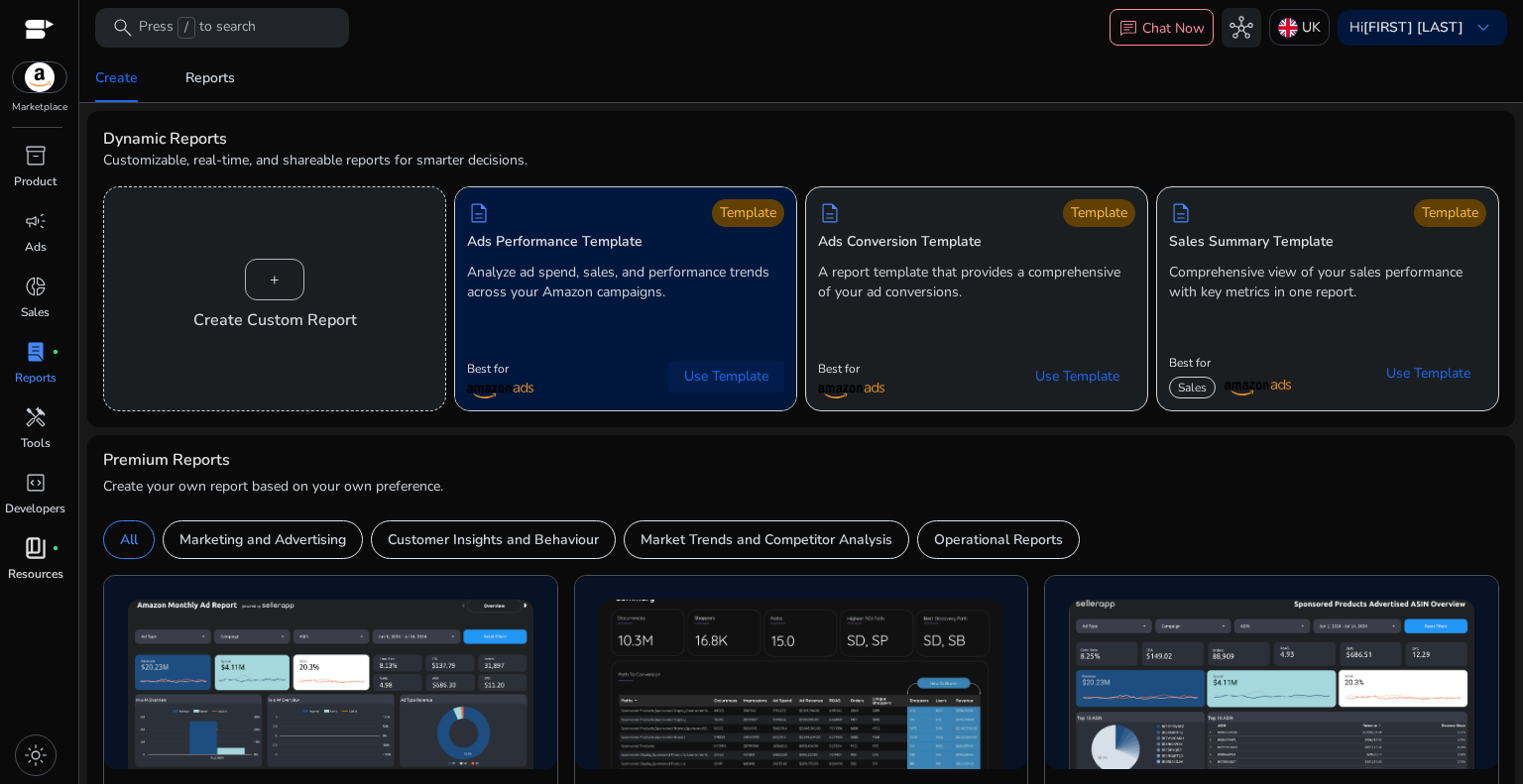 click on "Use Template" 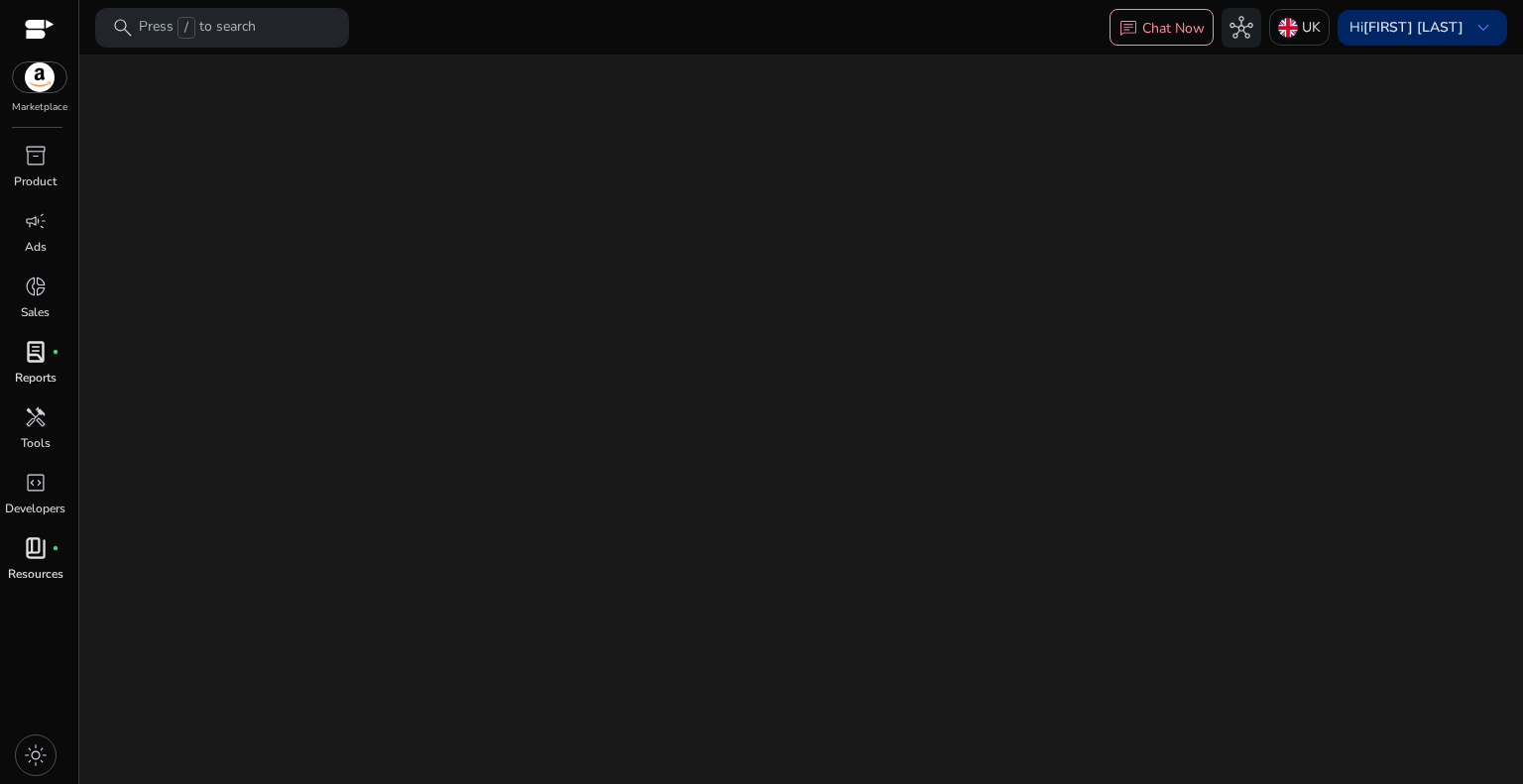 click on "[FIRST] [LAST]" at bounding box center [1413, 27] 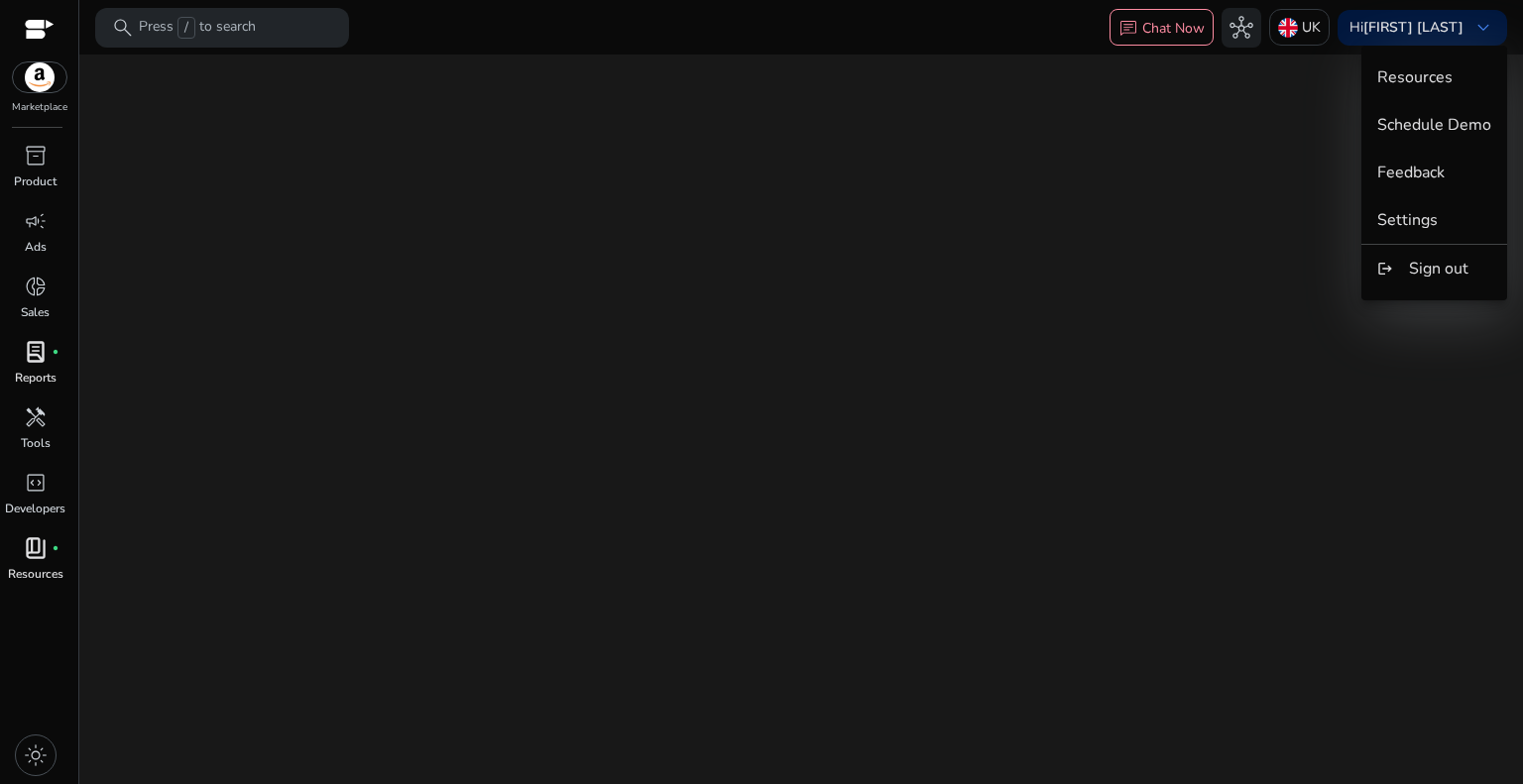 click at bounding box center (762, 392) 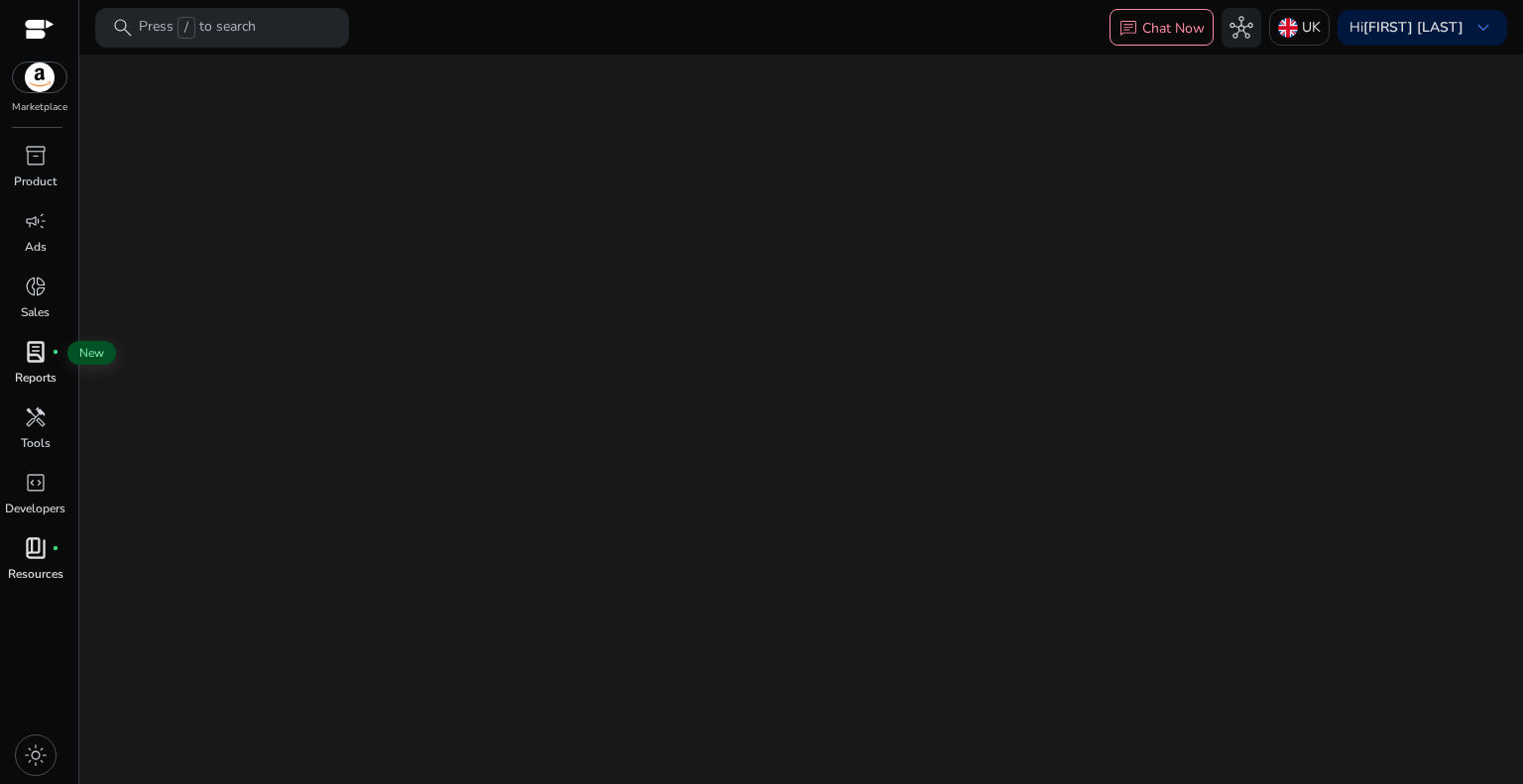click on "lab_profile   fiber_manual_record" at bounding box center (36, 352) 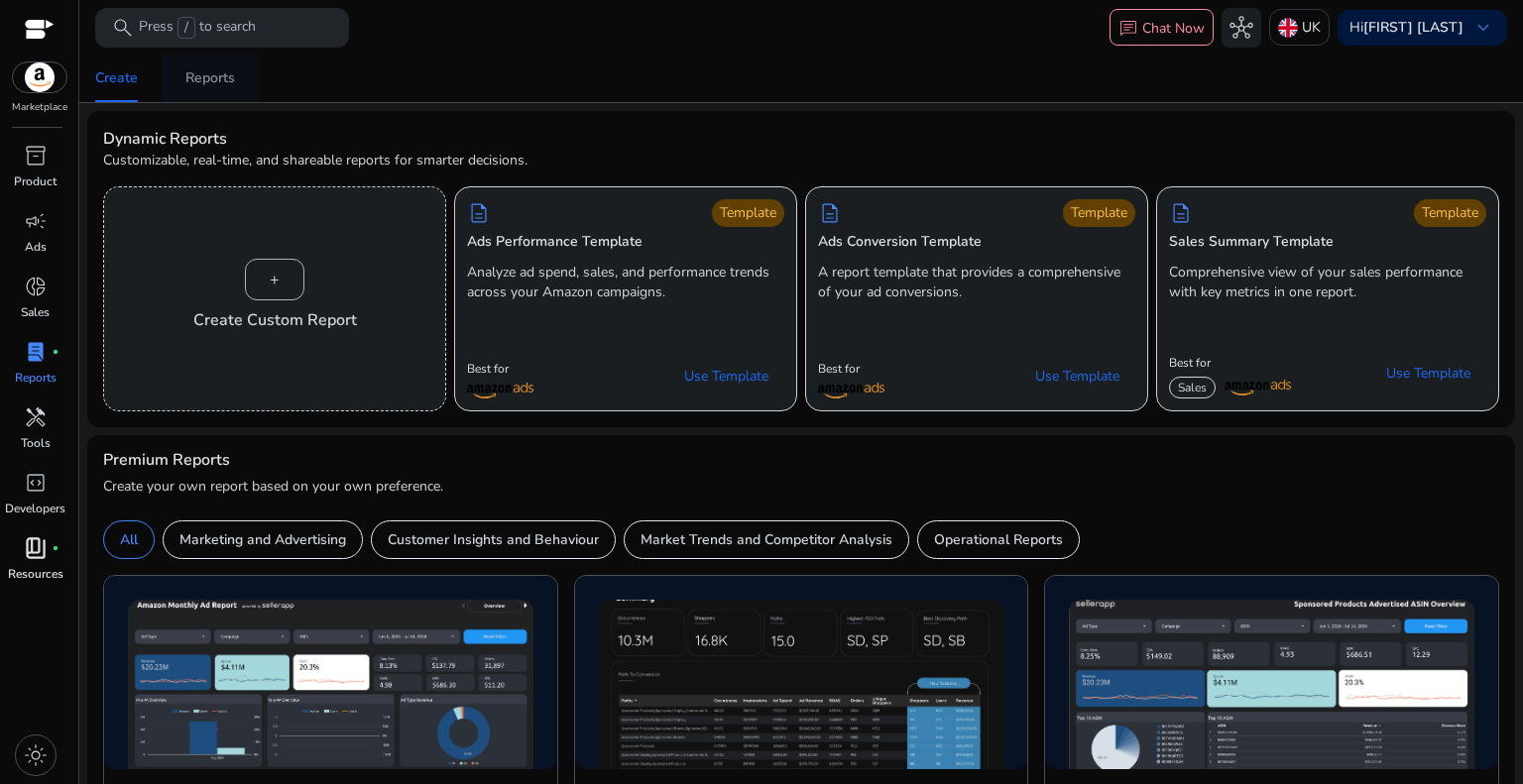 click on "Reports" at bounding box center [210, 78] 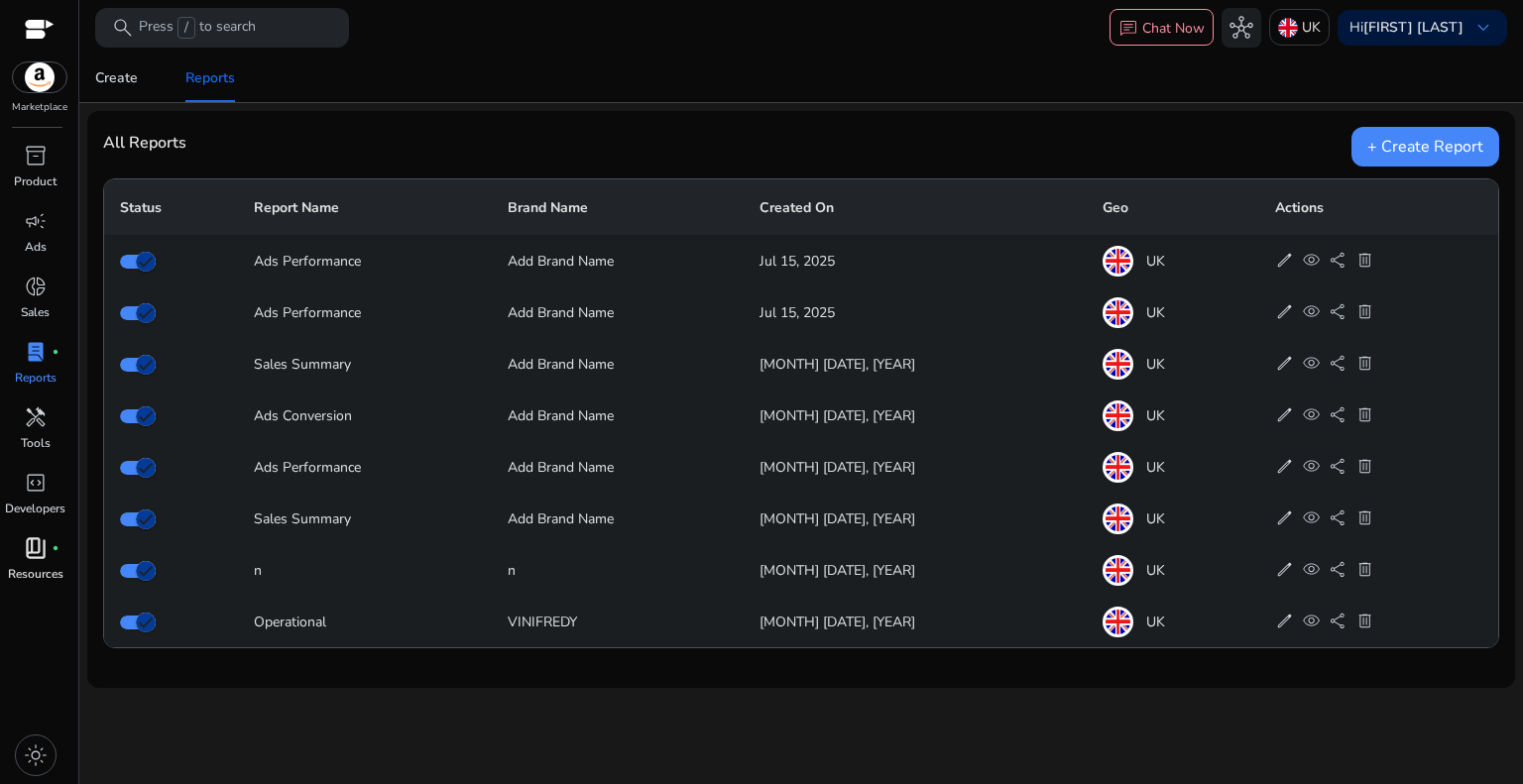 click on "Ads Performance" 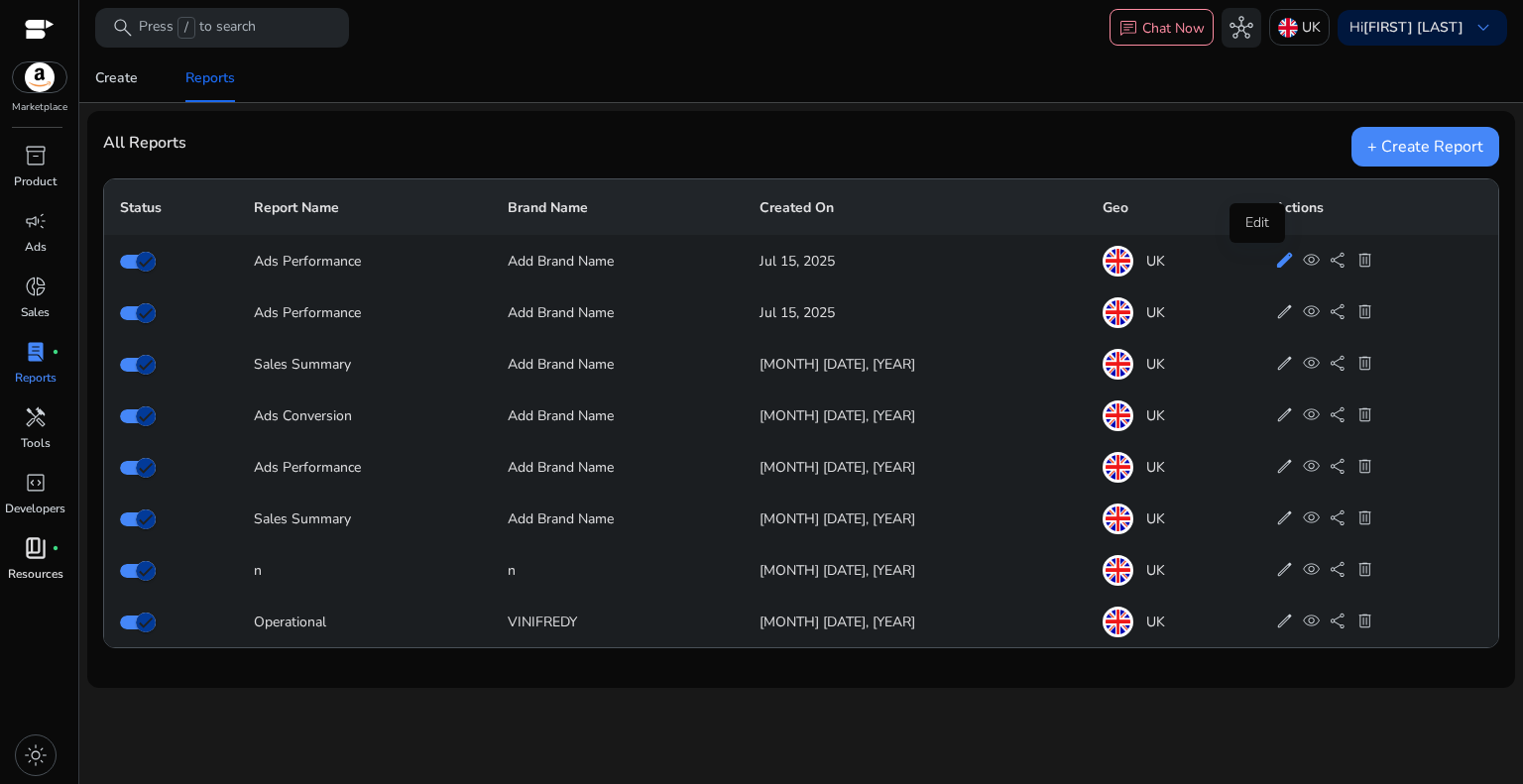 click on "edit" 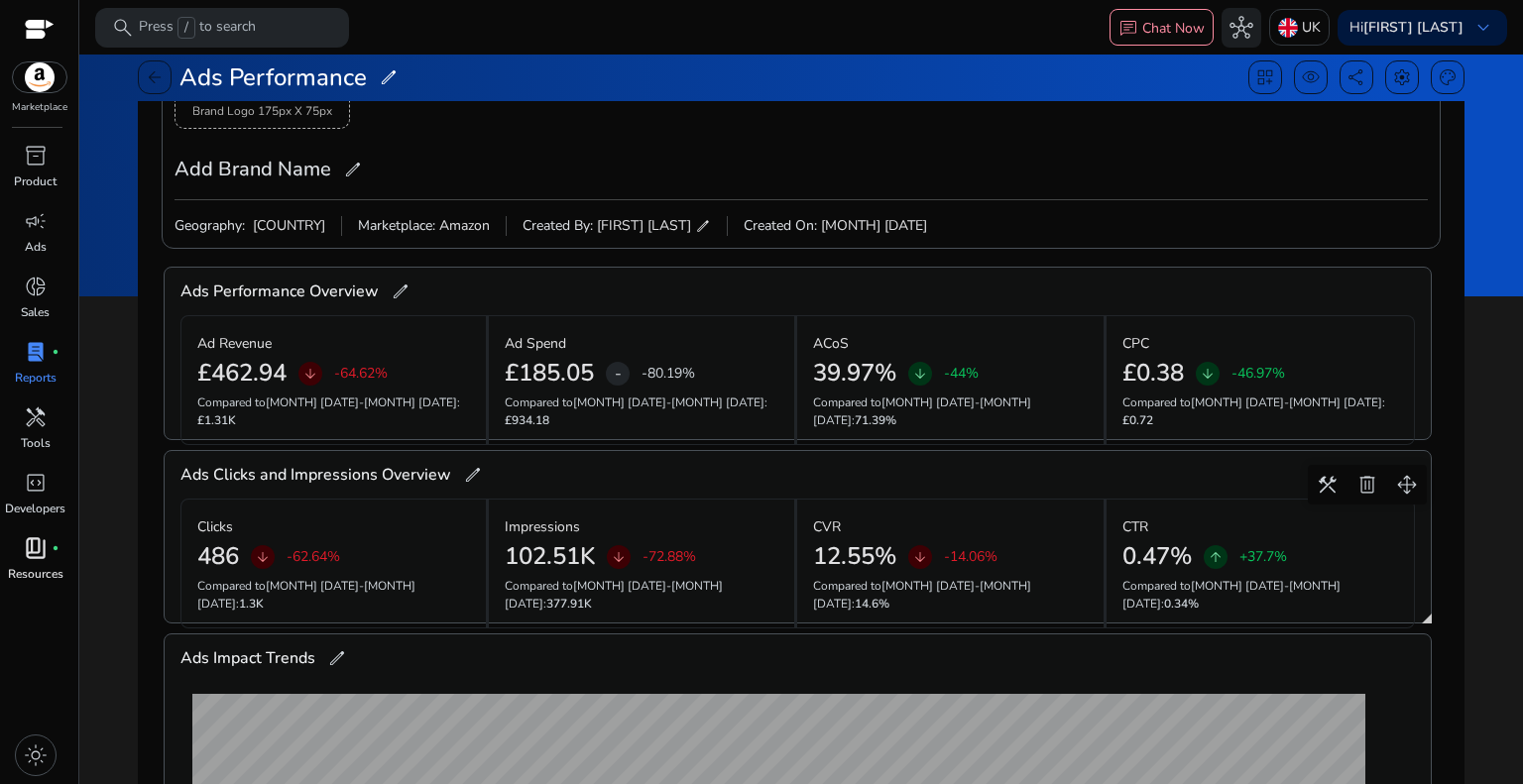 scroll, scrollTop: 198, scrollLeft: 0, axis: vertical 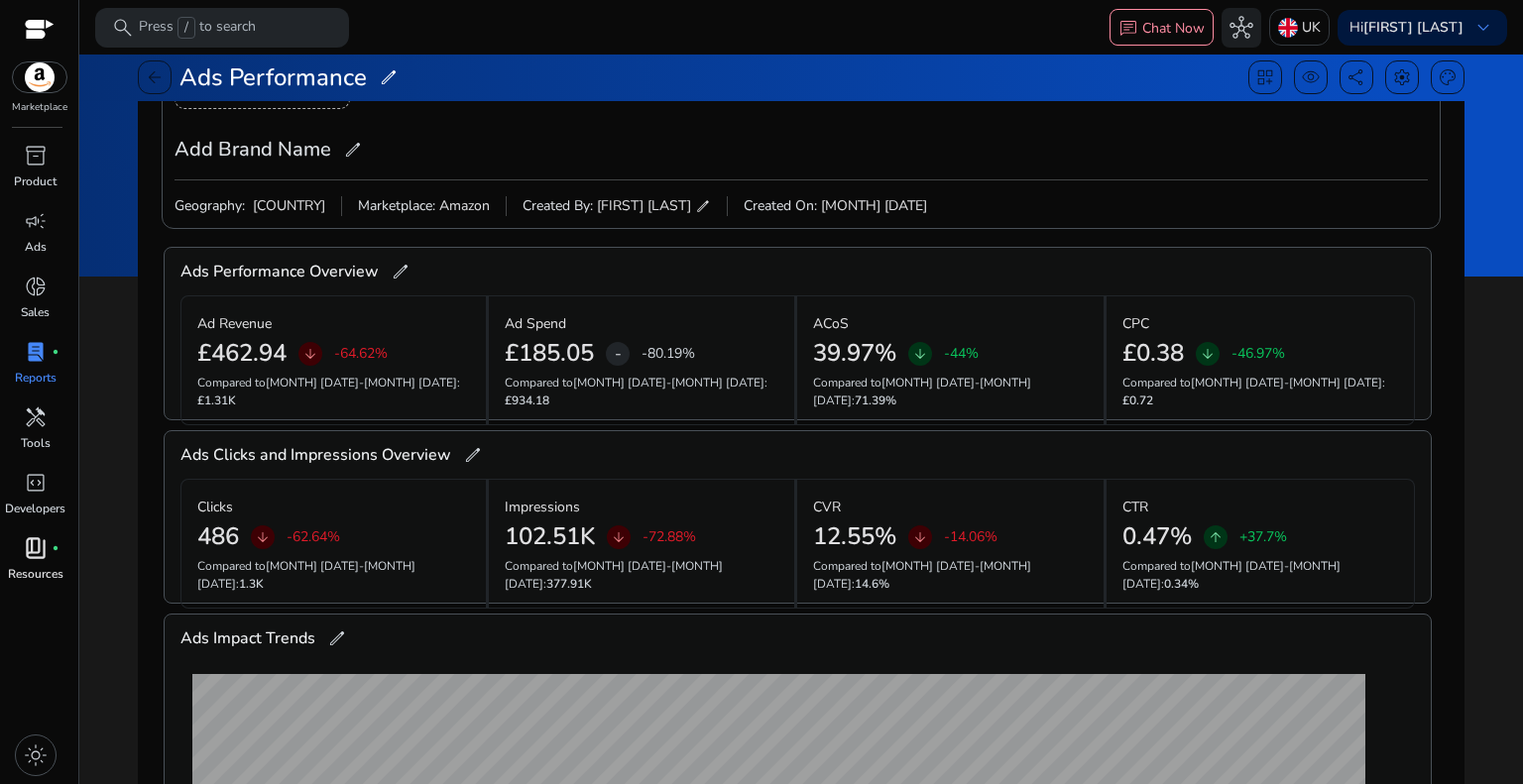 click on "Amazon" 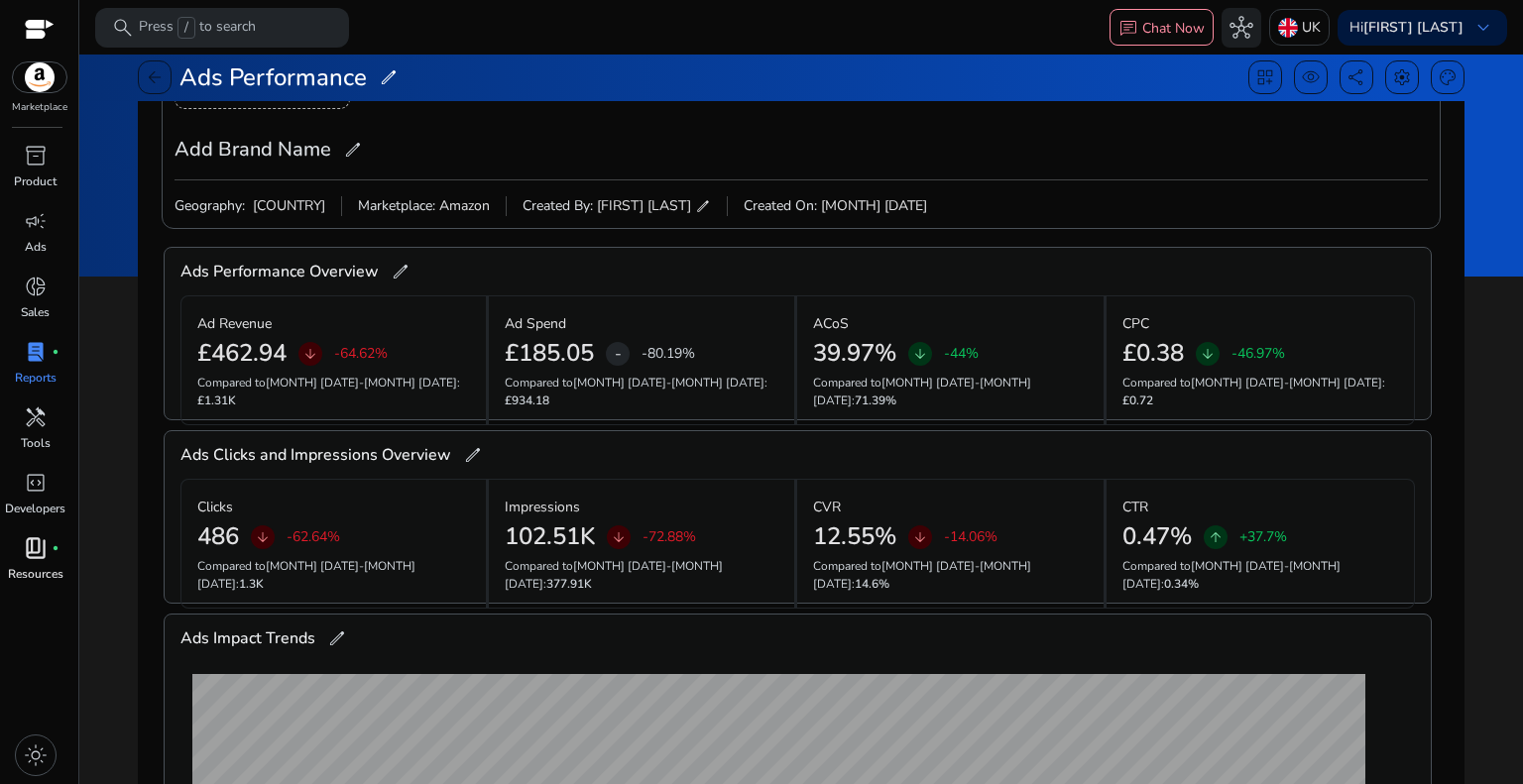 click on "Created On:" 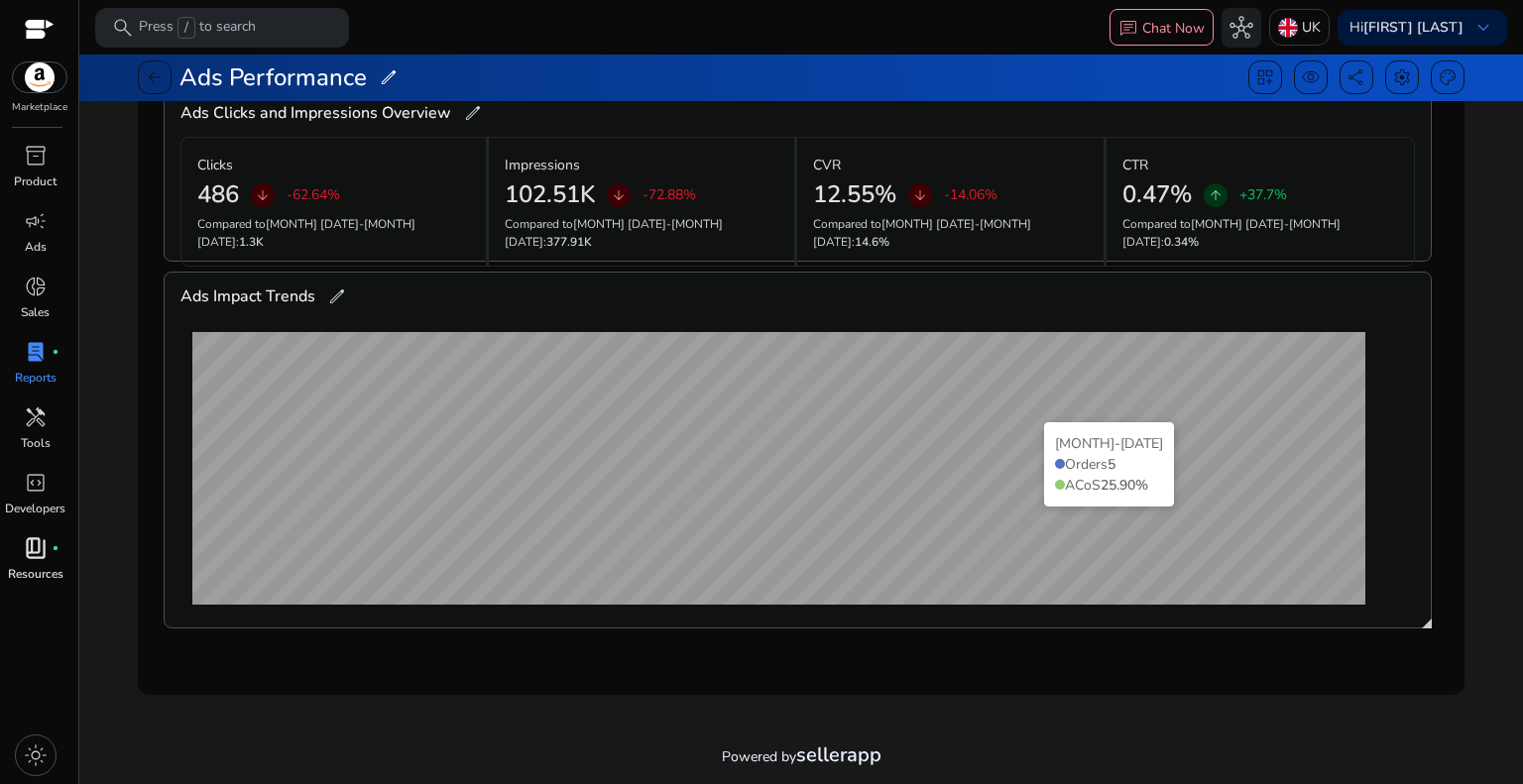 scroll, scrollTop: 553, scrollLeft: 0, axis: vertical 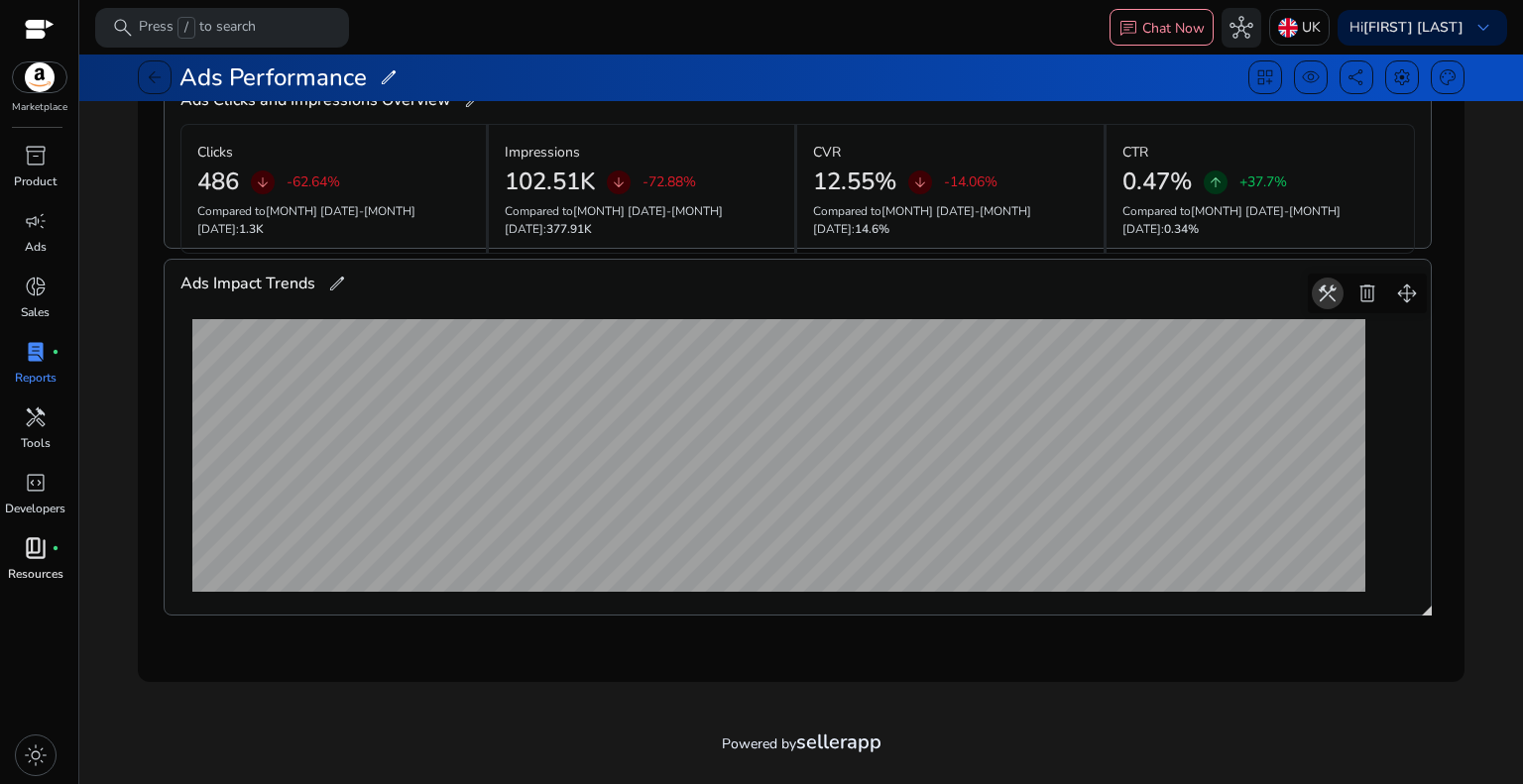 click 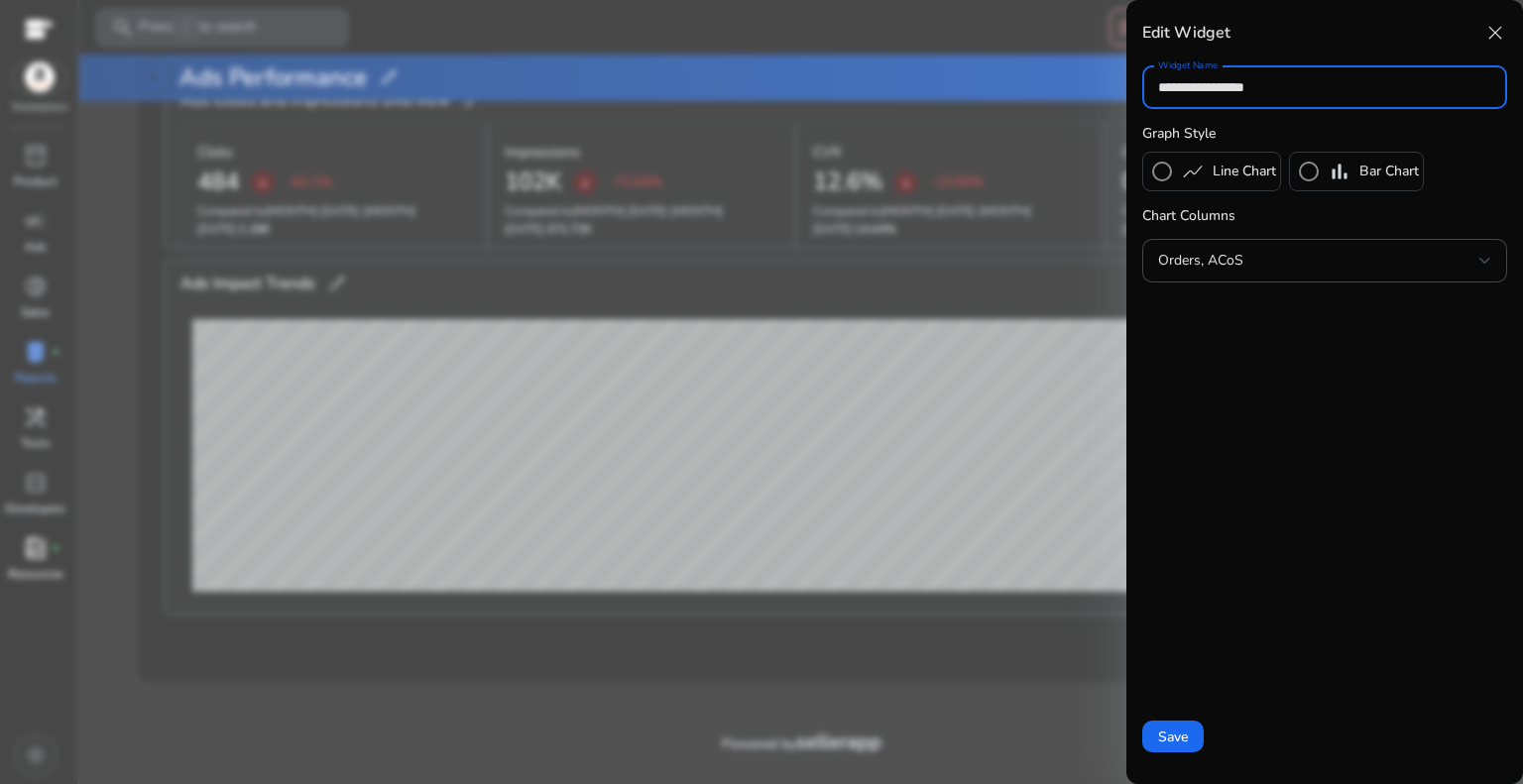 click on "close" at bounding box center [1495, 33] 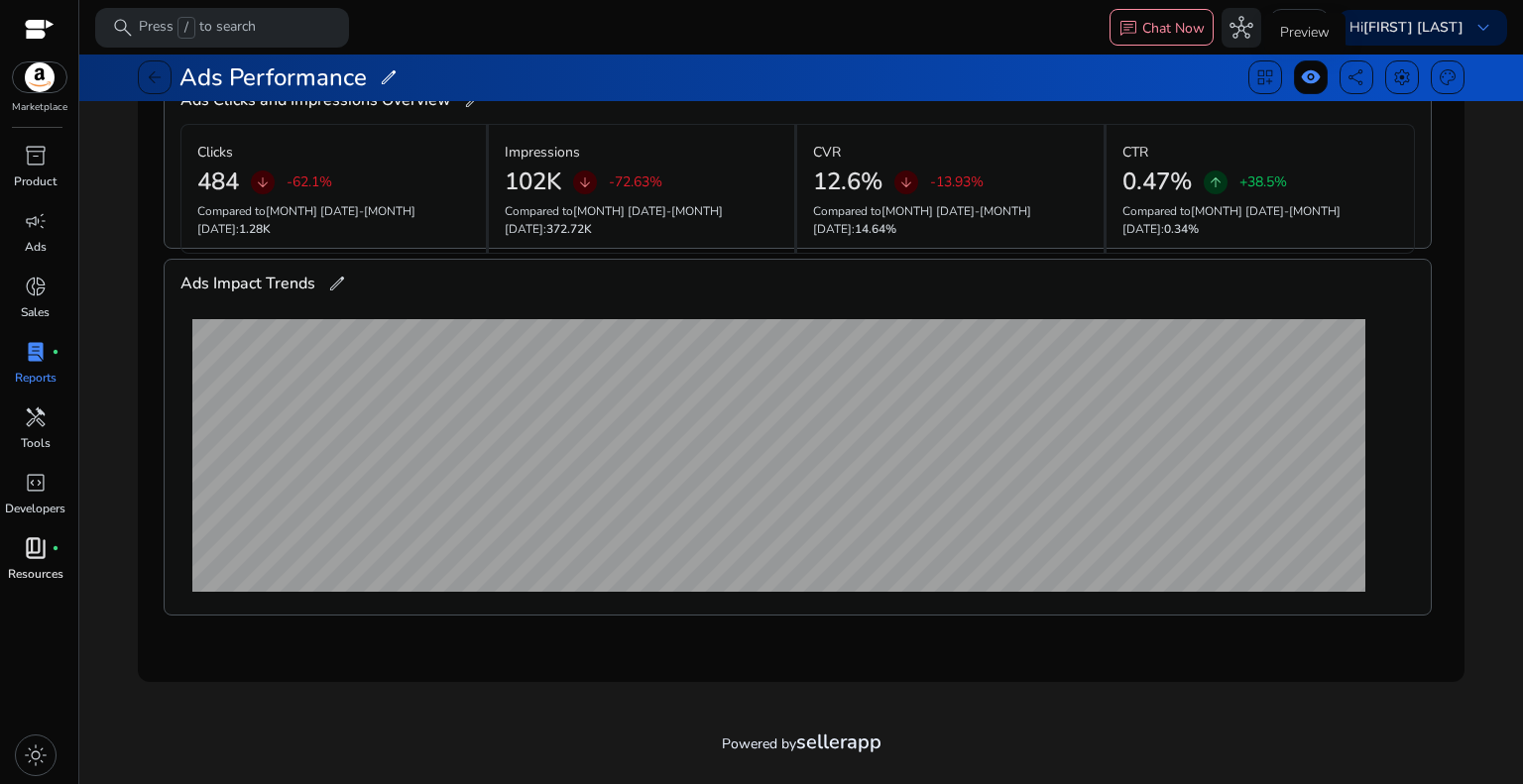 click on "visibility" 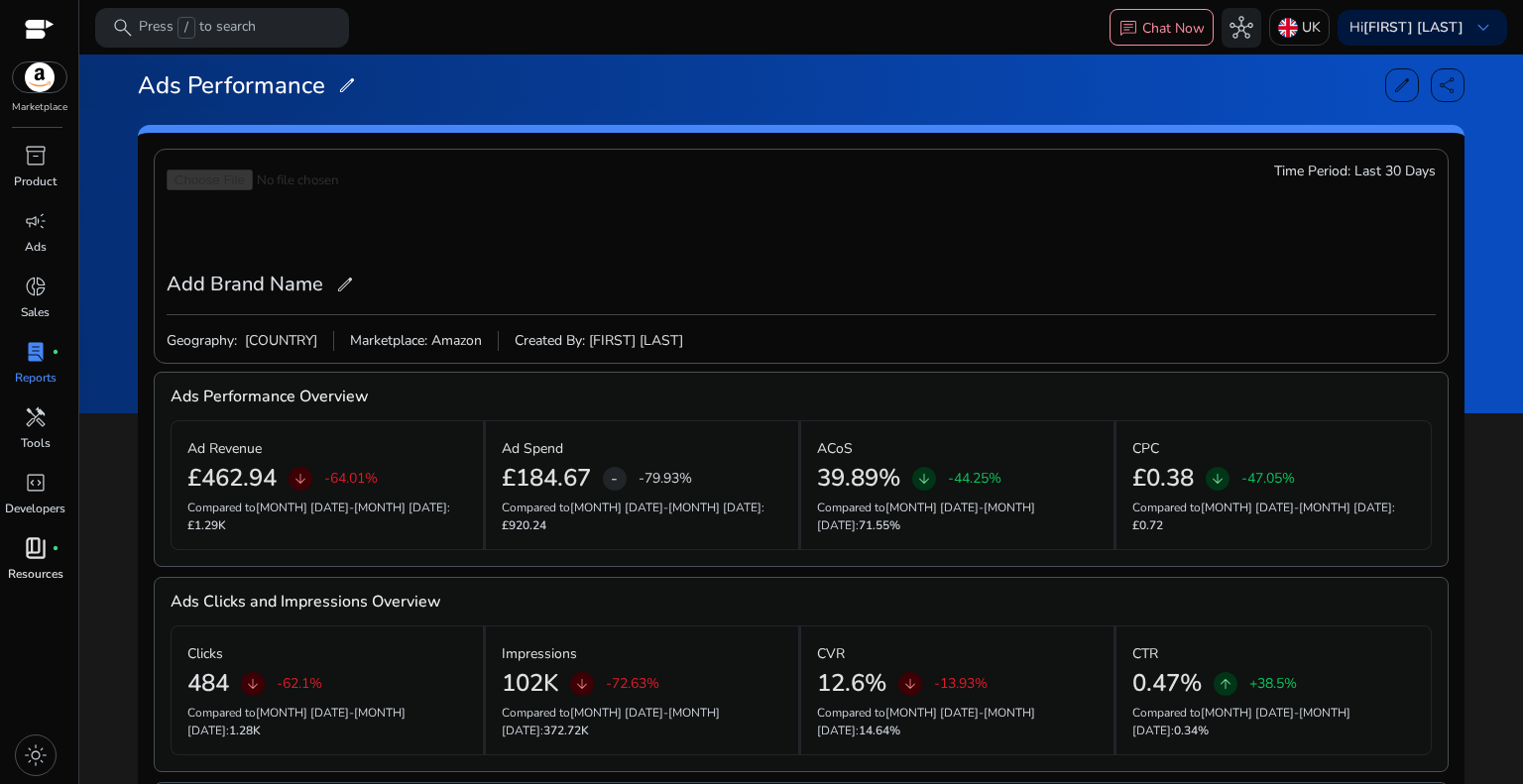 scroll, scrollTop: 6, scrollLeft: 0, axis: vertical 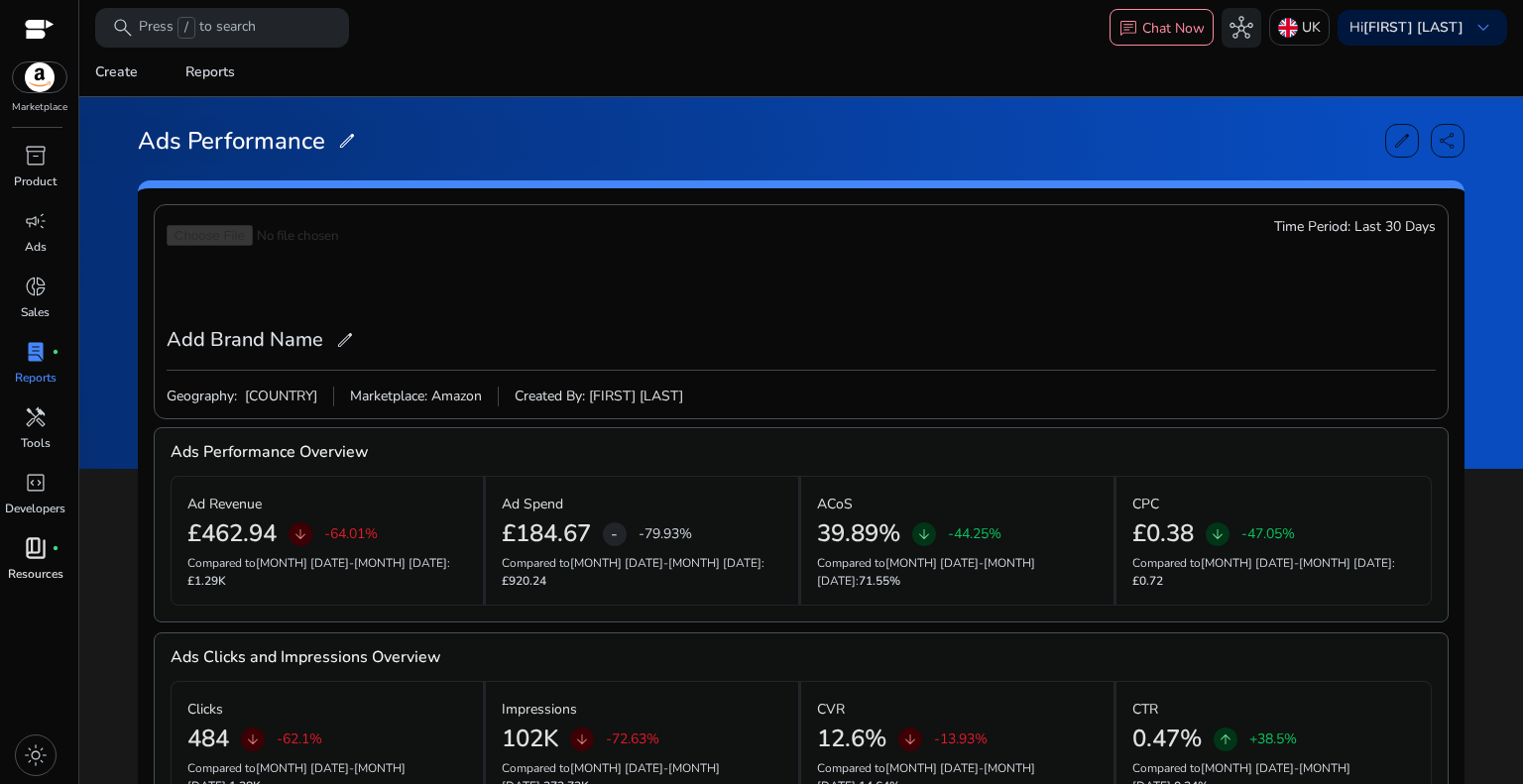 click on "Last 30 Days" 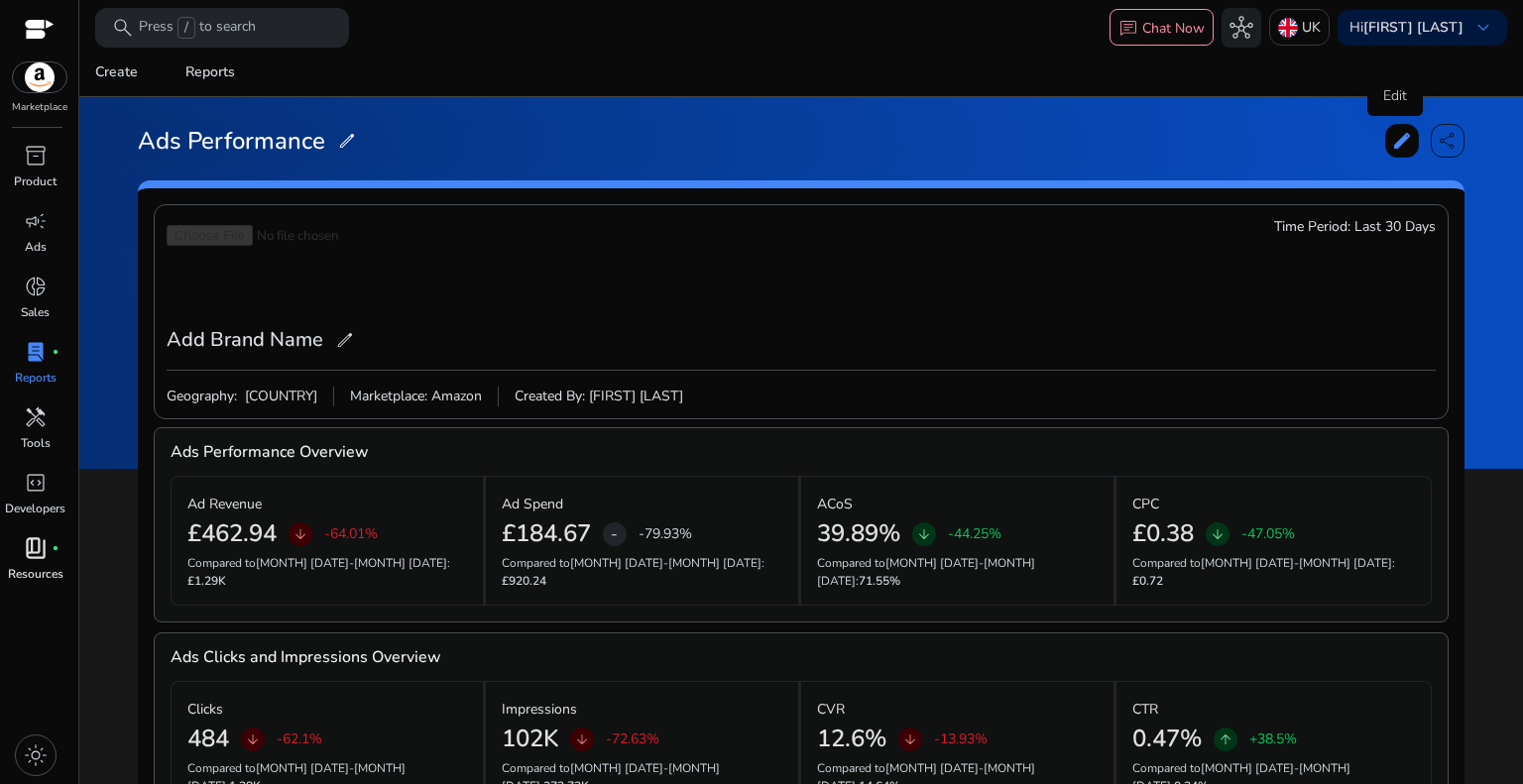 click on "edit" 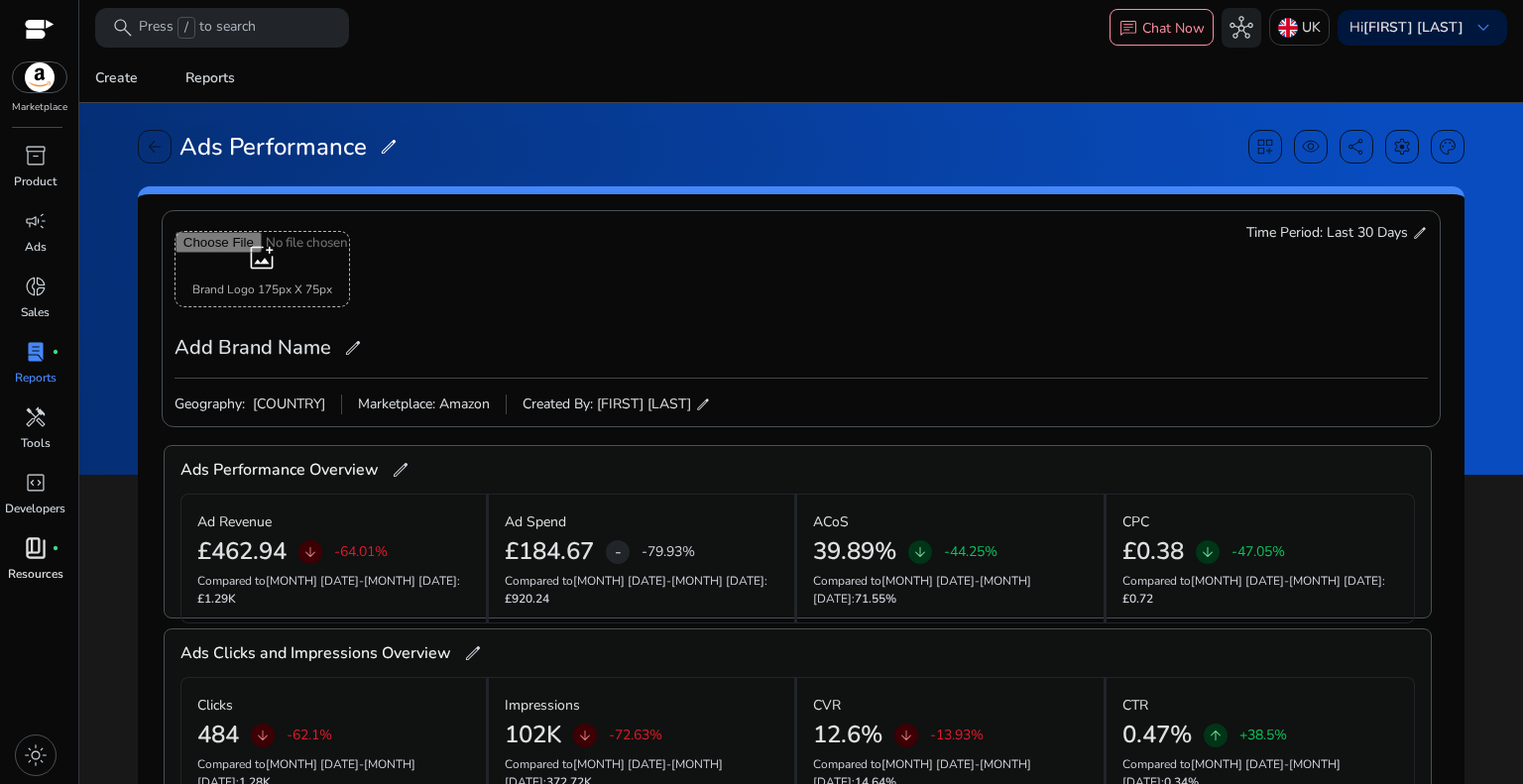 click on "edit" 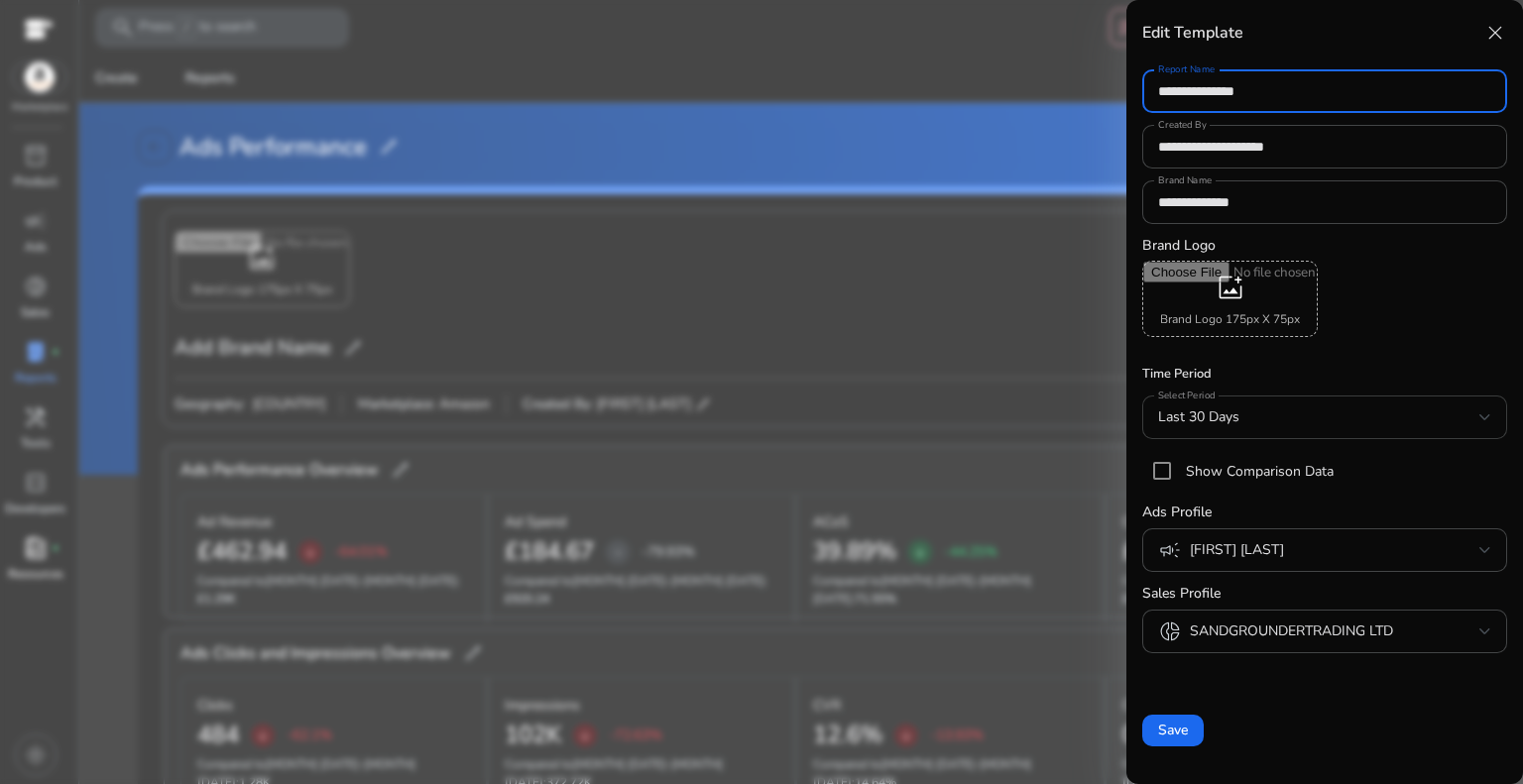 click on "Last 30 Days" at bounding box center (1319, 417) 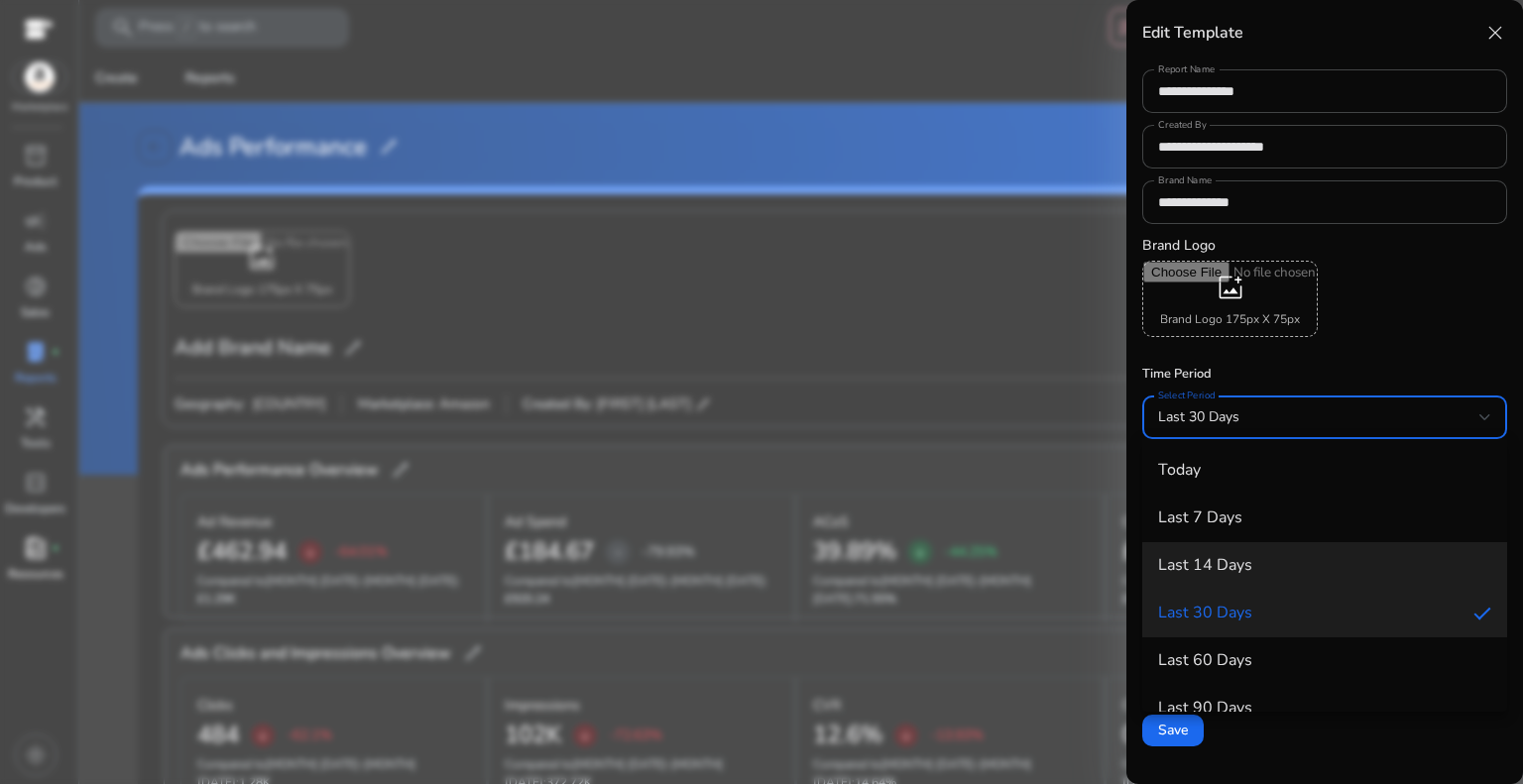 click on "Last 14 Days" at bounding box center [1325, 566] 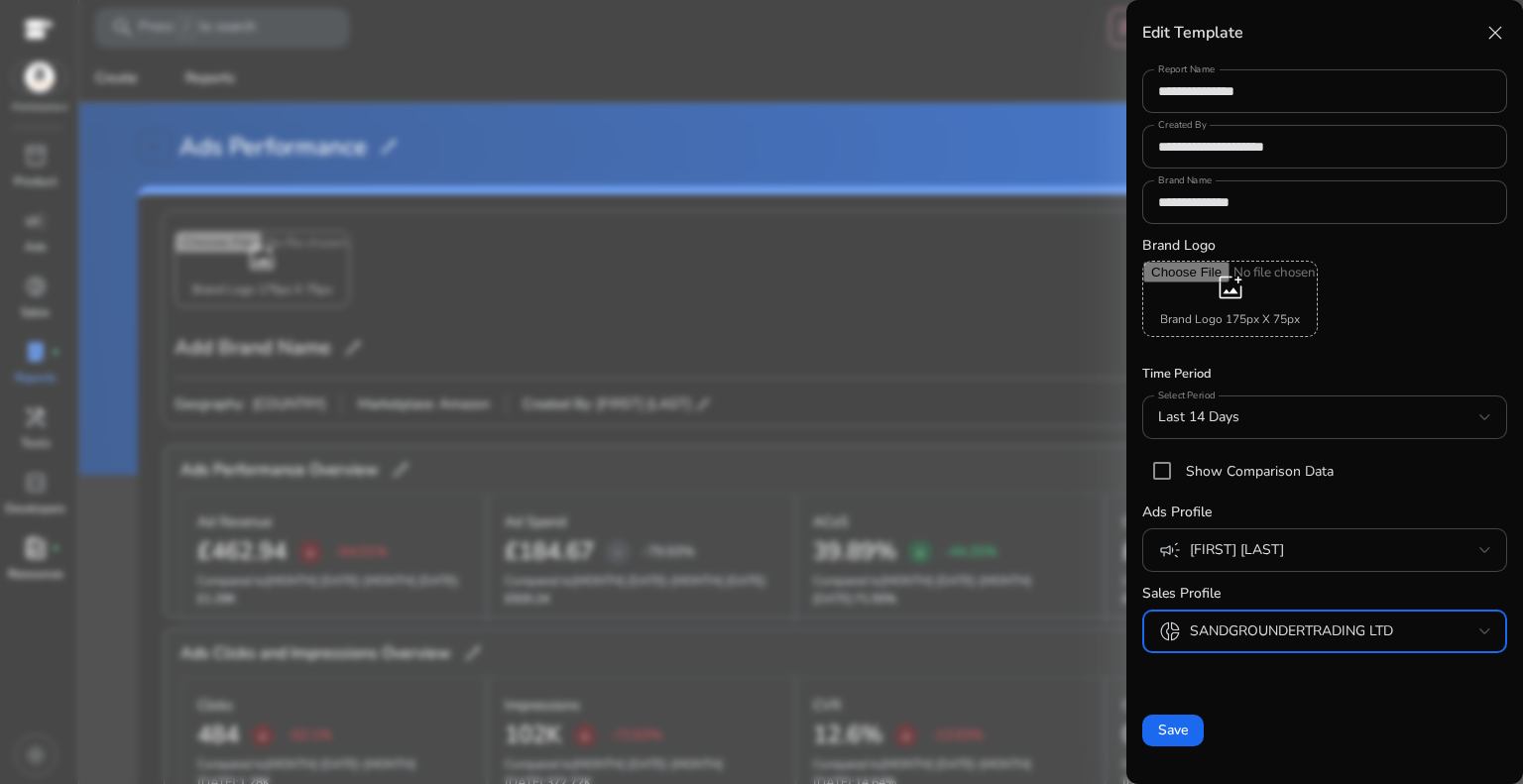 click on "SANDGROUNDERTRADING LTD" at bounding box center (1335, 631) 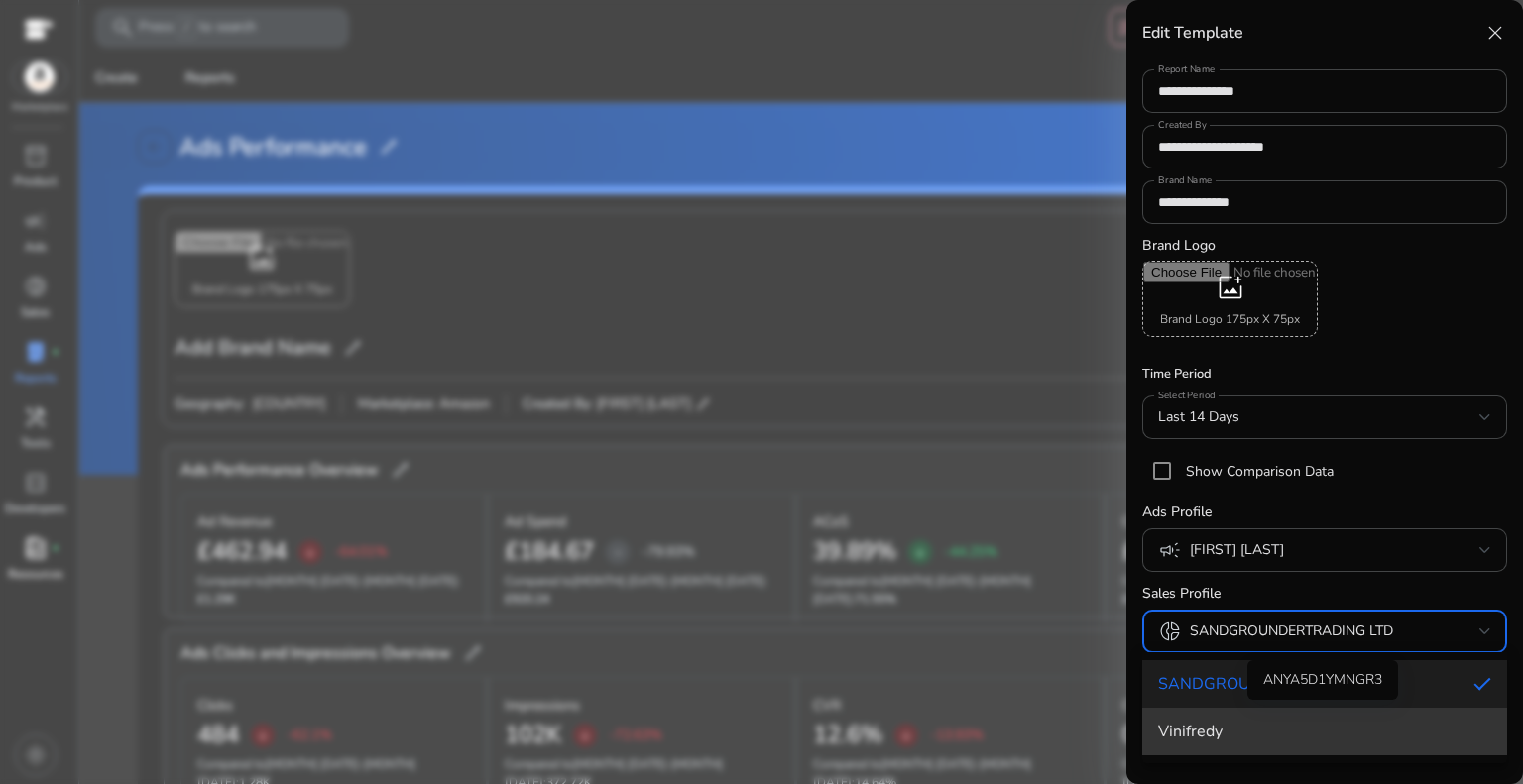 click on "Vinifredy" at bounding box center (1325, 731) 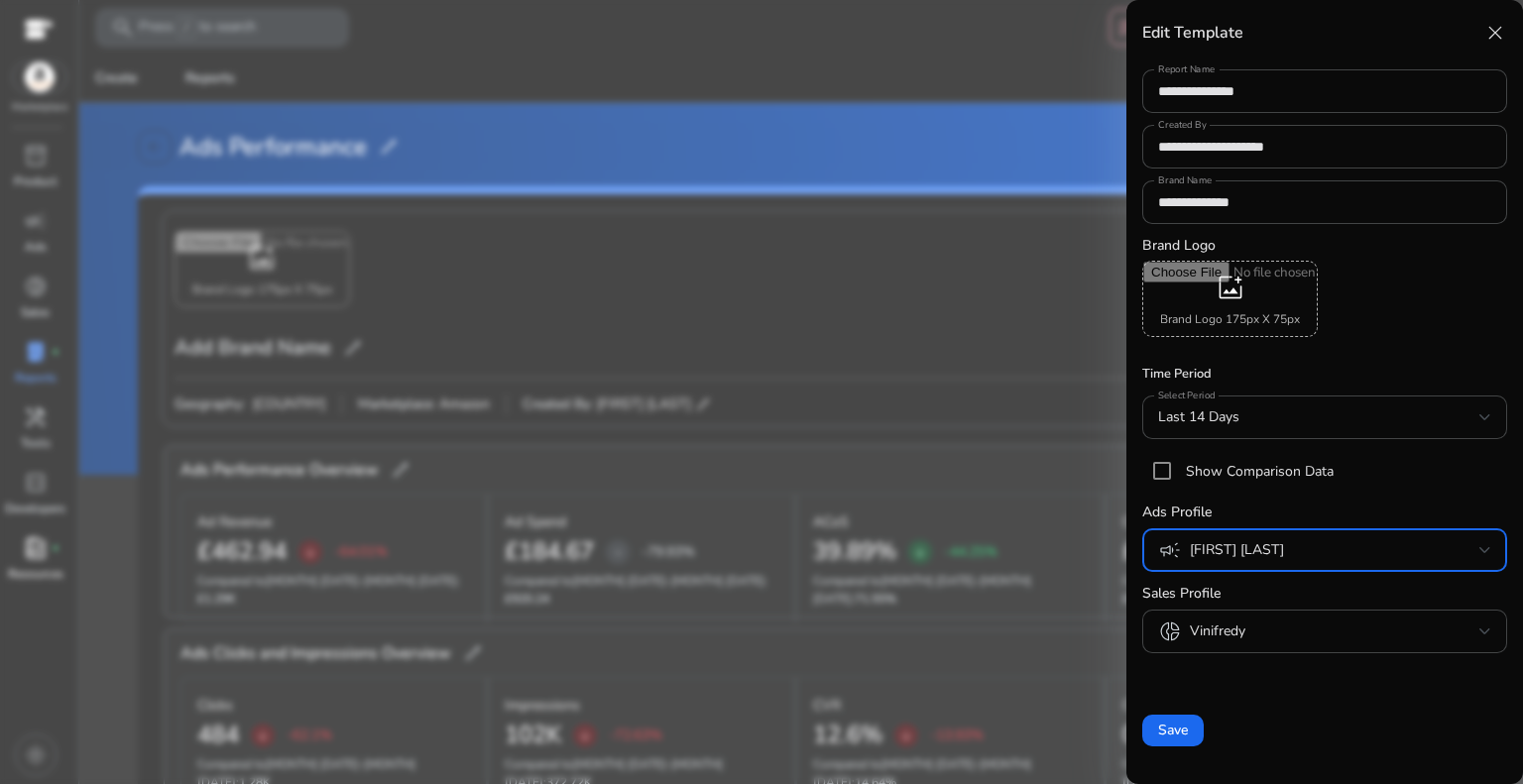 click on "[PERSON] [LASTNAME]" at bounding box center (1335, 550) 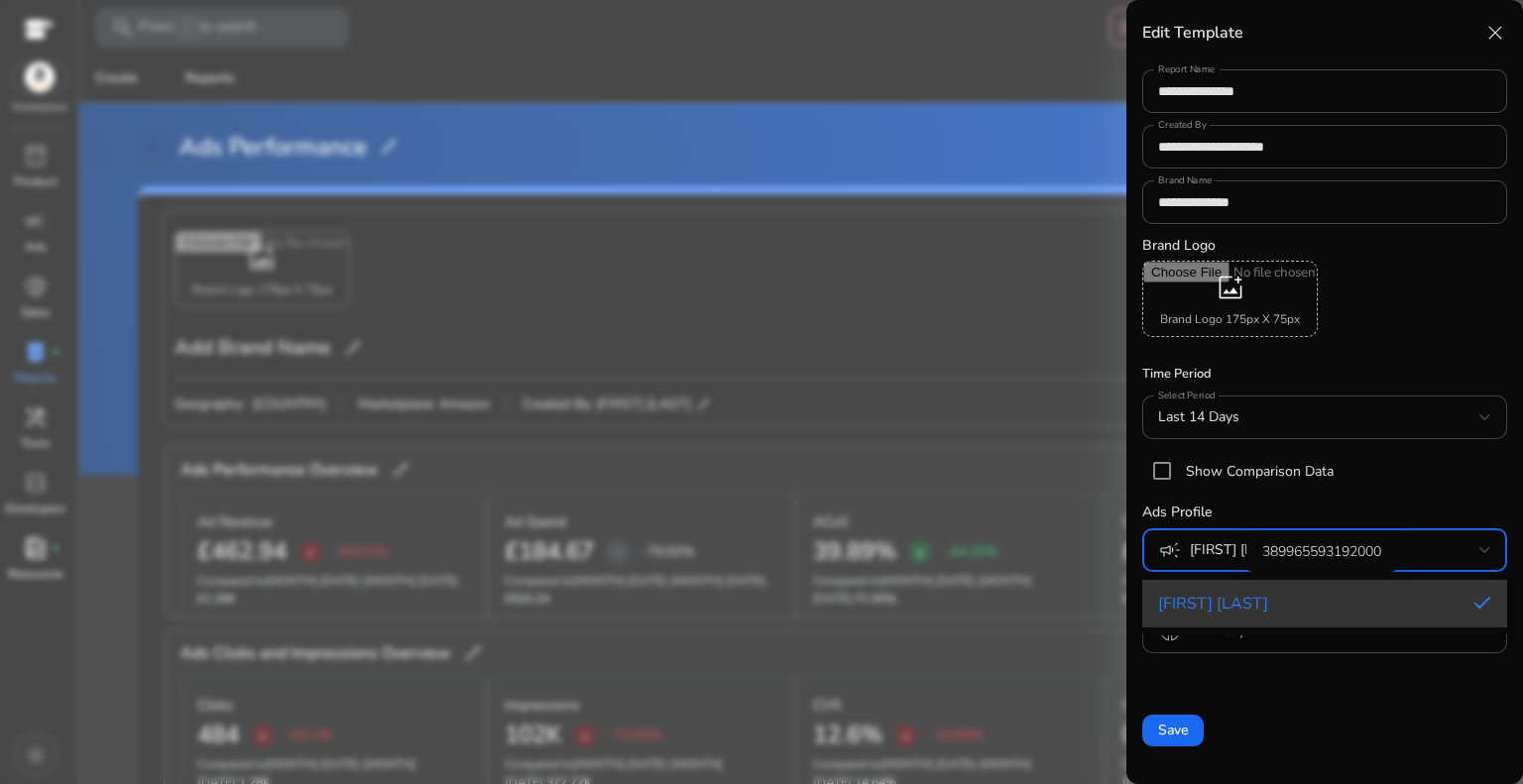 click on "[PERSON] [LASTNAME]" at bounding box center (1308, 604) 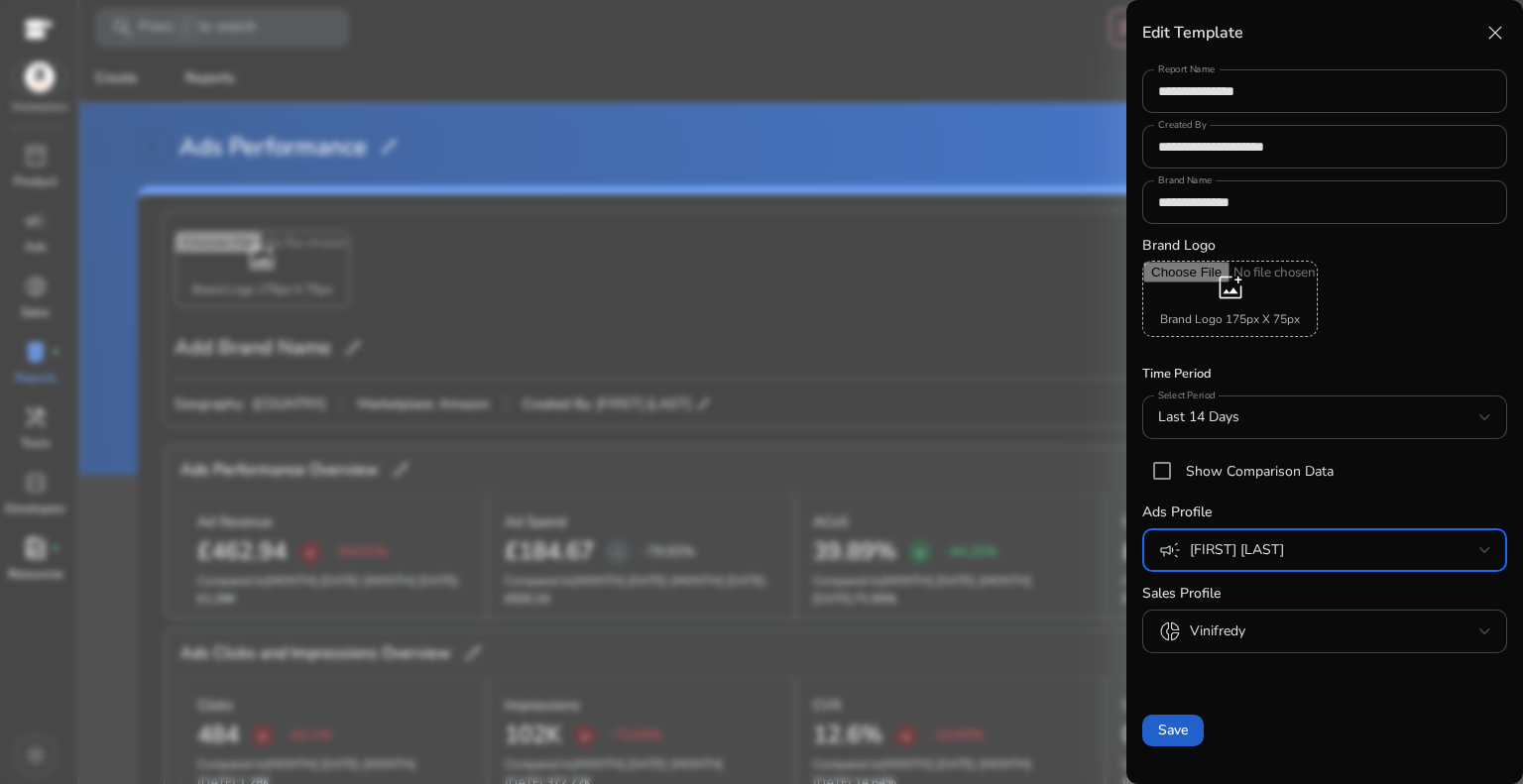 click on "Save" at bounding box center (1173, 729) 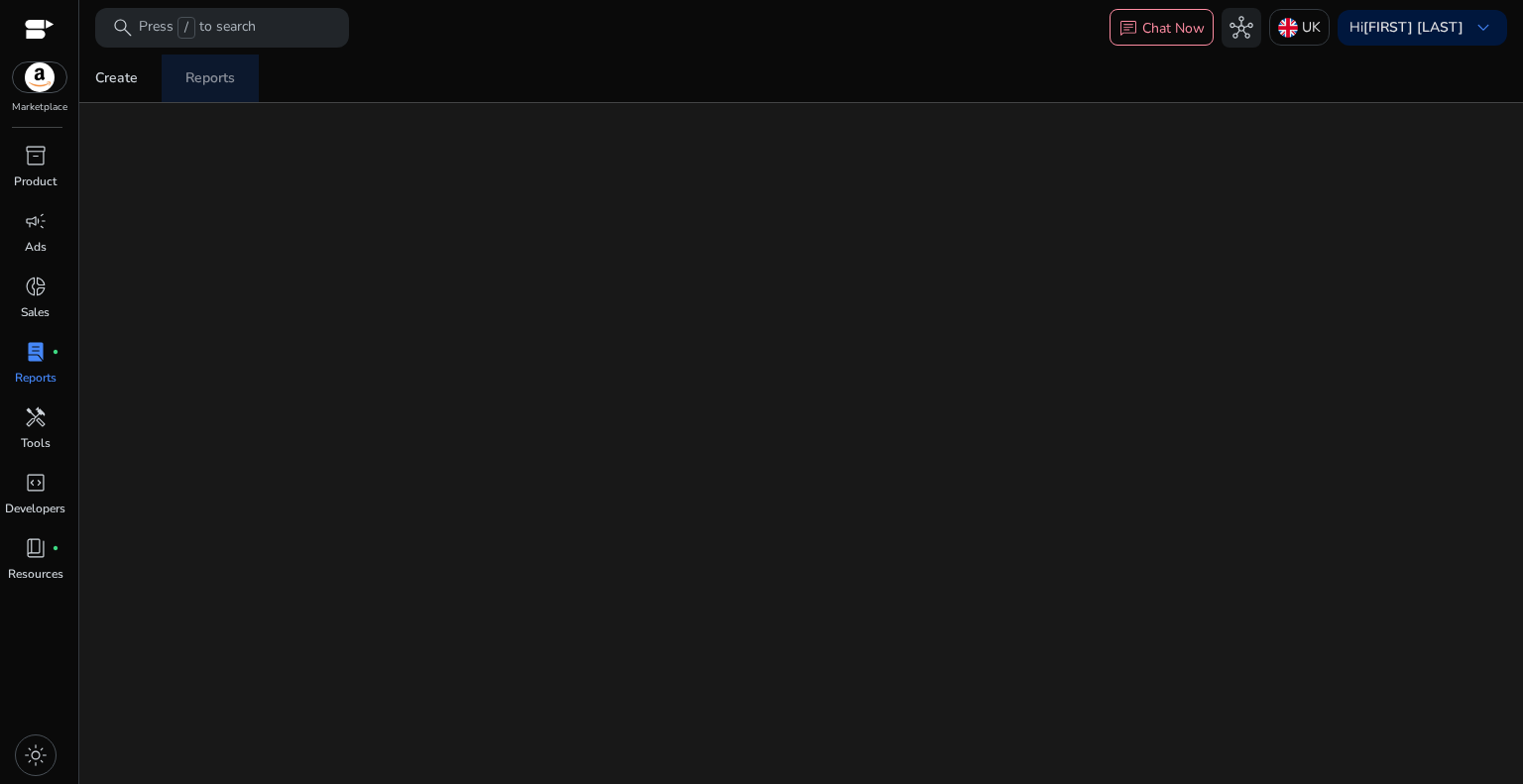 click on "Reports" at bounding box center [210, 78] 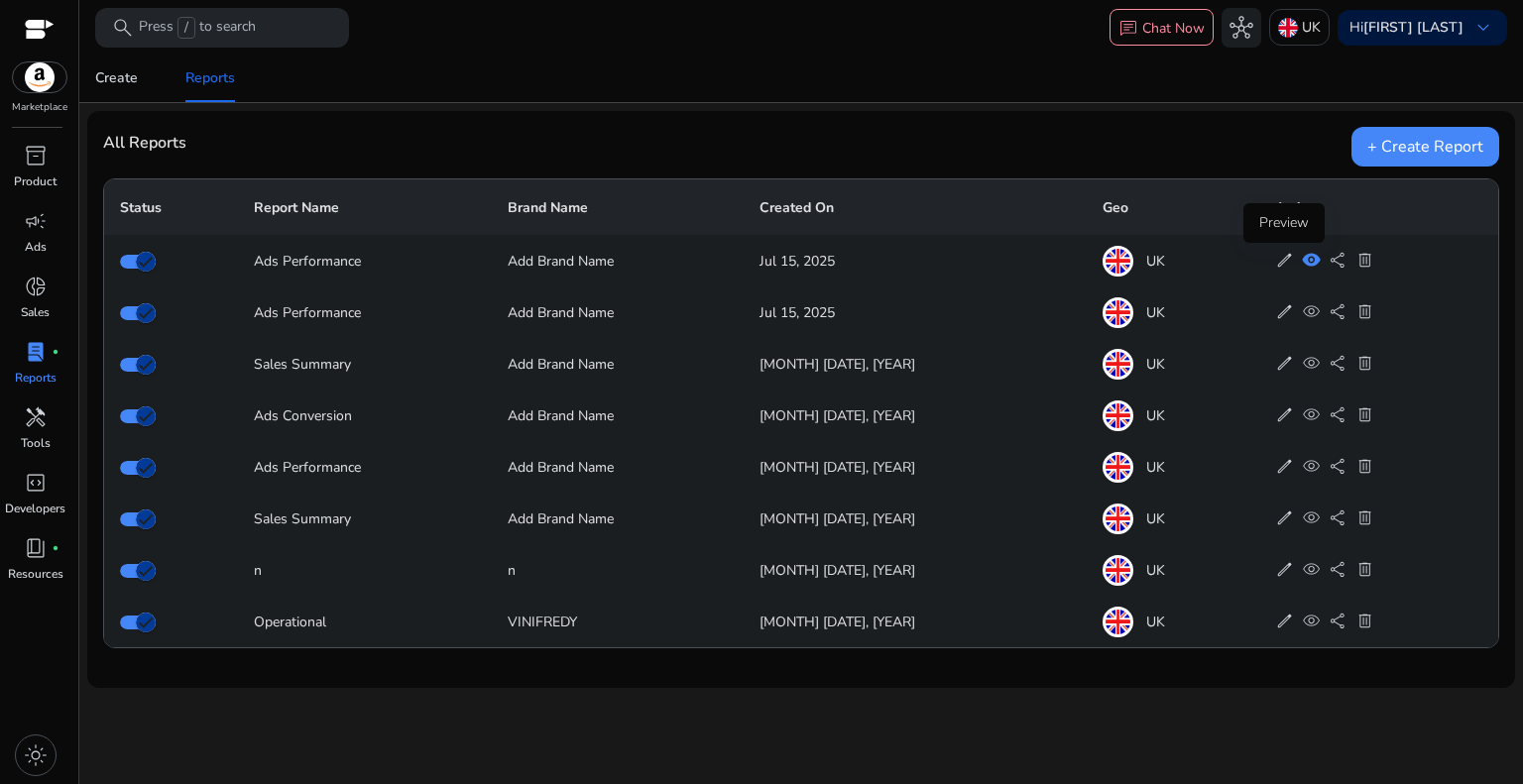click on "visibility" 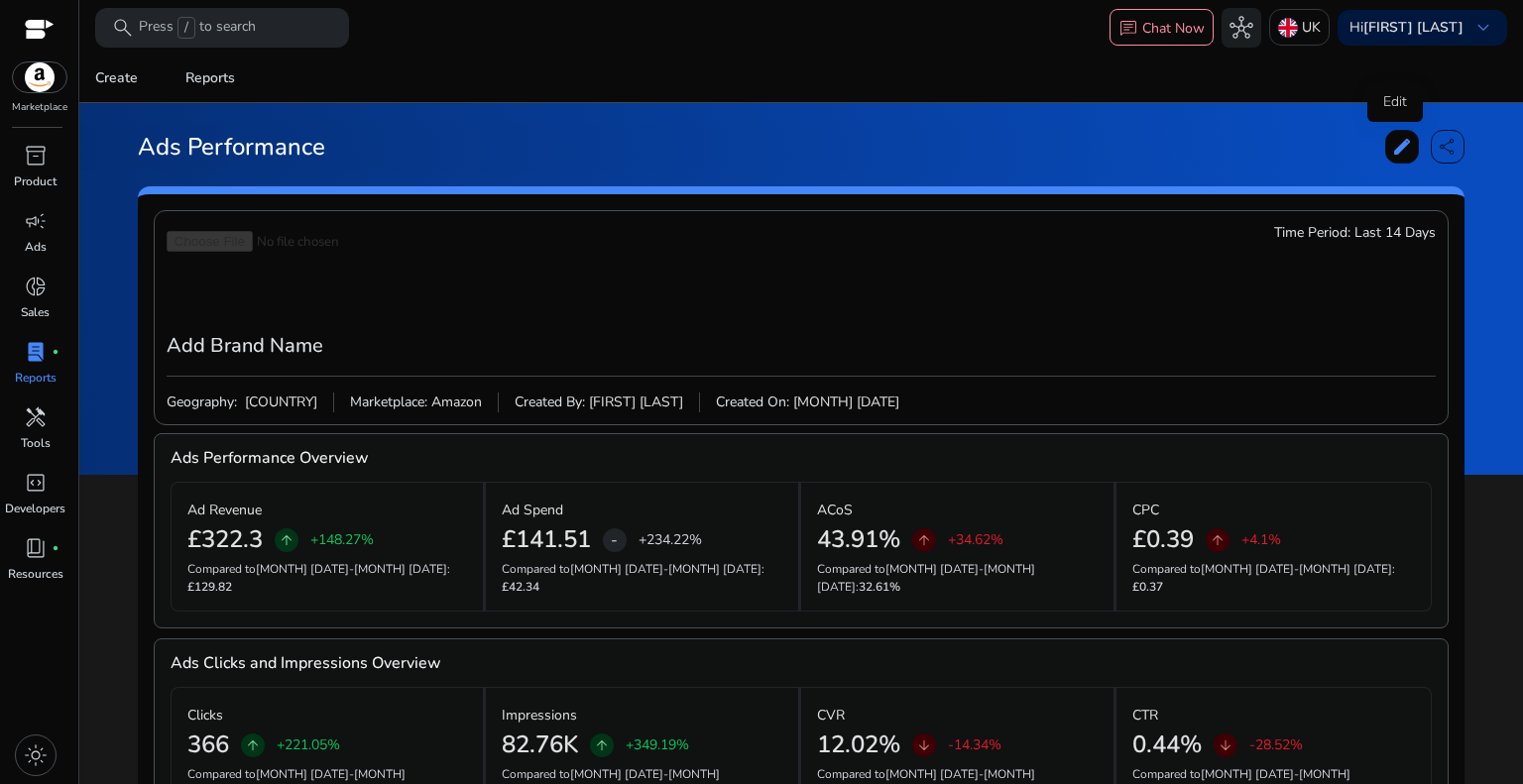 click on "edit" 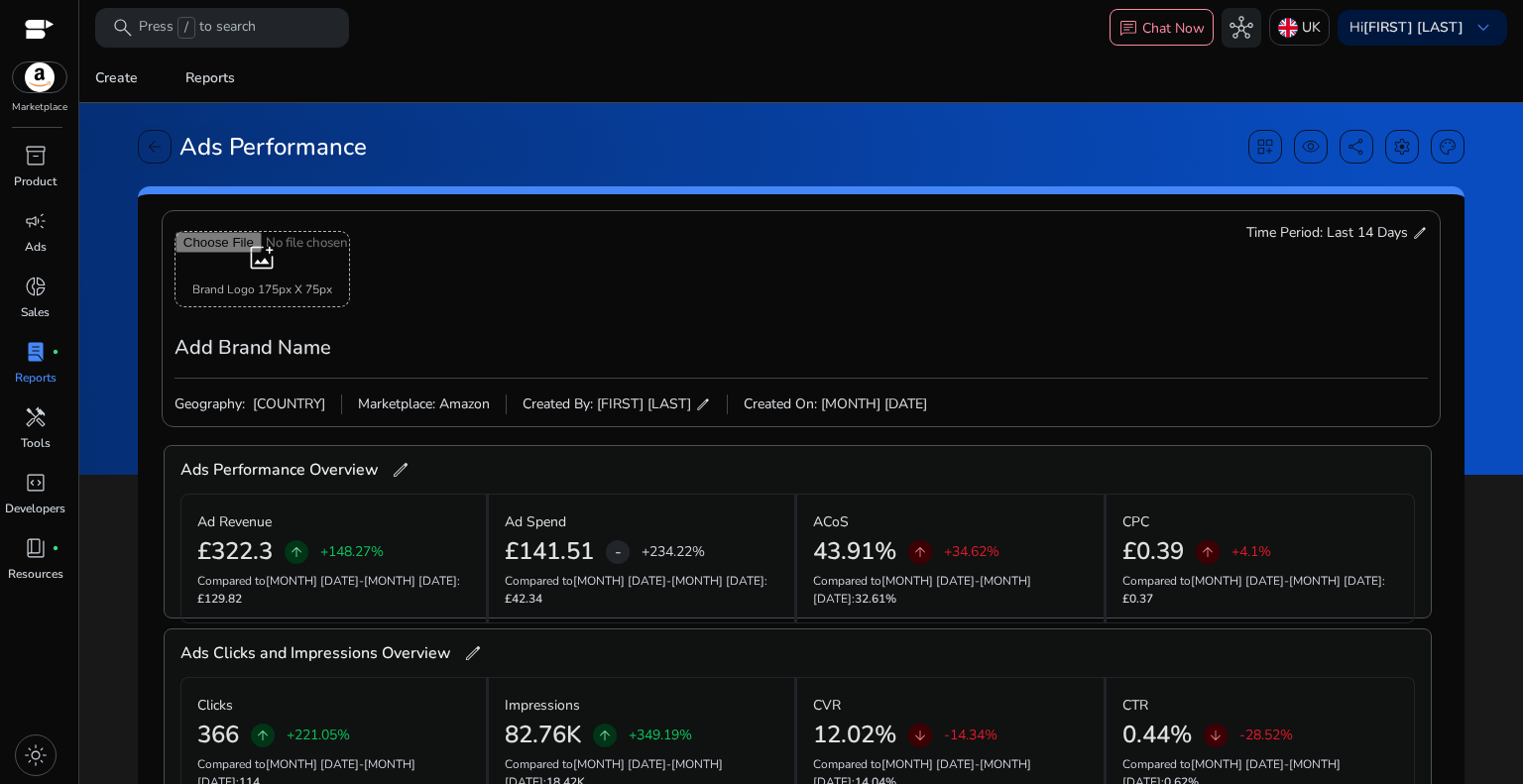 click on "edit" 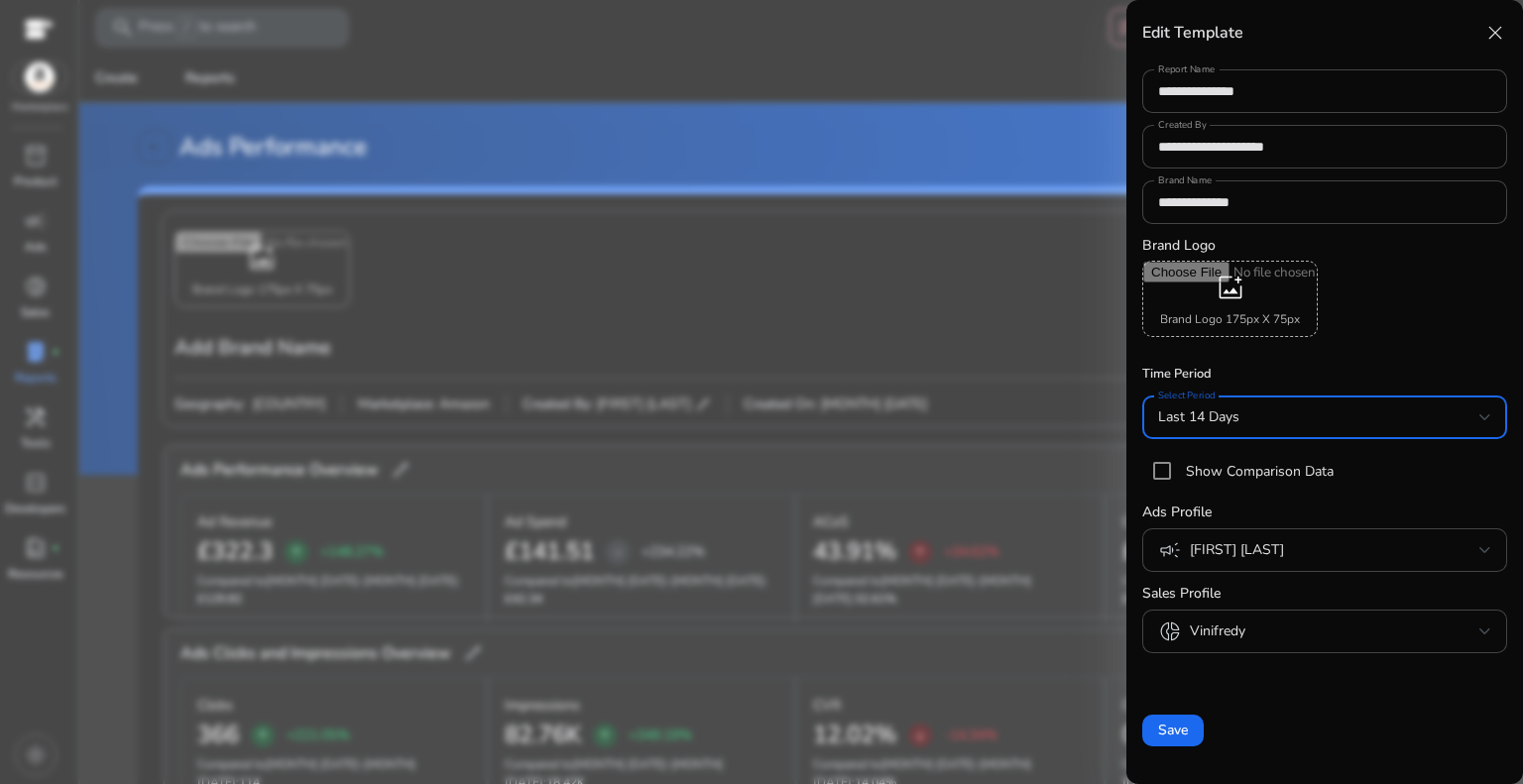 click on "Last 14 Days" at bounding box center [1319, 417] 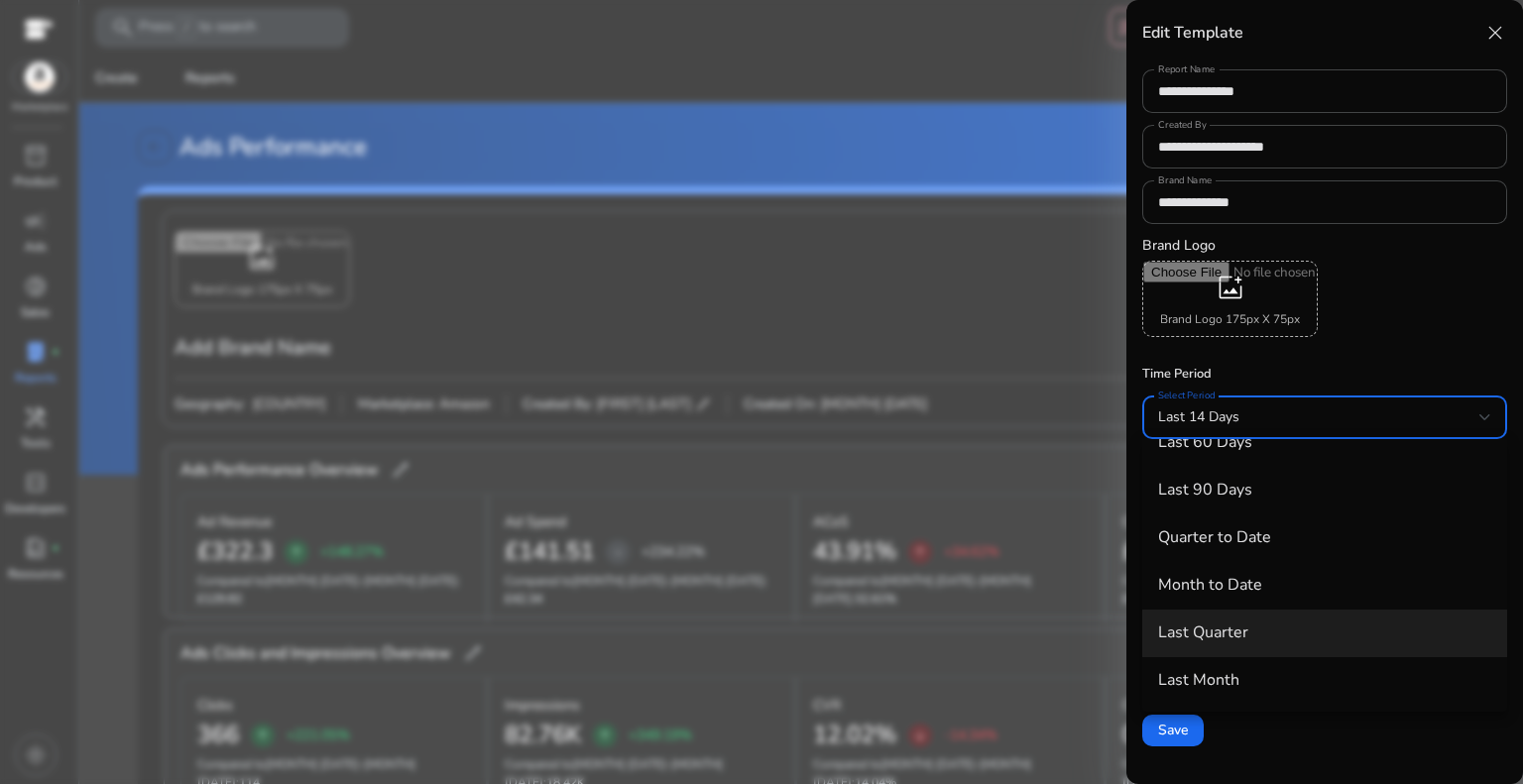 scroll, scrollTop: 218, scrollLeft: 0, axis: vertical 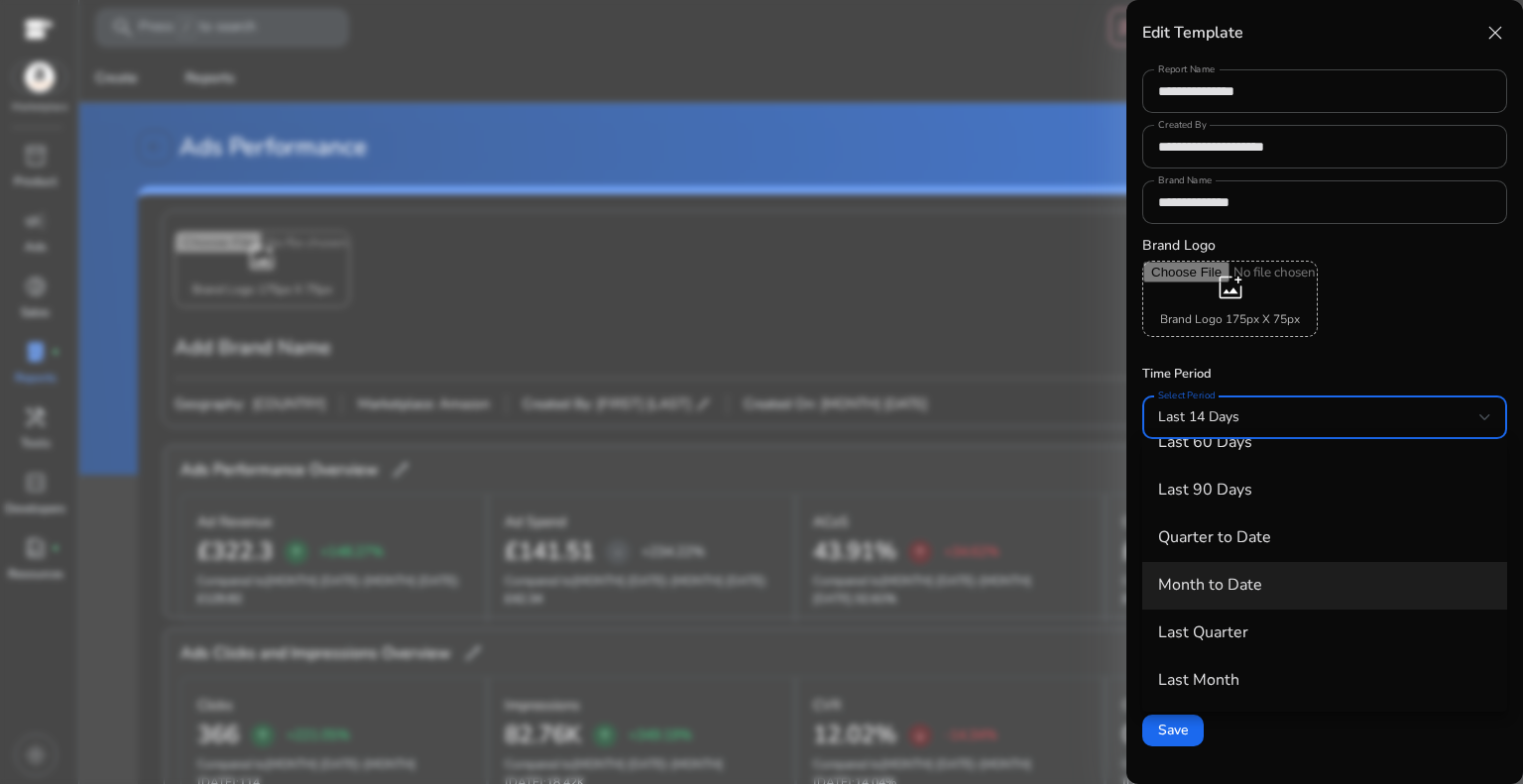 click on "Month to Date" at bounding box center [1325, 586] 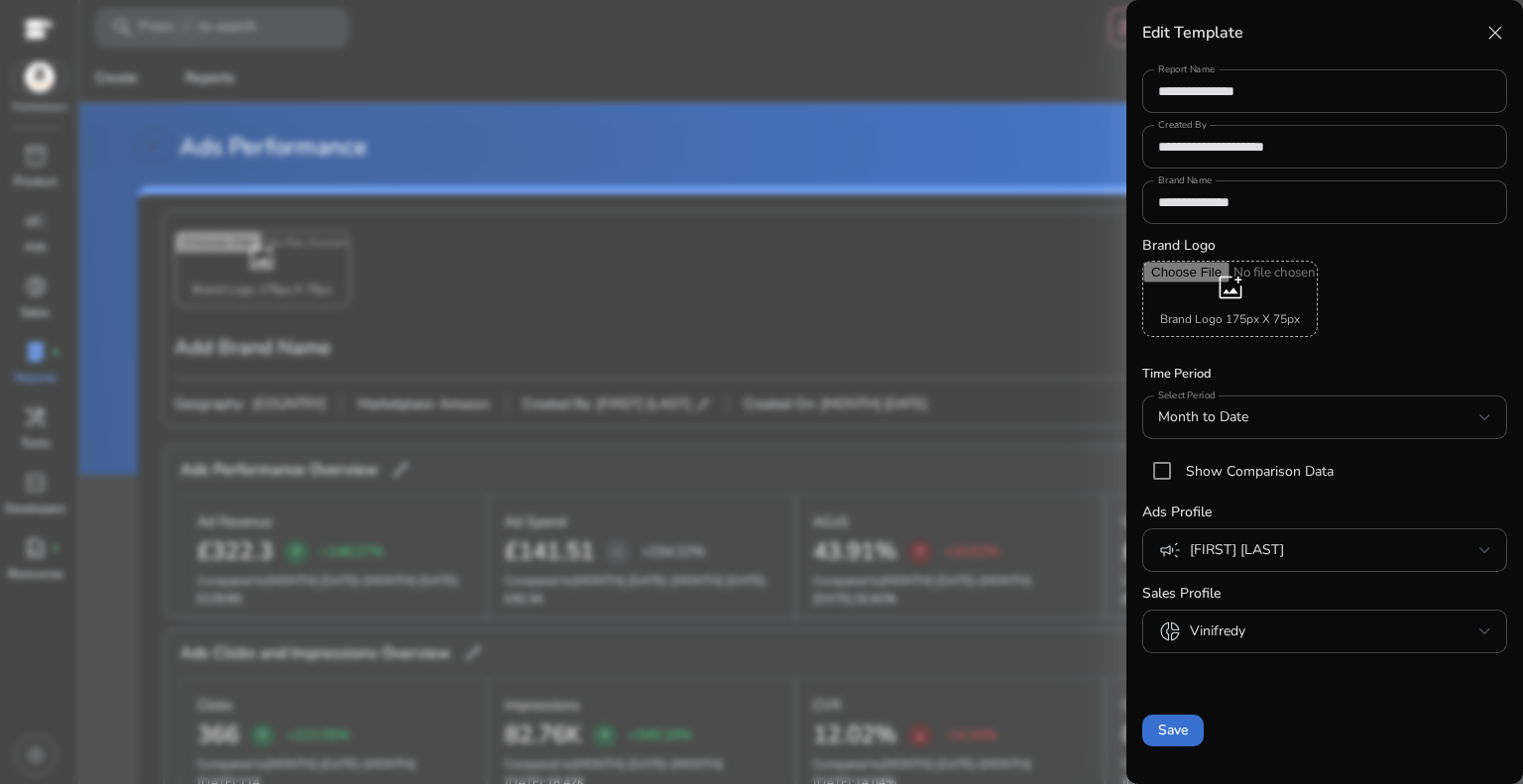 click on "Save" at bounding box center (1173, 729) 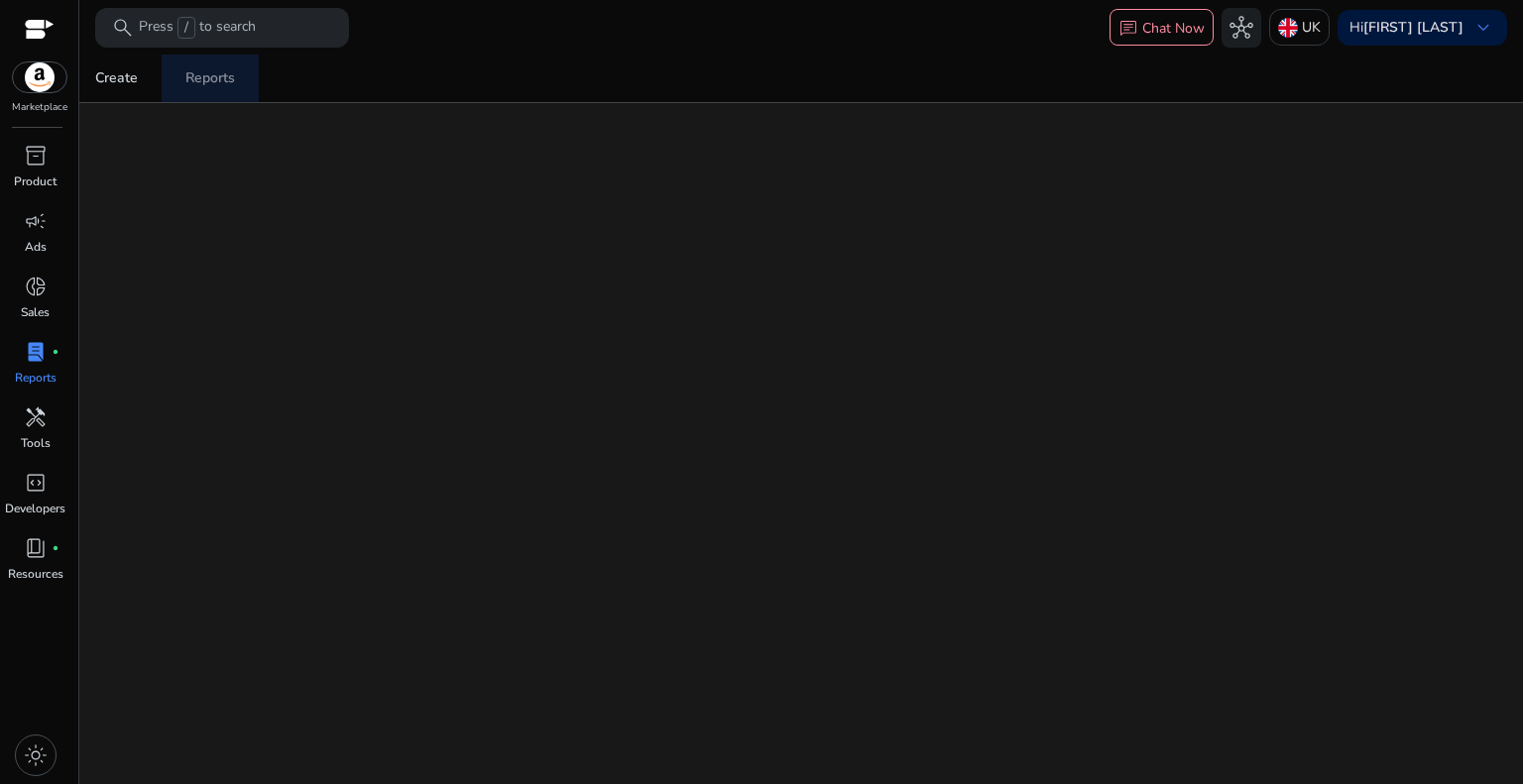 click on "Reports" at bounding box center [210, 78] 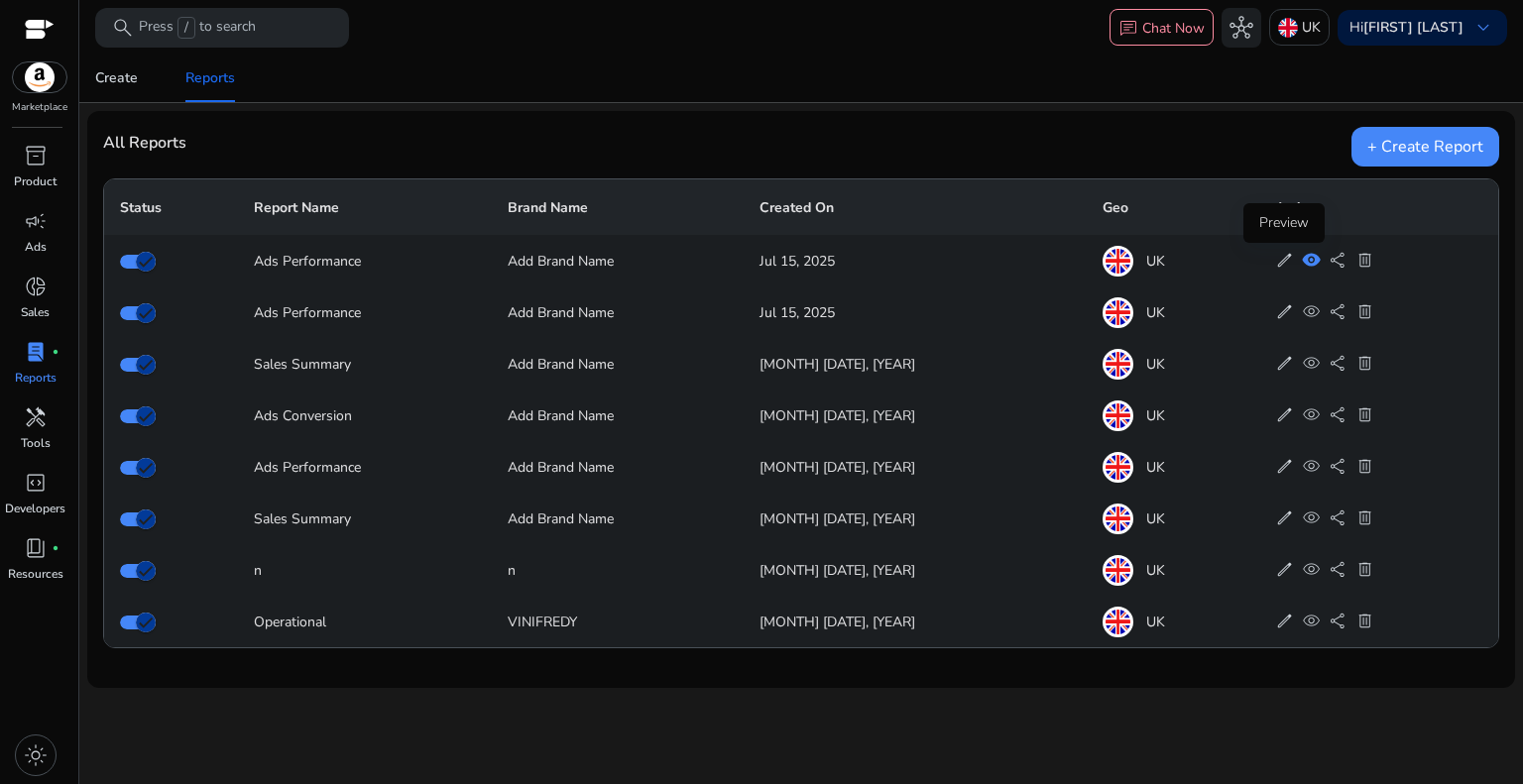 click on "visibility" 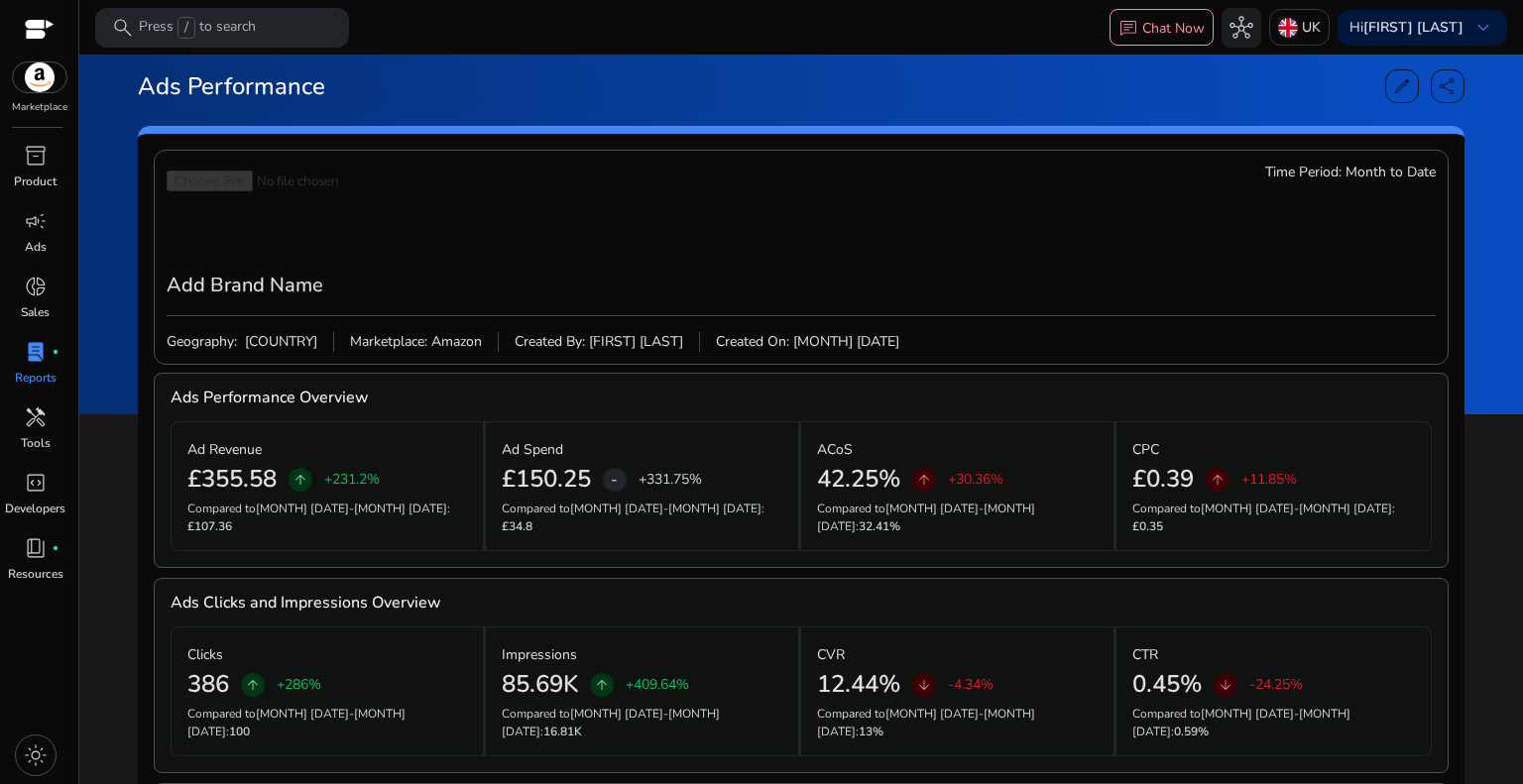 scroll, scrollTop: 0, scrollLeft: 0, axis: both 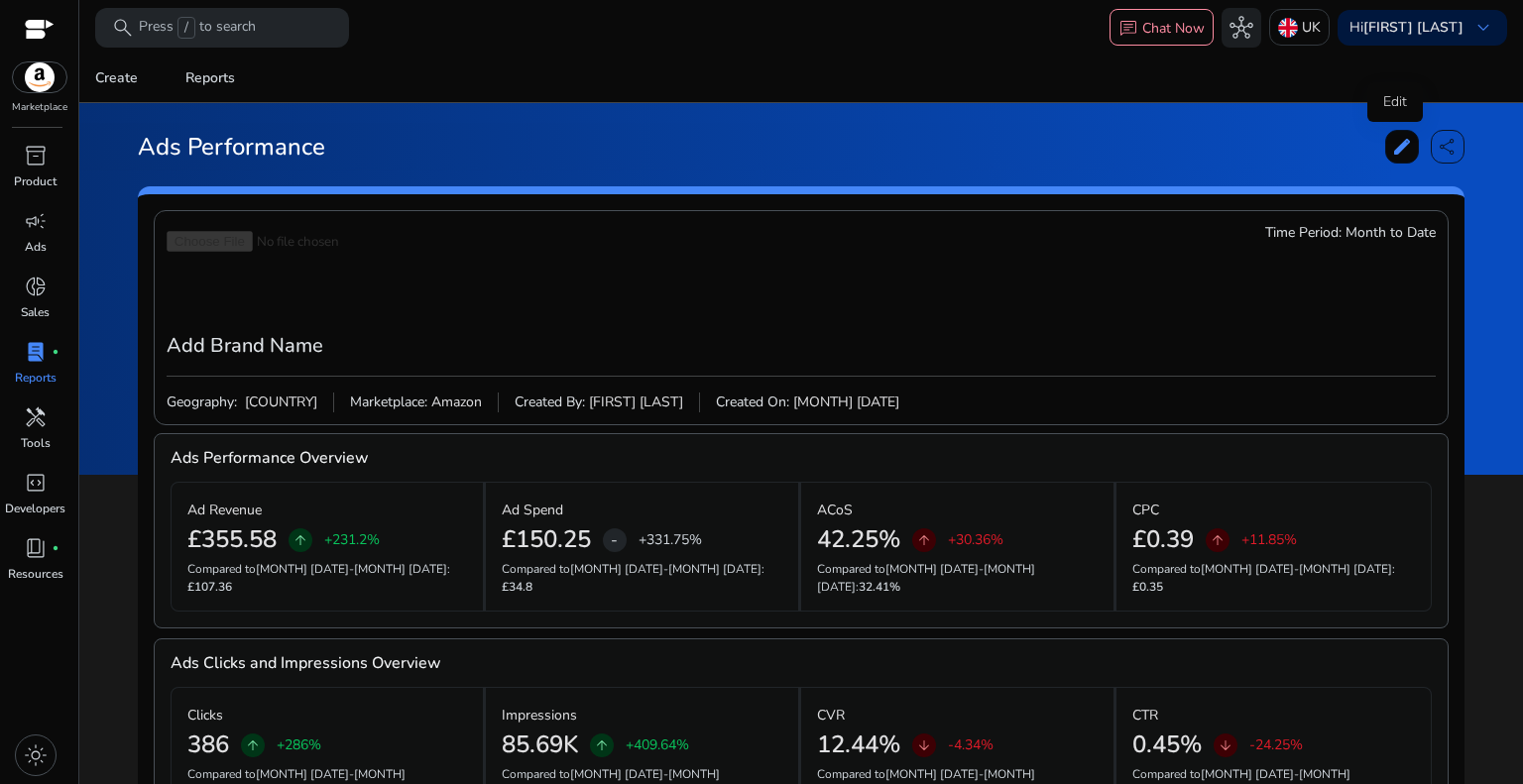 click on "edit" 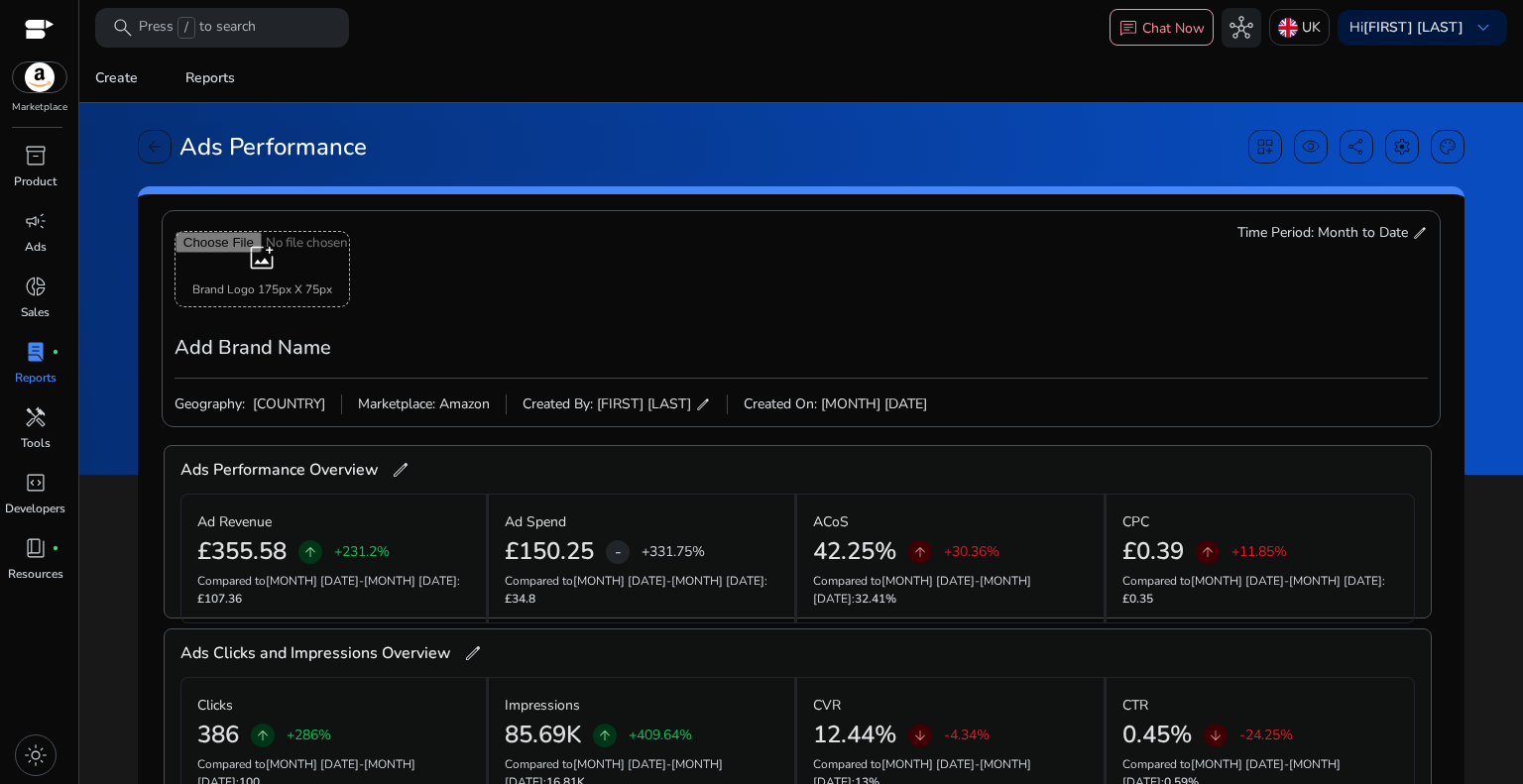 click on "edit" 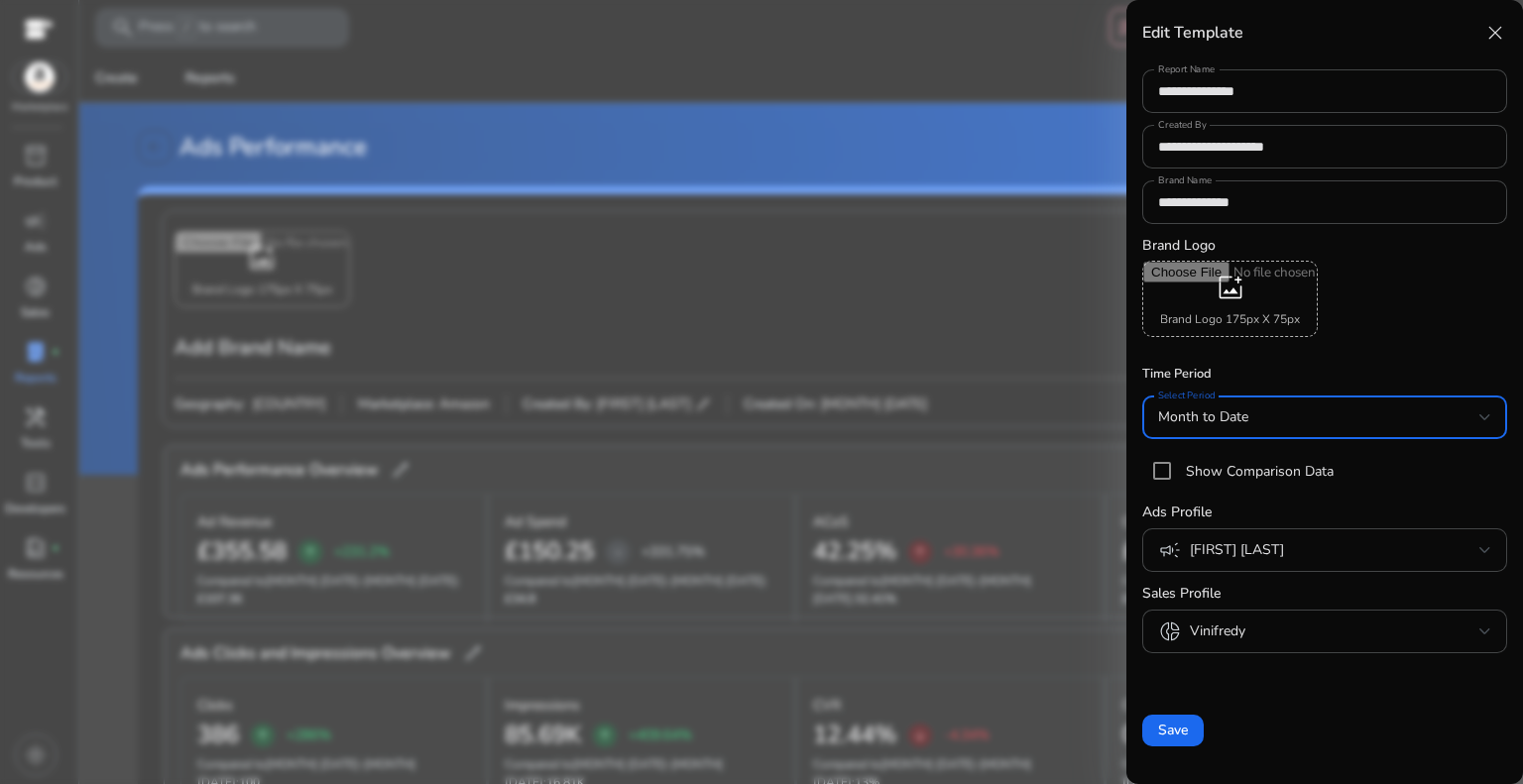 click on "Month to Date" at bounding box center [1319, 417] 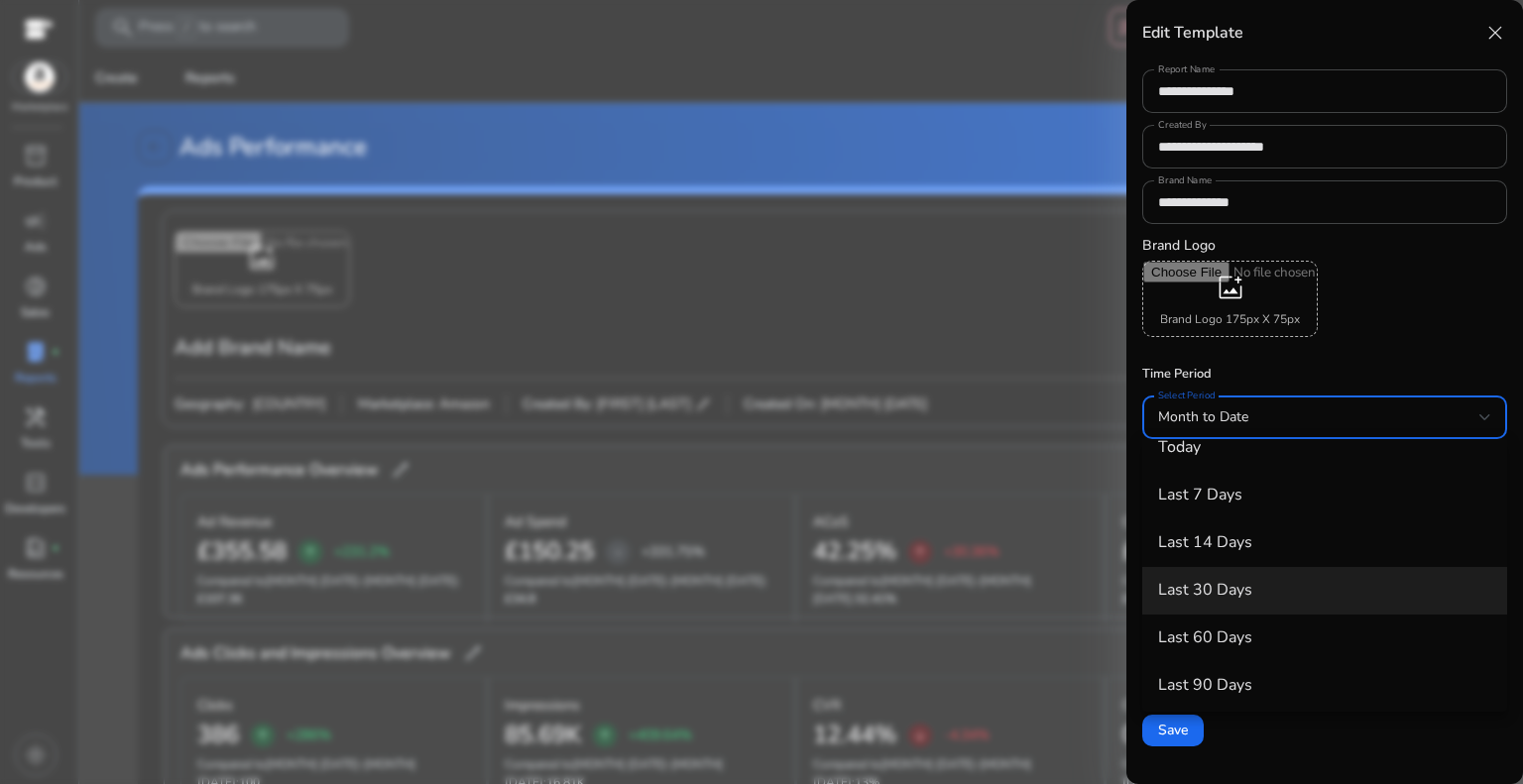 scroll, scrollTop: 16, scrollLeft: 0, axis: vertical 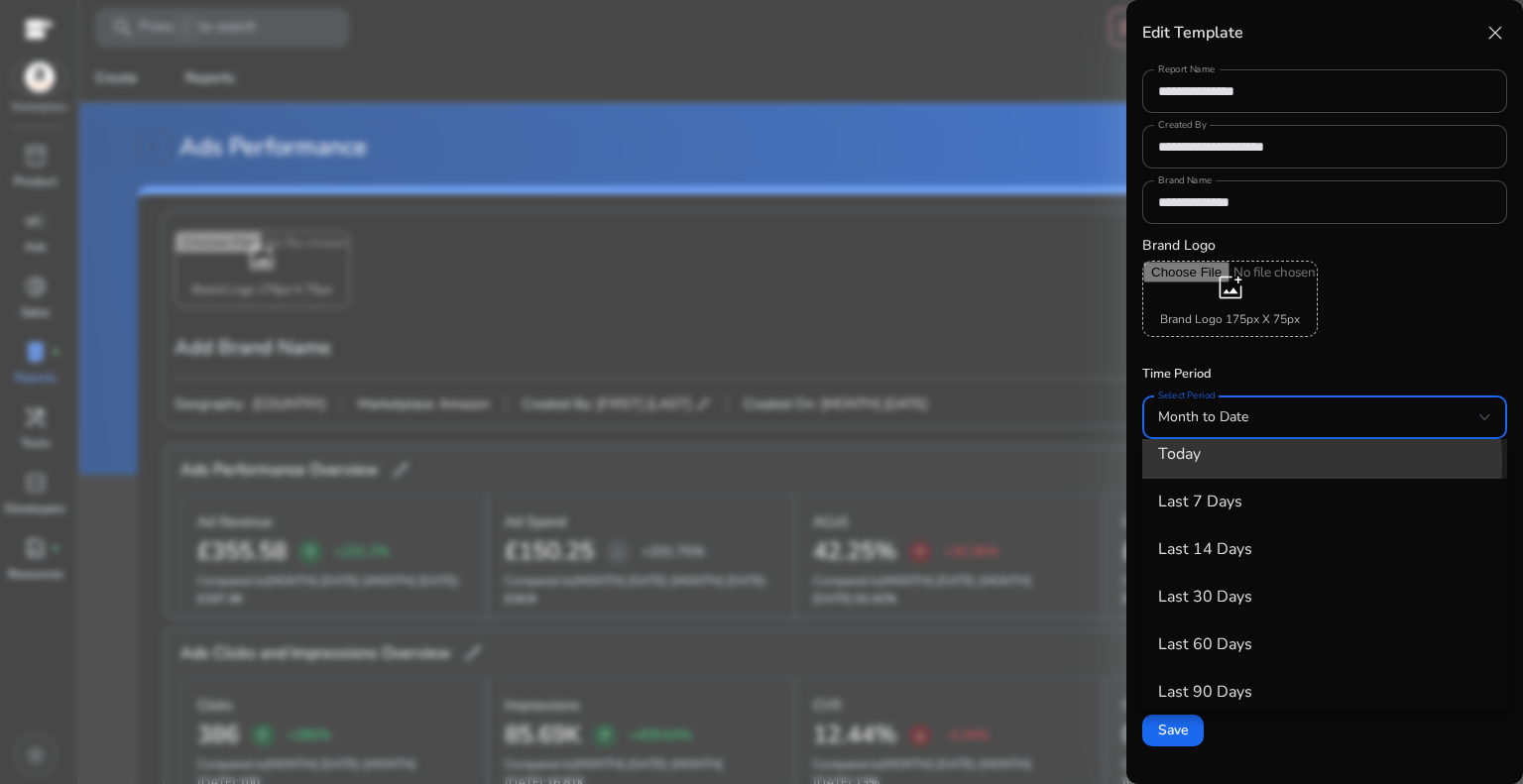 click on "Today" at bounding box center (1325, 454) 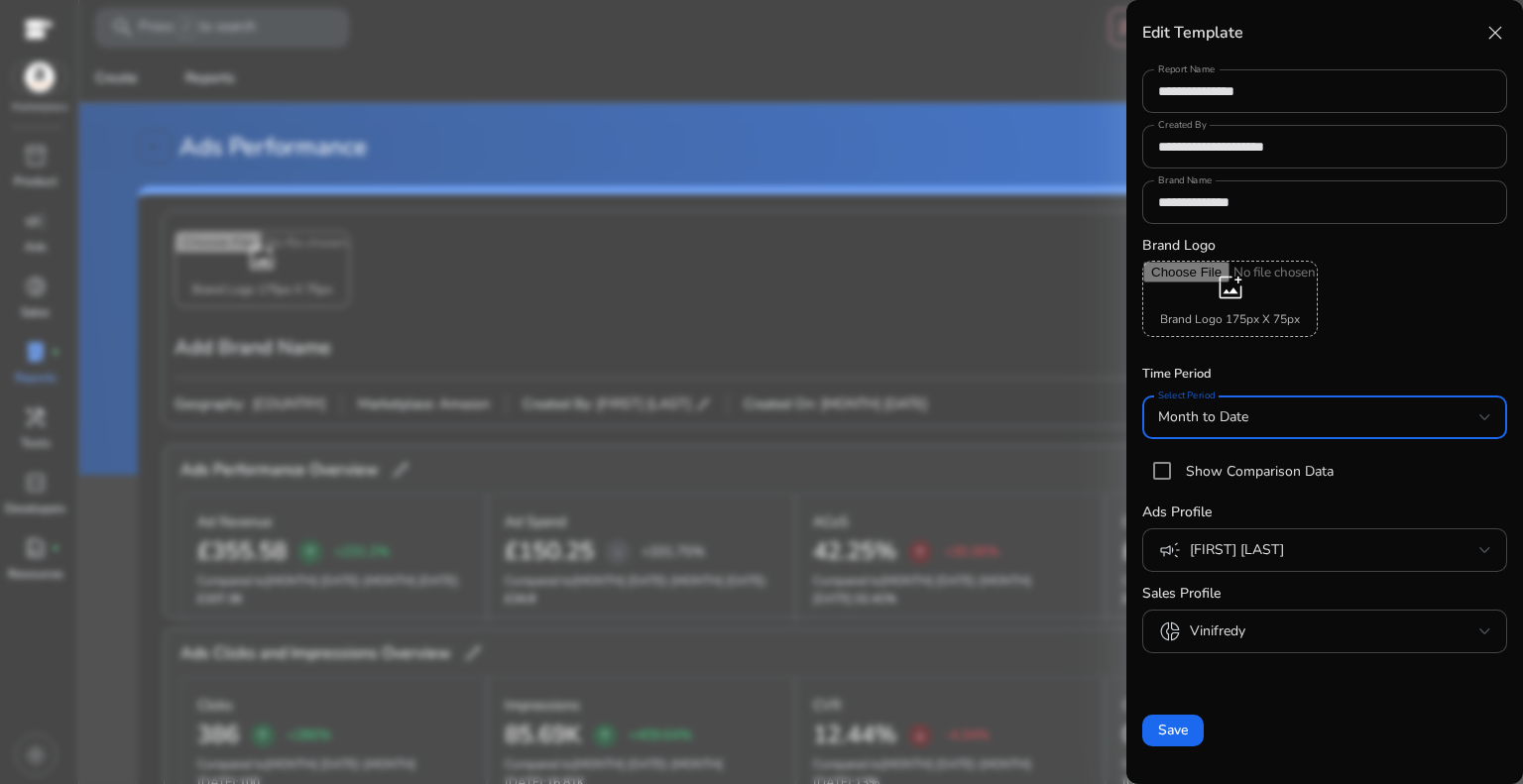 scroll, scrollTop: 8, scrollLeft: 0, axis: vertical 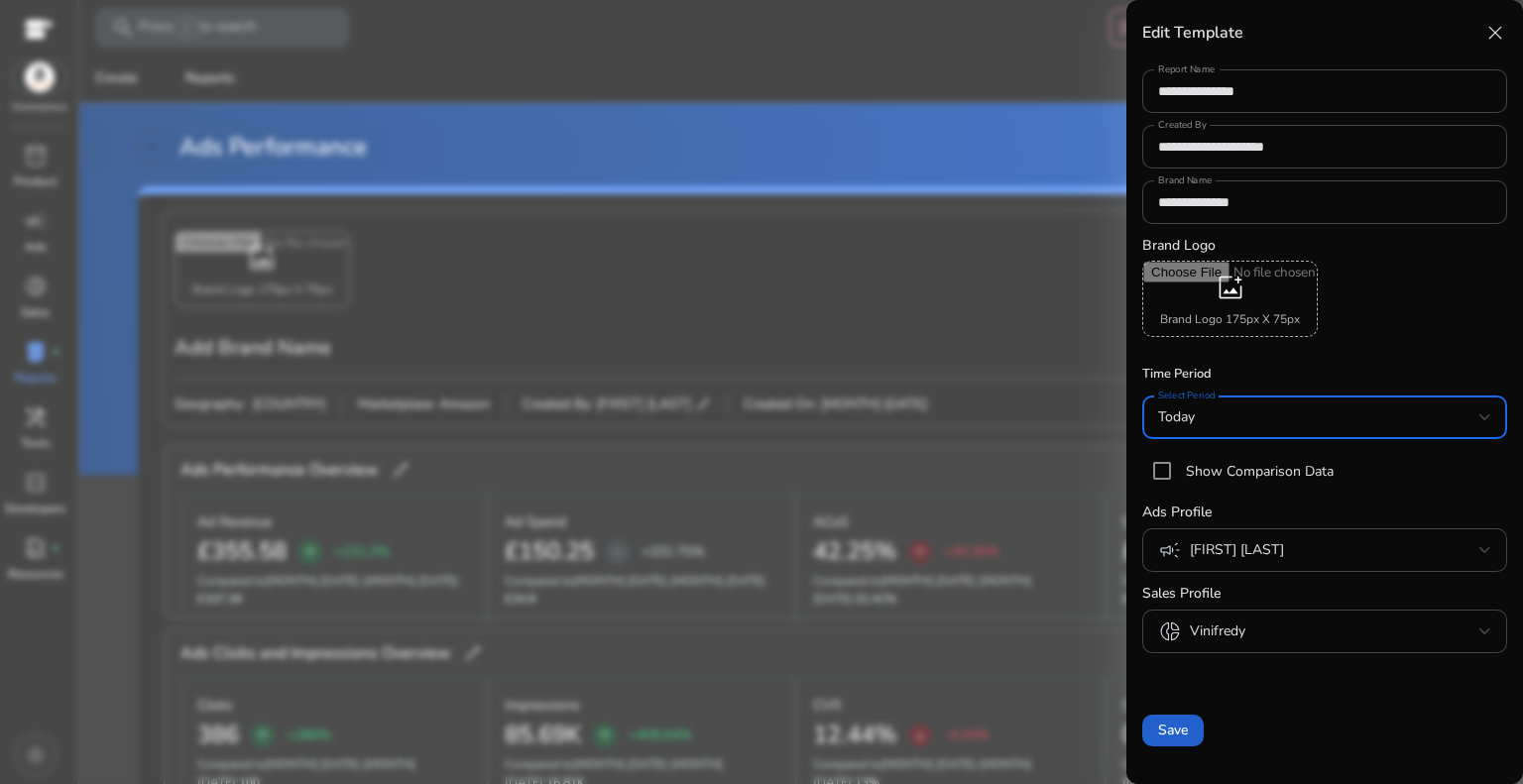 click on "Save" at bounding box center (1173, 729) 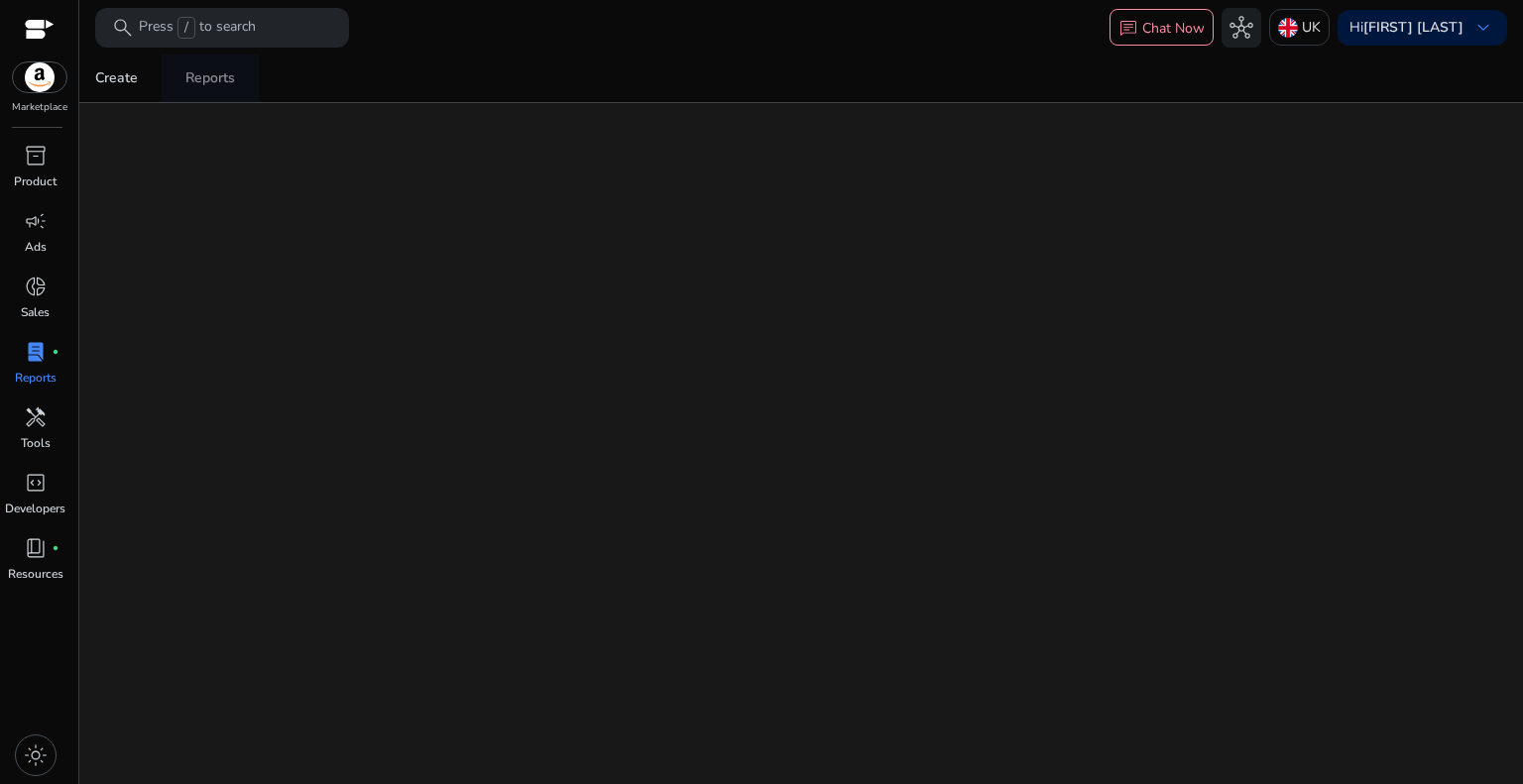 click on "Reports" at bounding box center [210, 78] 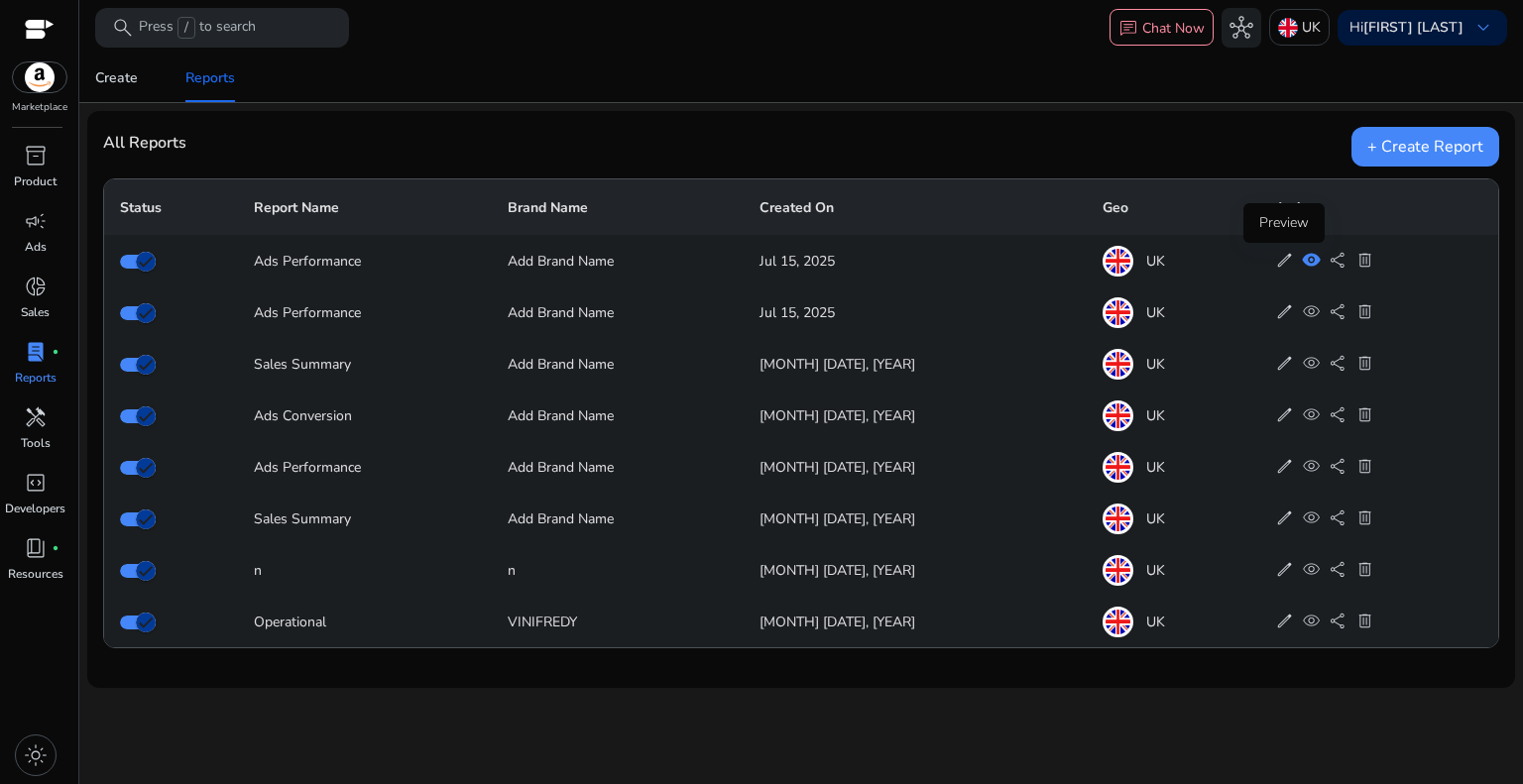 click on "visibility" 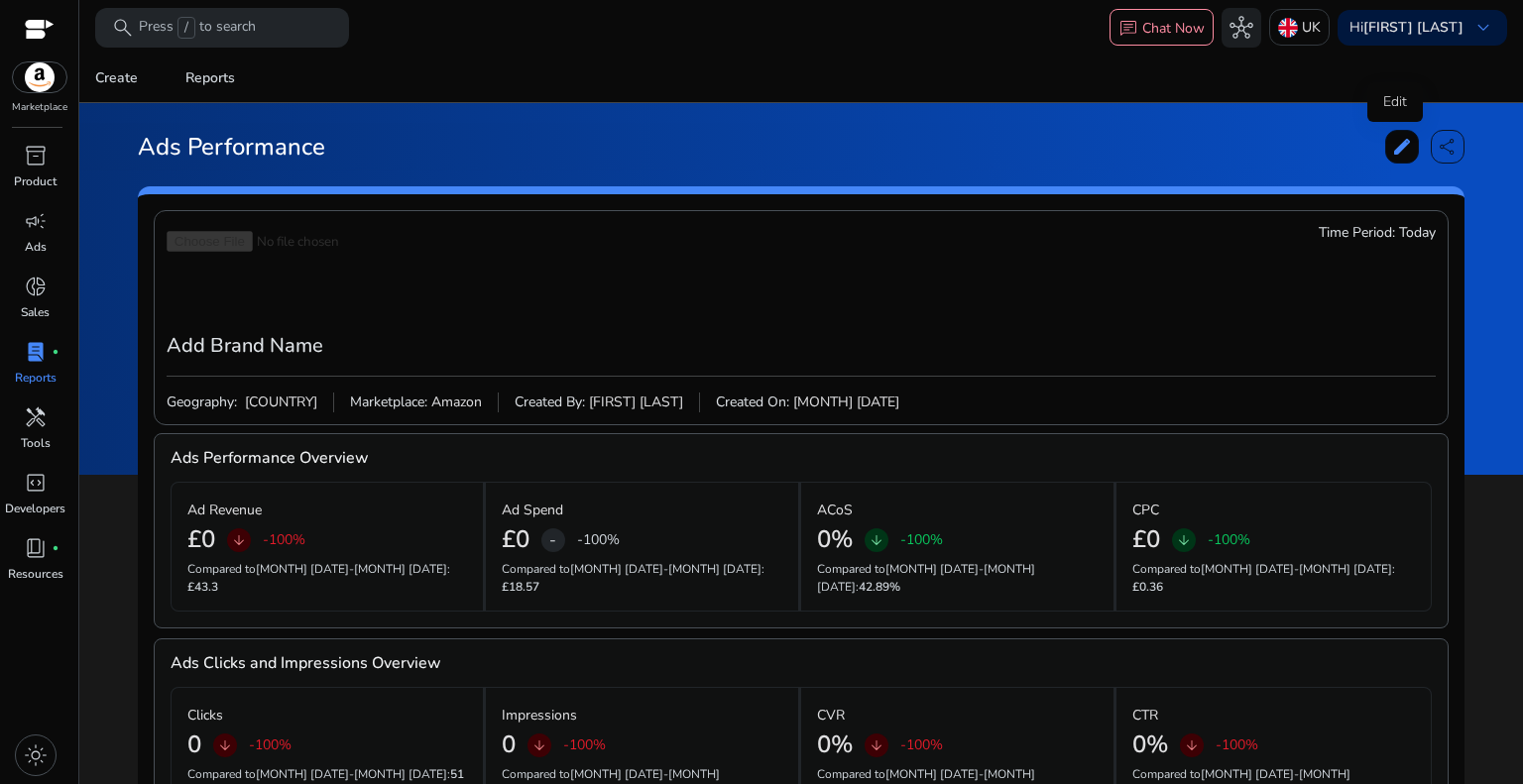 click on "edit" 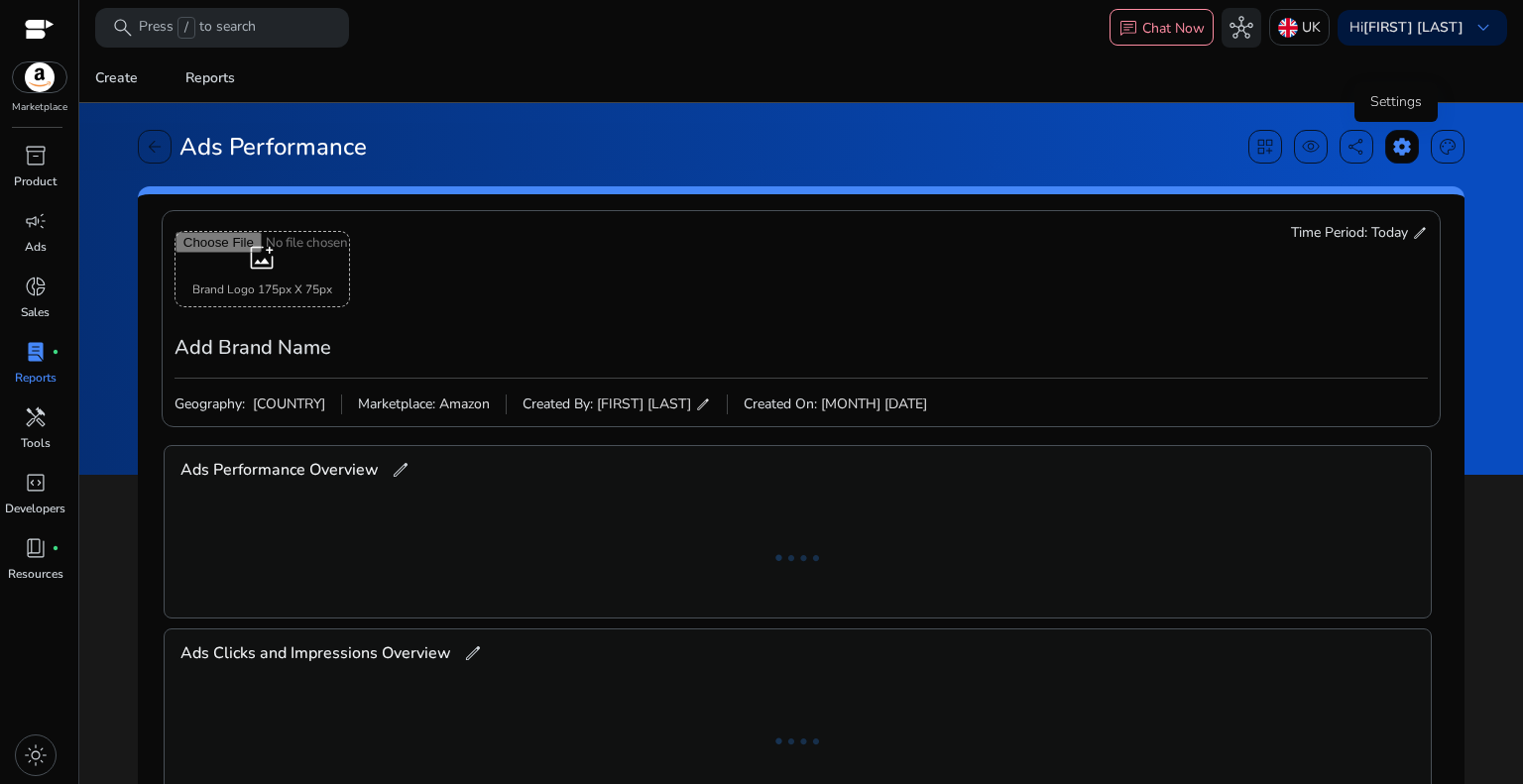 scroll, scrollTop: 0, scrollLeft: 0, axis: both 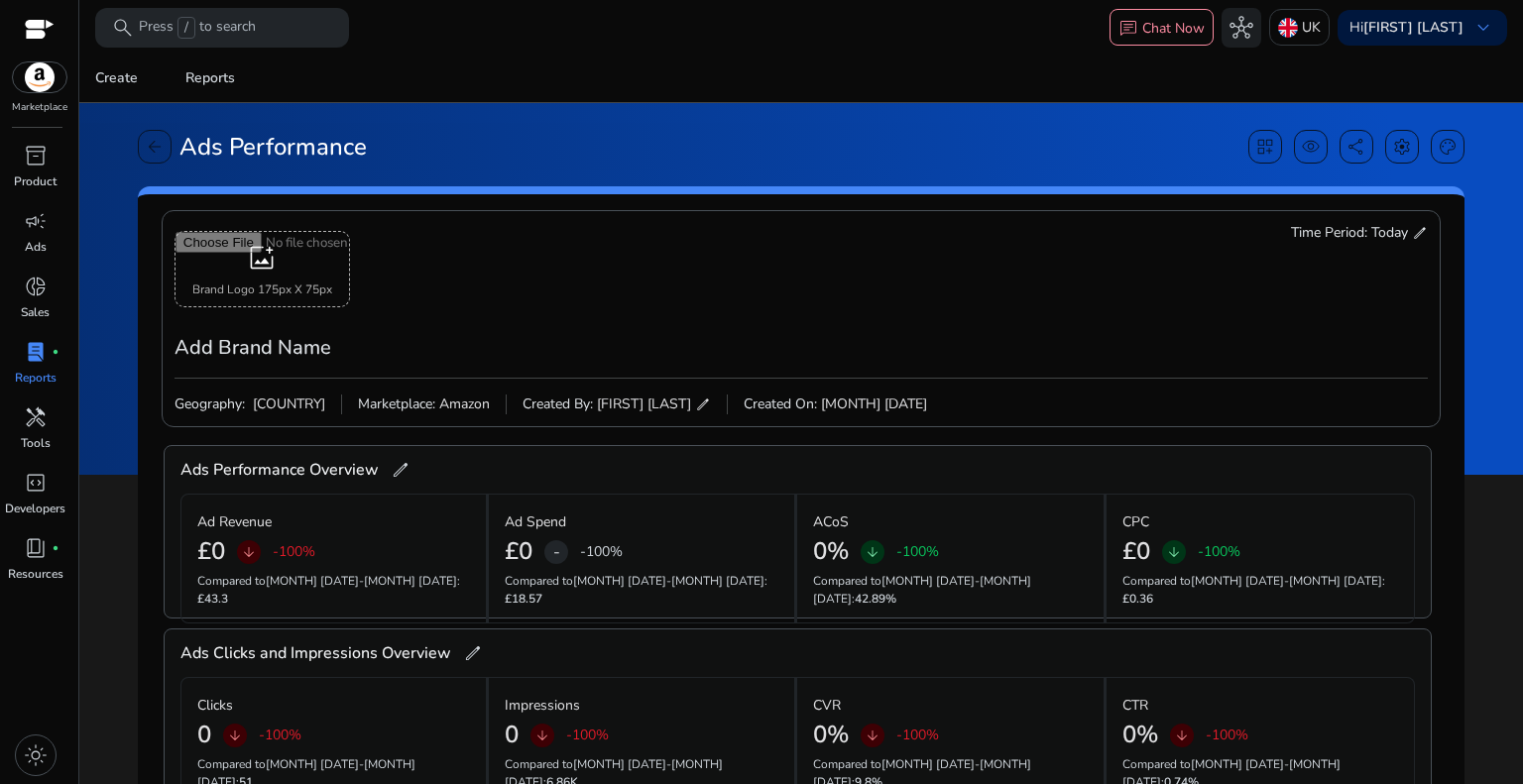 click on "edit" 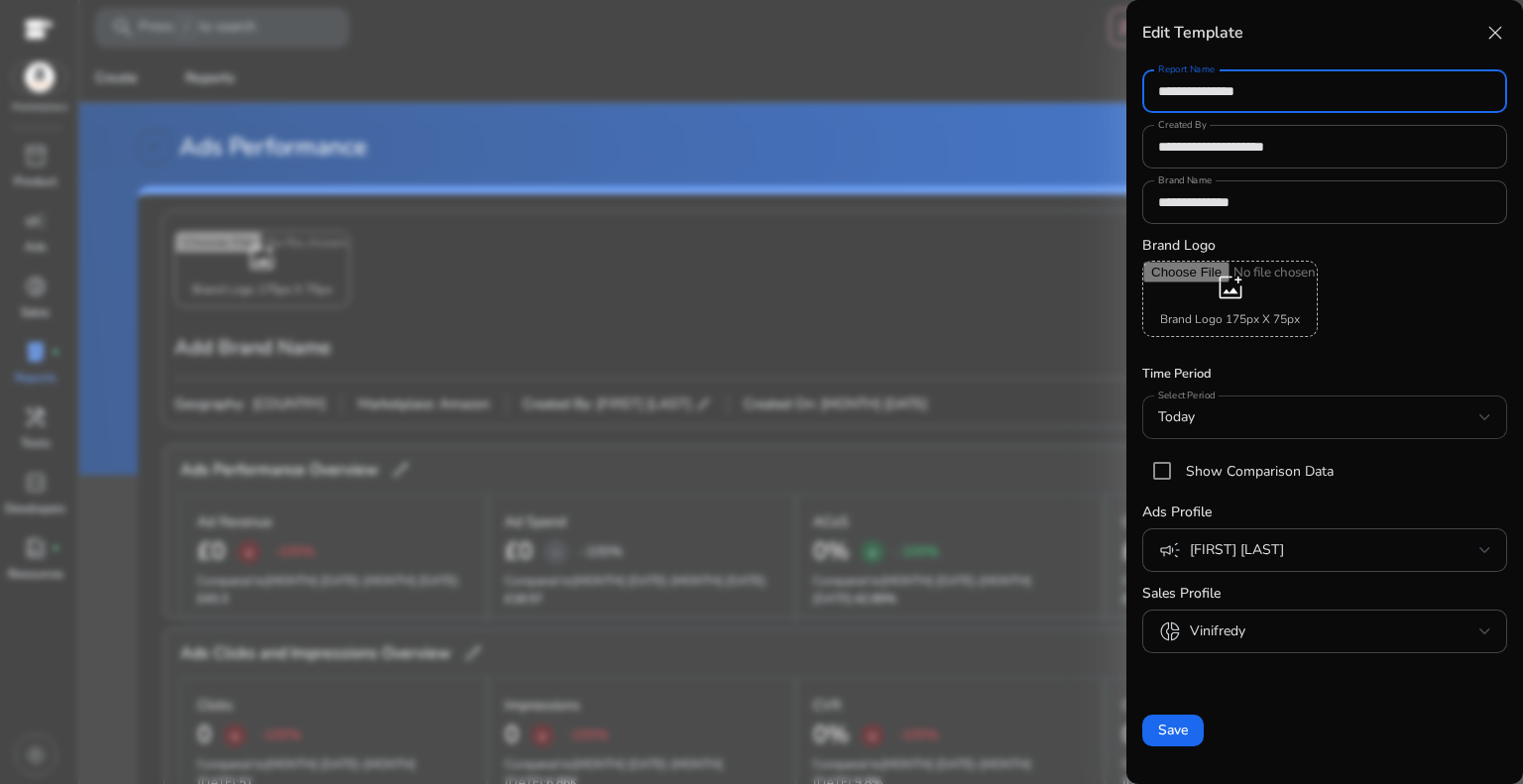 click on "Today" at bounding box center (1319, 417) 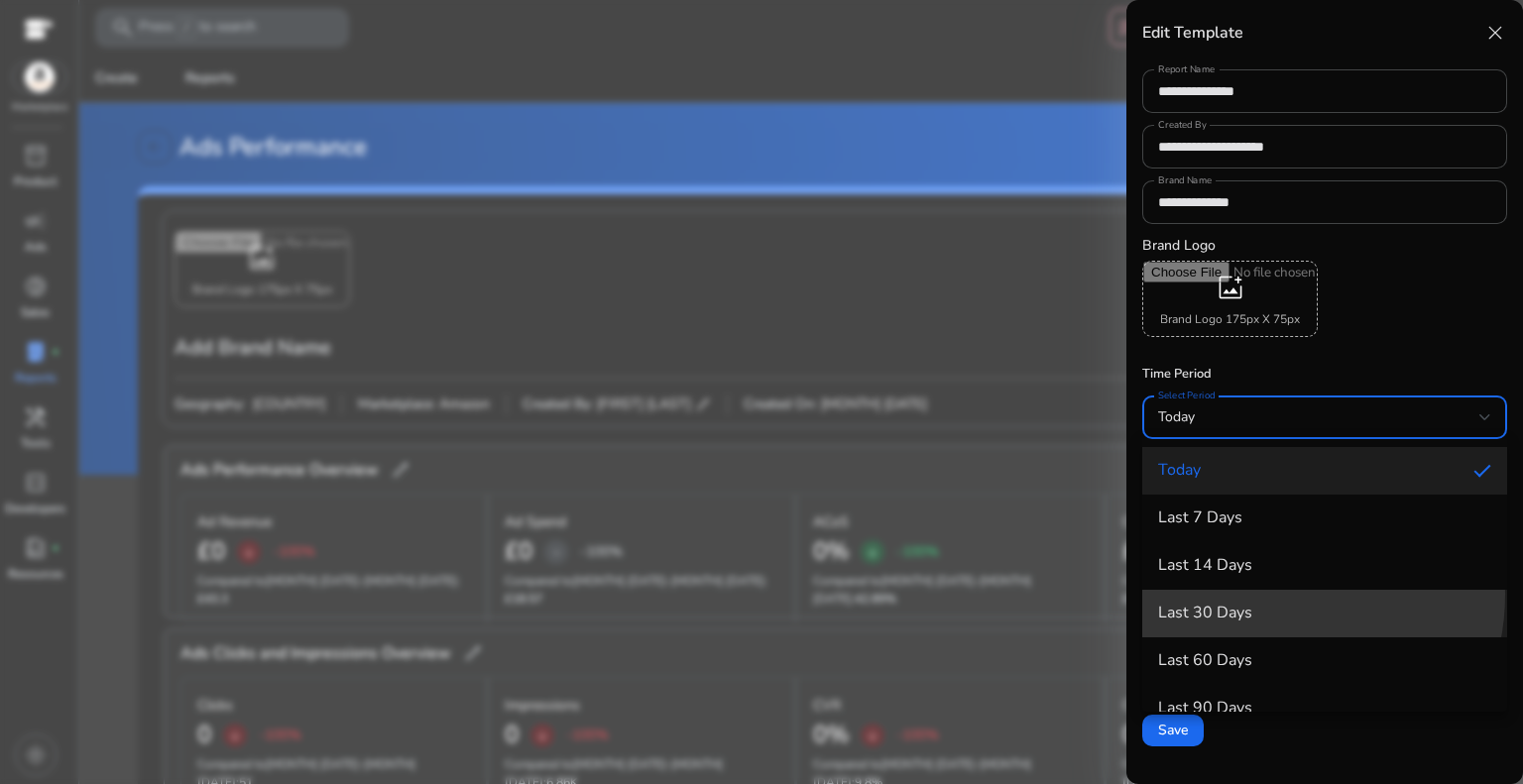 click on "Last 30 Days" at bounding box center (1325, 614) 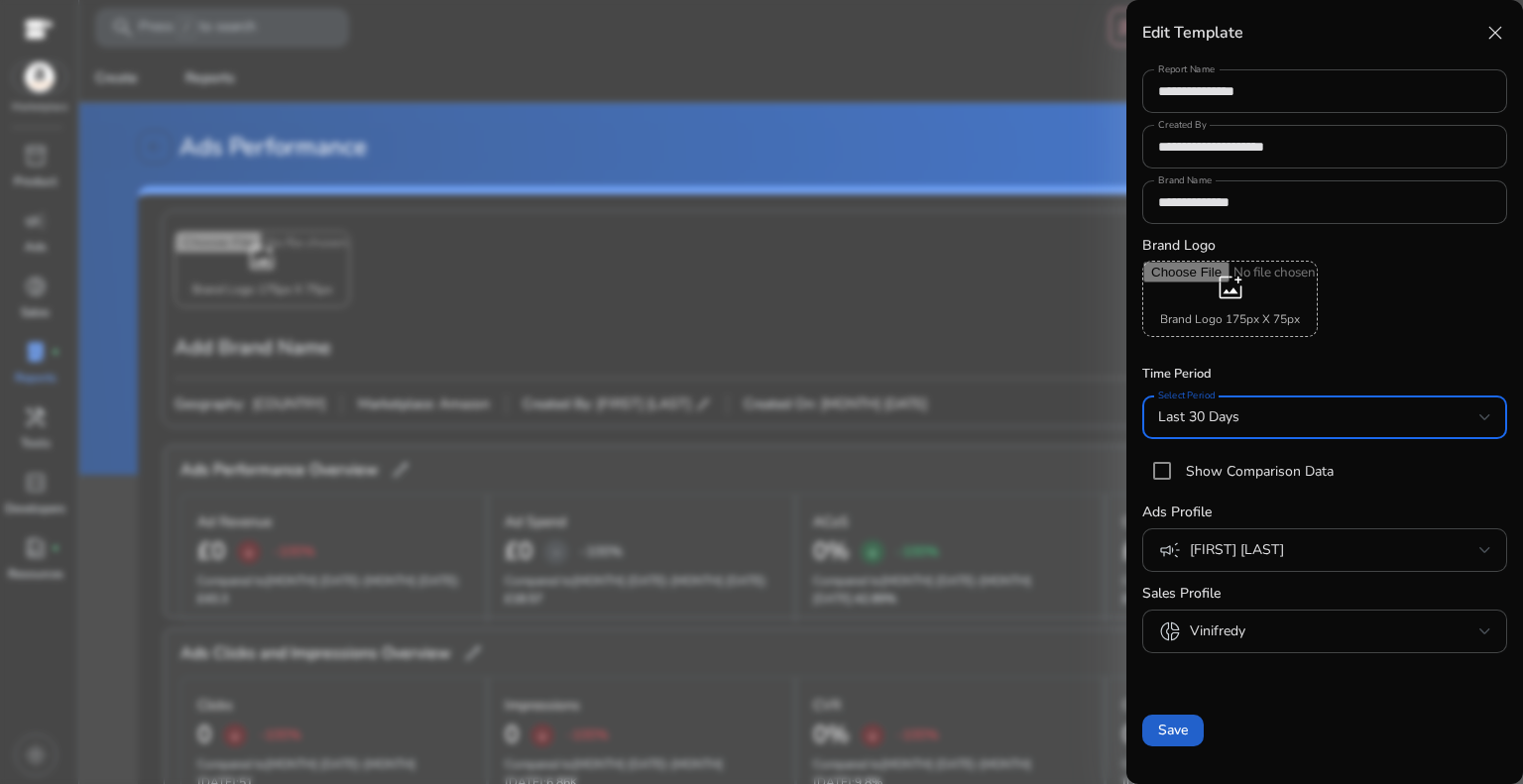 click on "Save" at bounding box center (1173, 729) 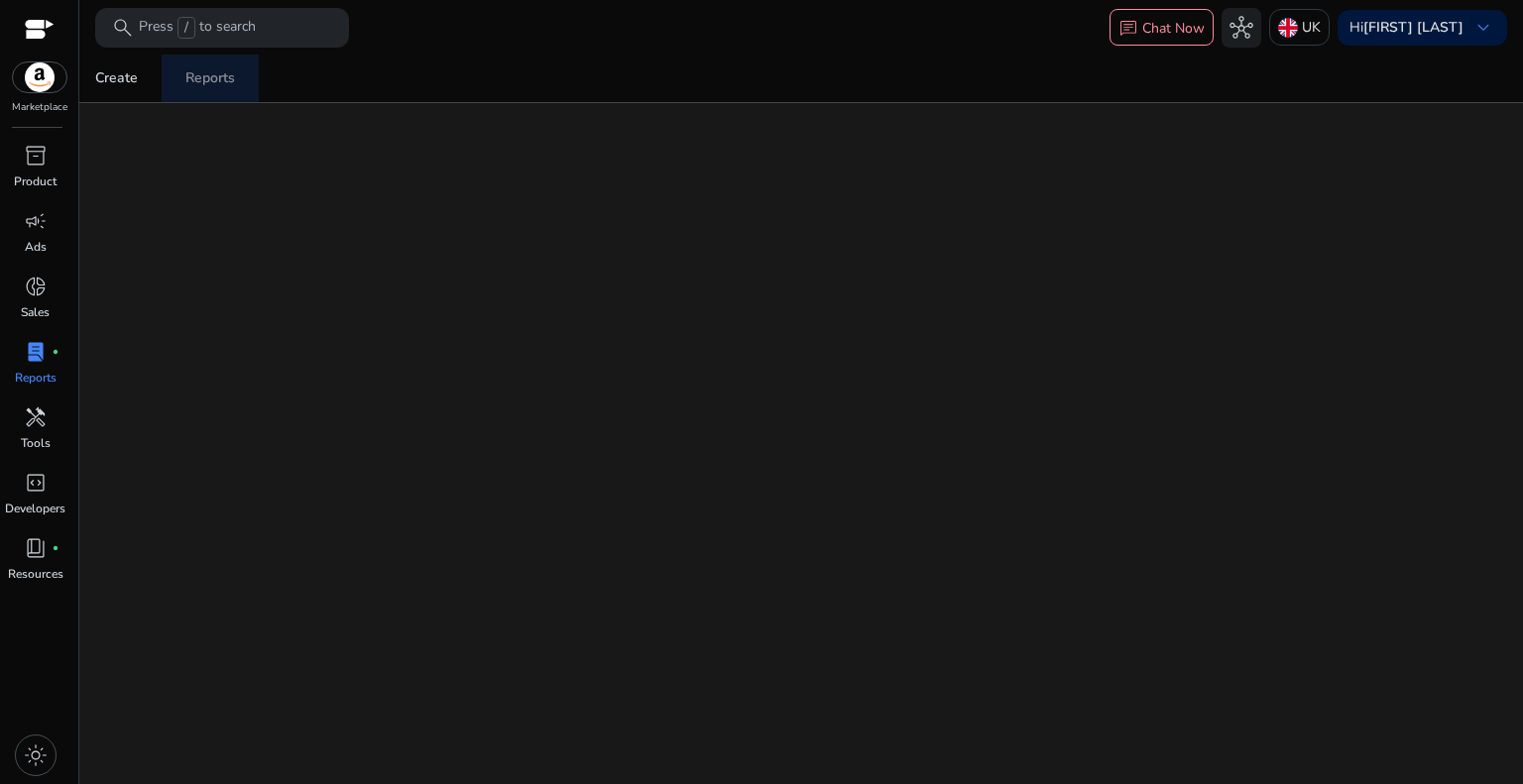 click on "Reports" at bounding box center (210, 78) 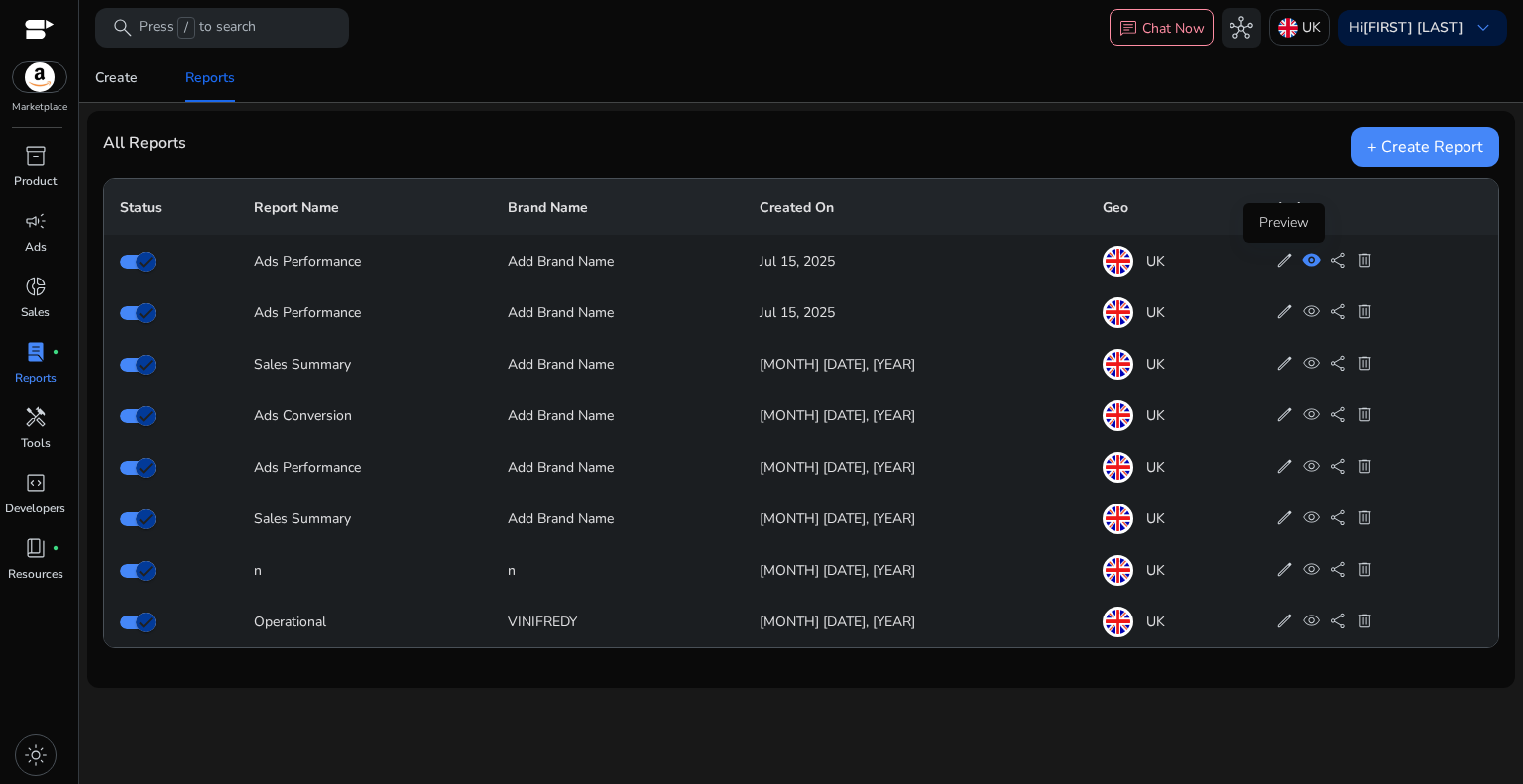 click on "visibility" 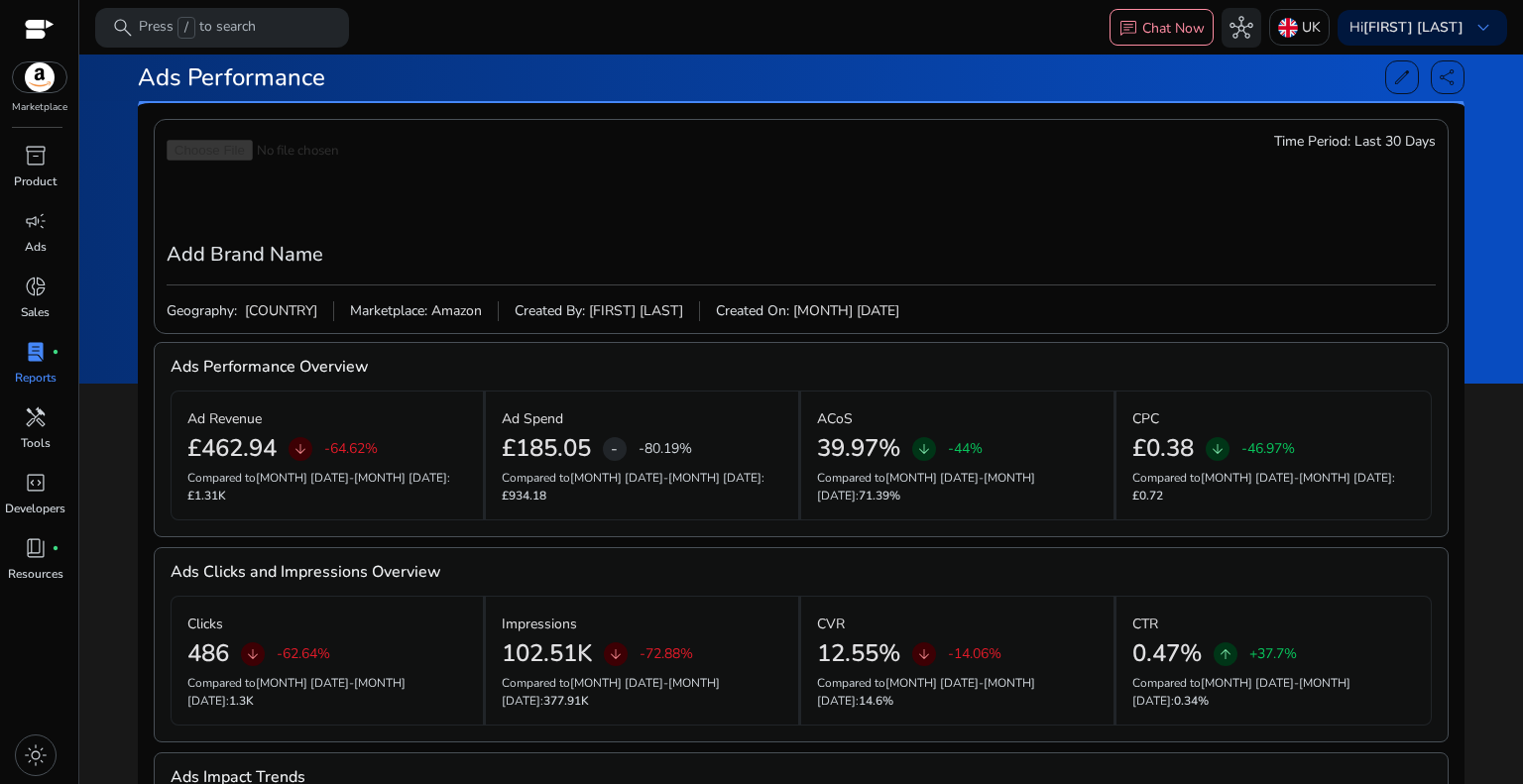 scroll, scrollTop: 0, scrollLeft: 0, axis: both 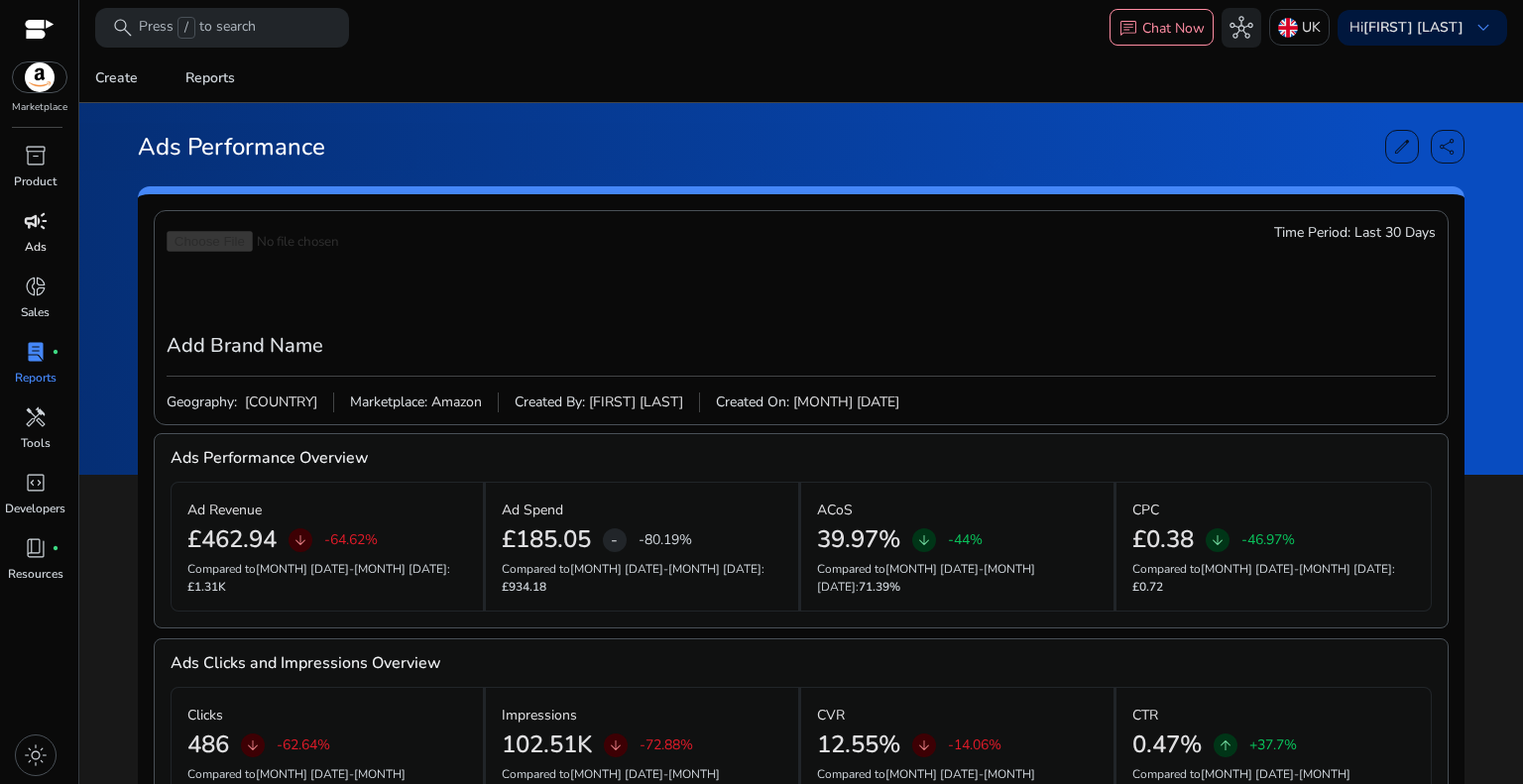 click on "Ads" at bounding box center (36, 247) 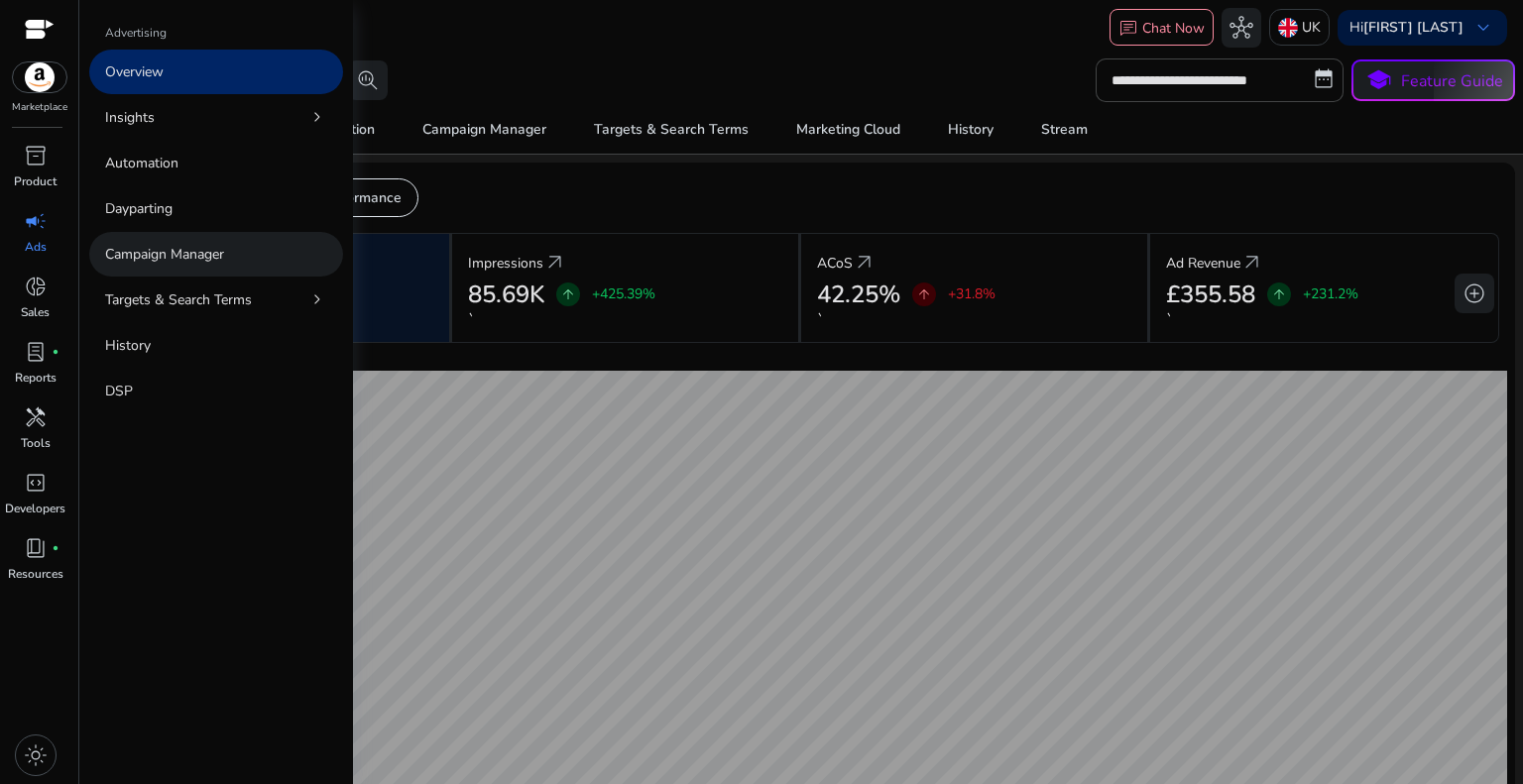 click on "Campaign Manager" at bounding box center [165, 254] 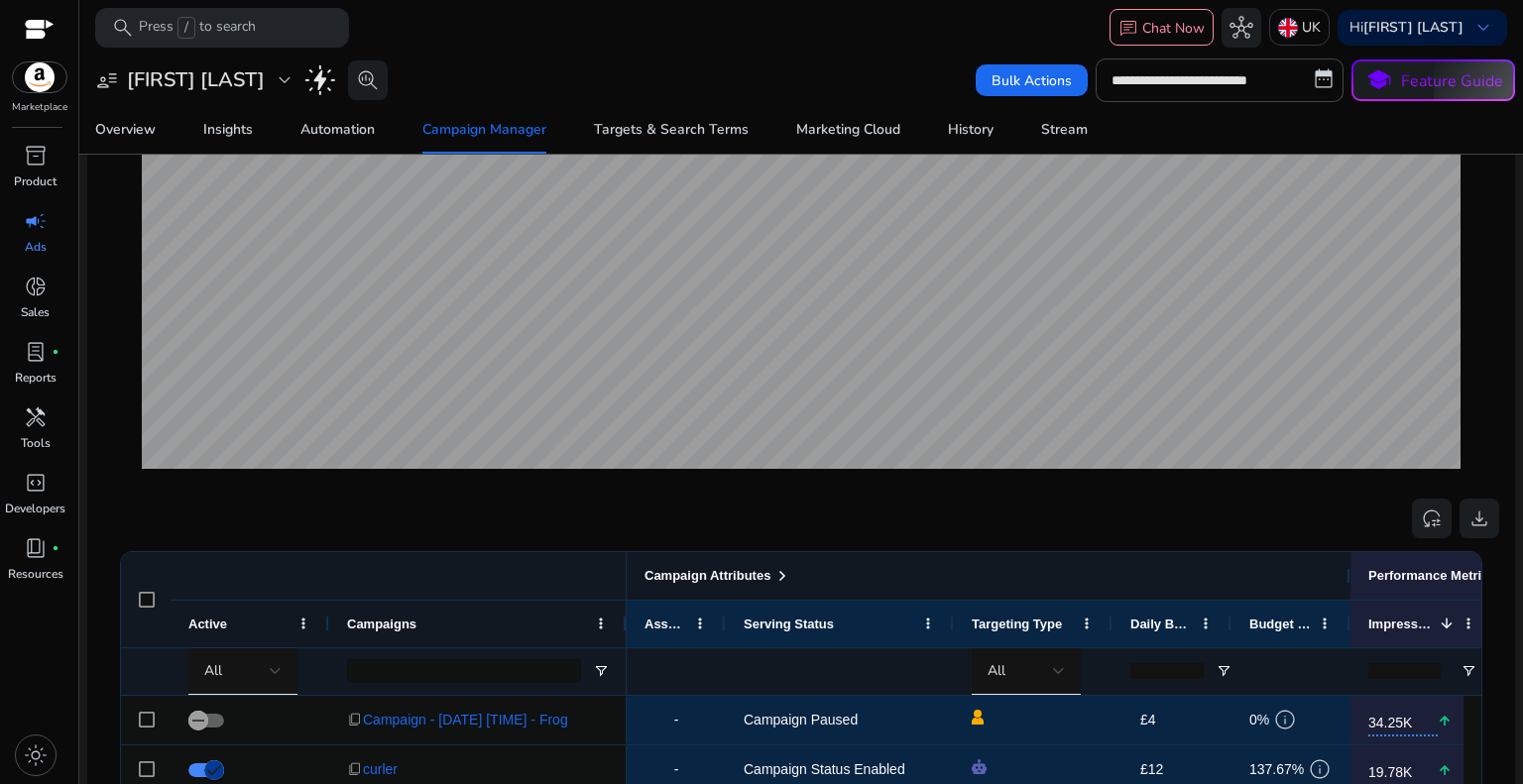 scroll, scrollTop: 396, scrollLeft: 0, axis: vertical 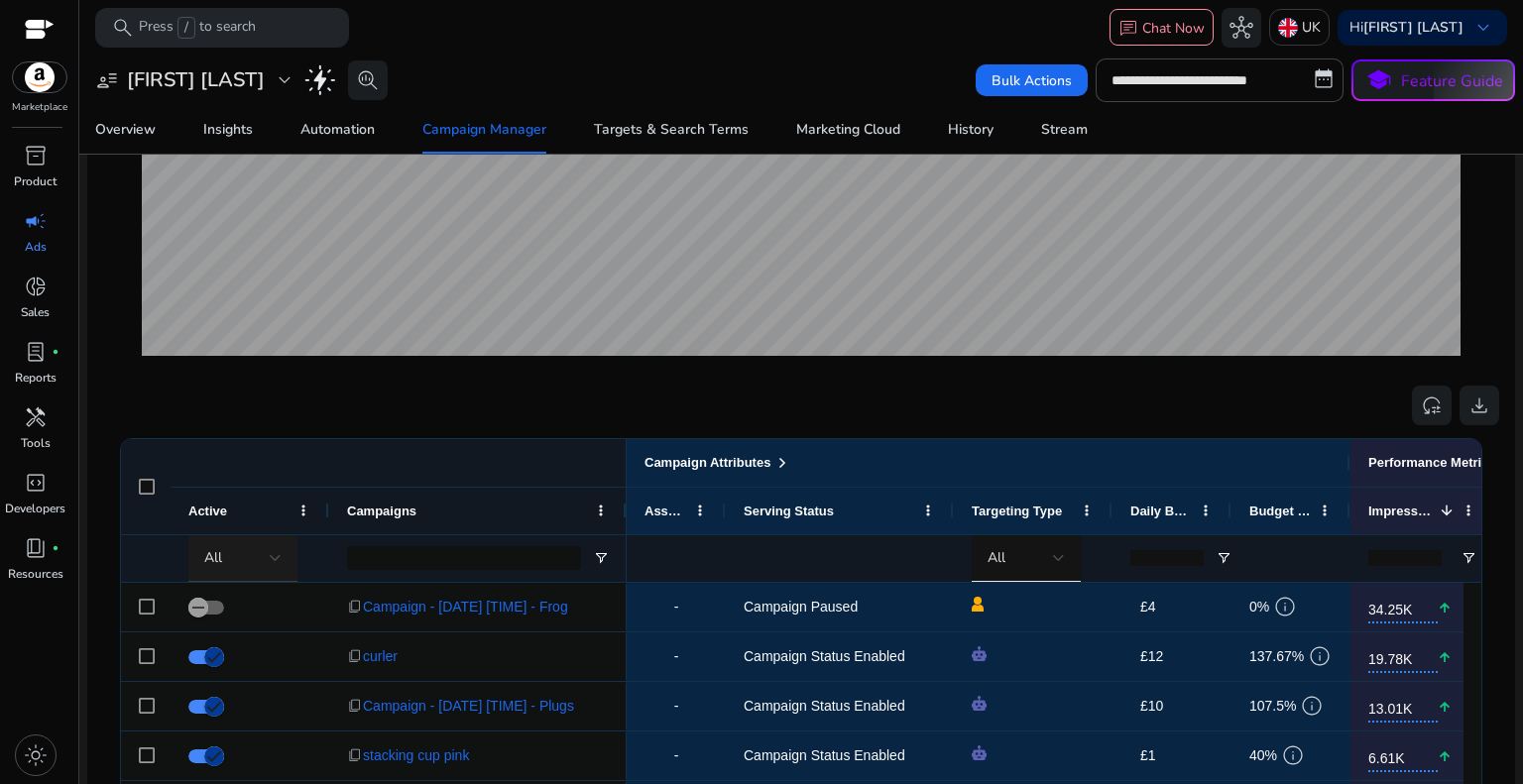 click on "All" 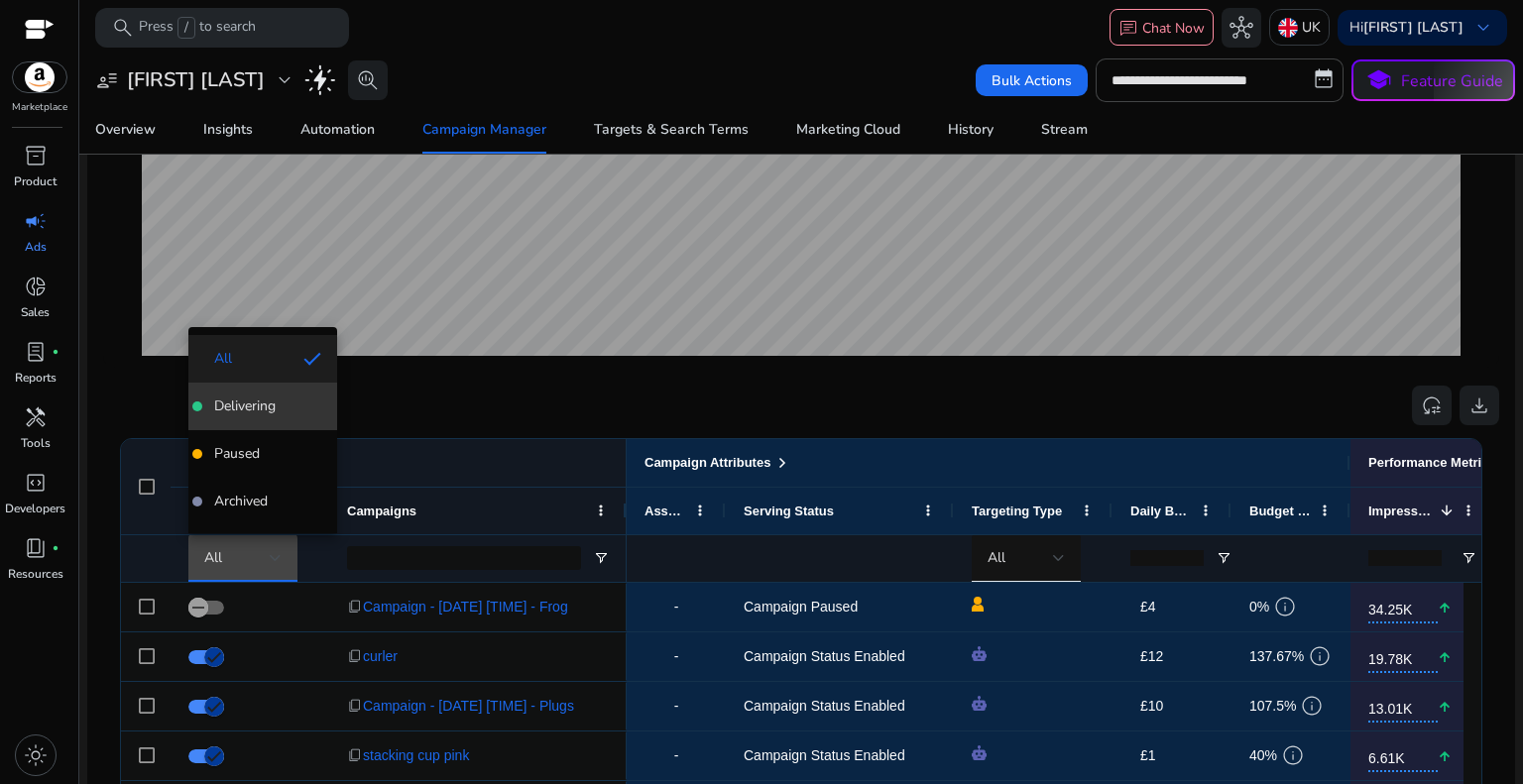 click on "Delivering" at bounding box center (245, 406) 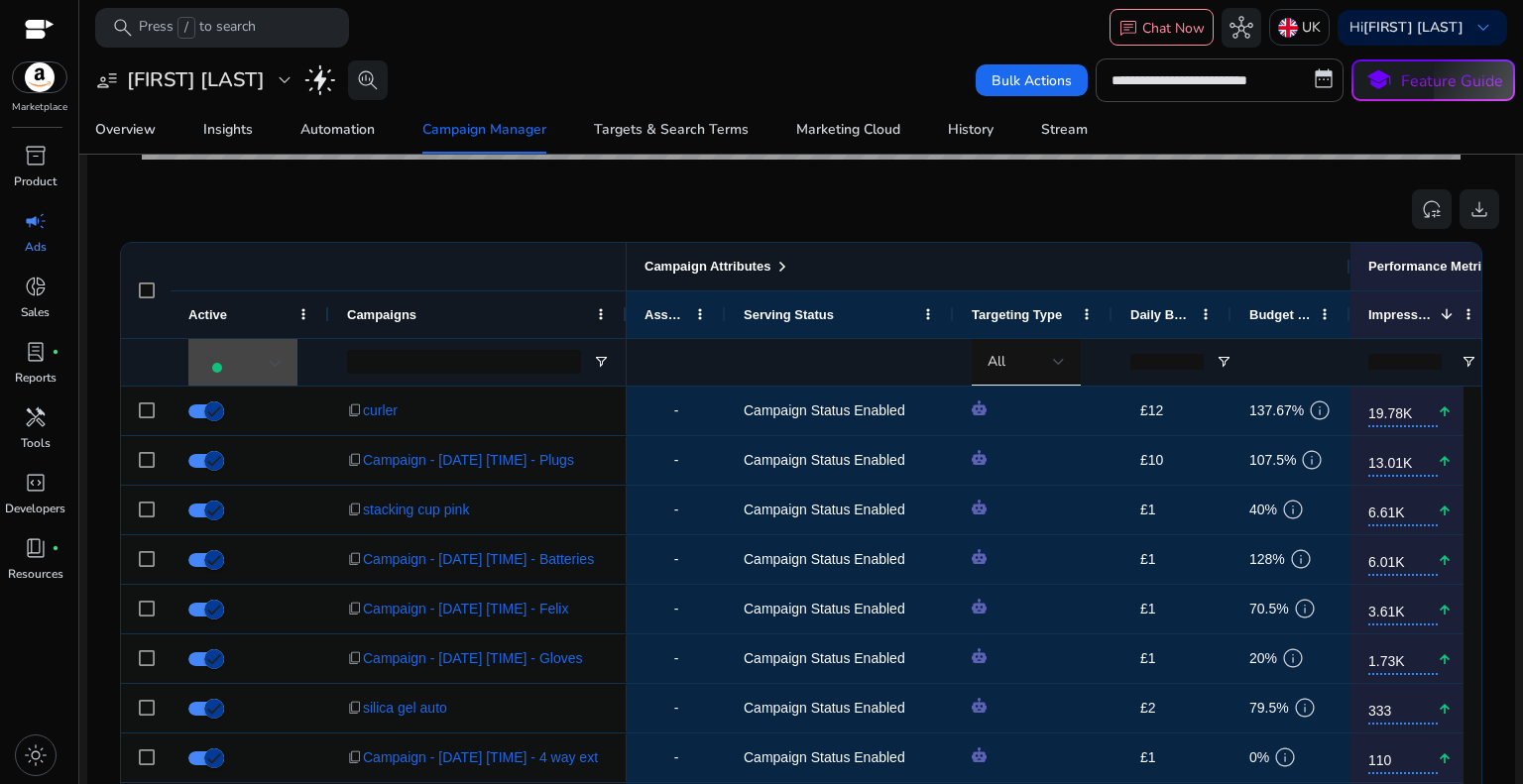 scroll, scrollTop: 595, scrollLeft: 0, axis: vertical 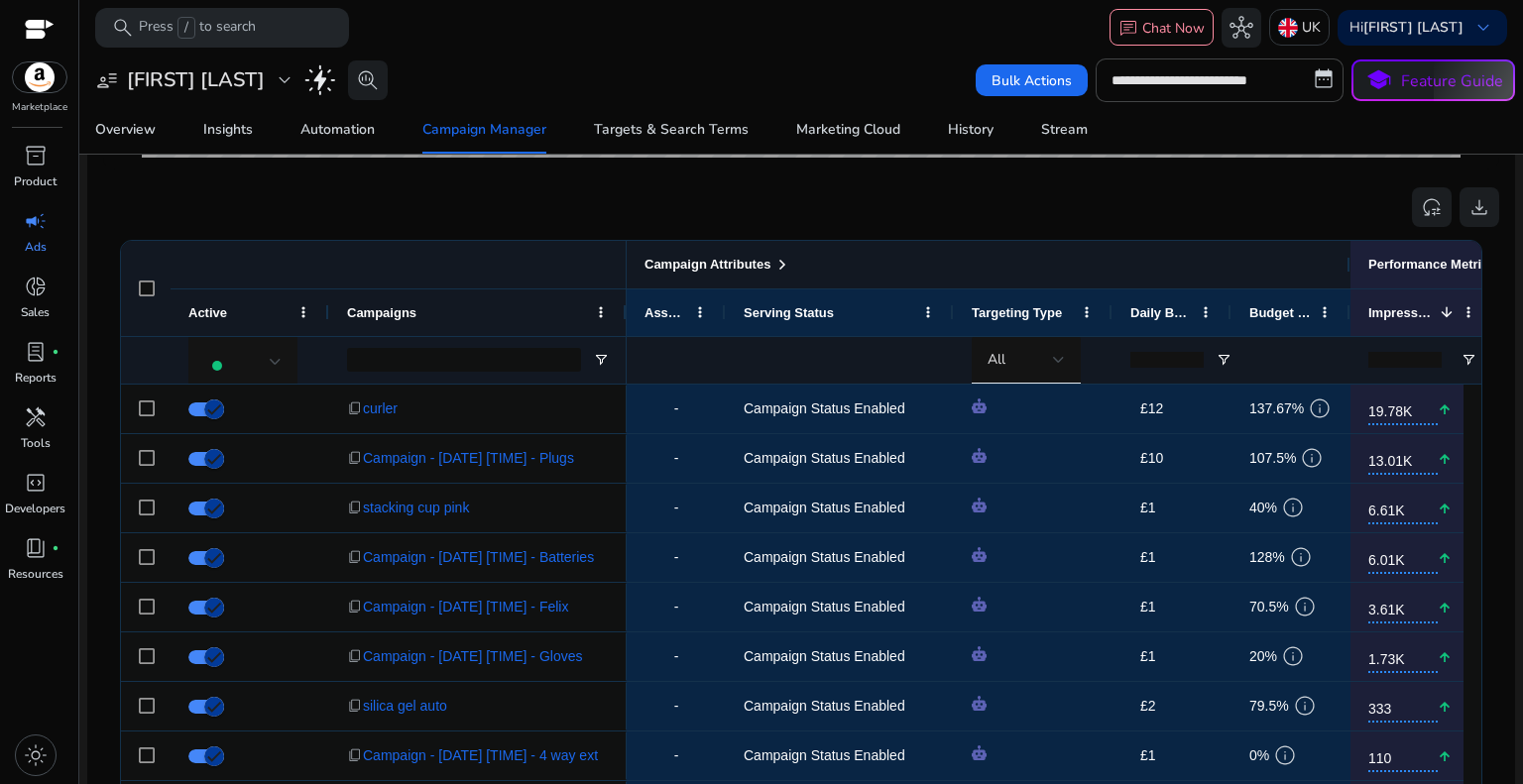 click 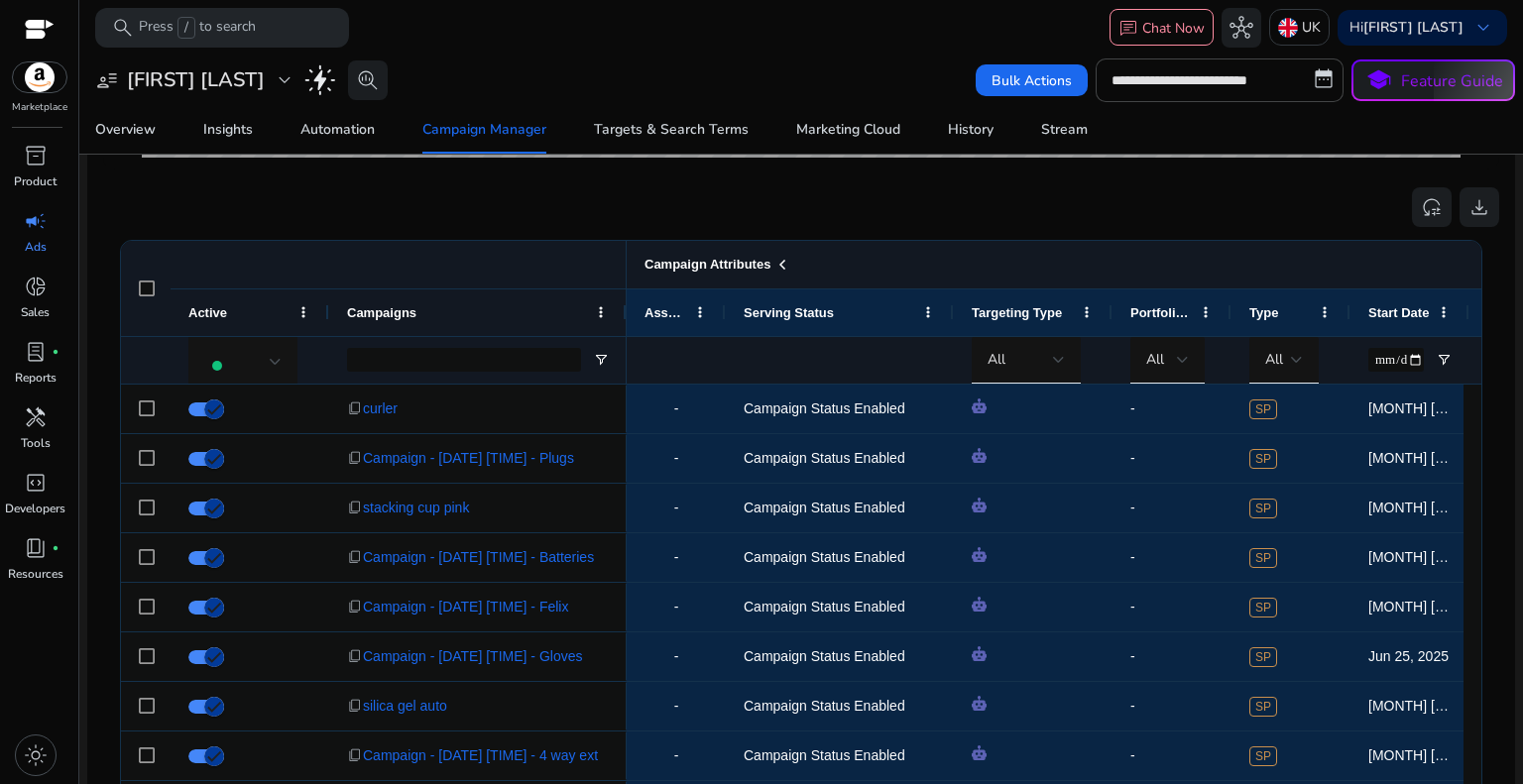 click 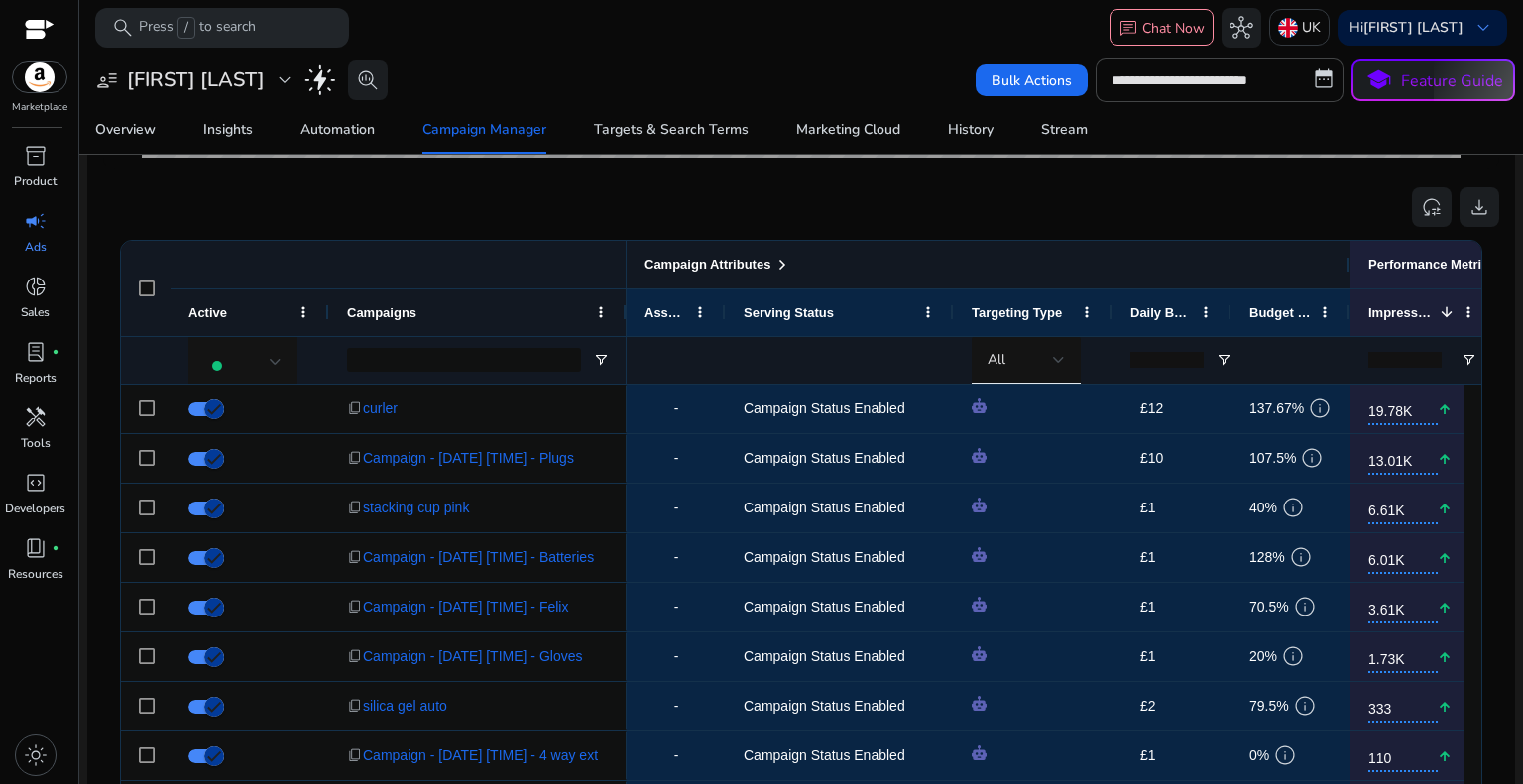 click 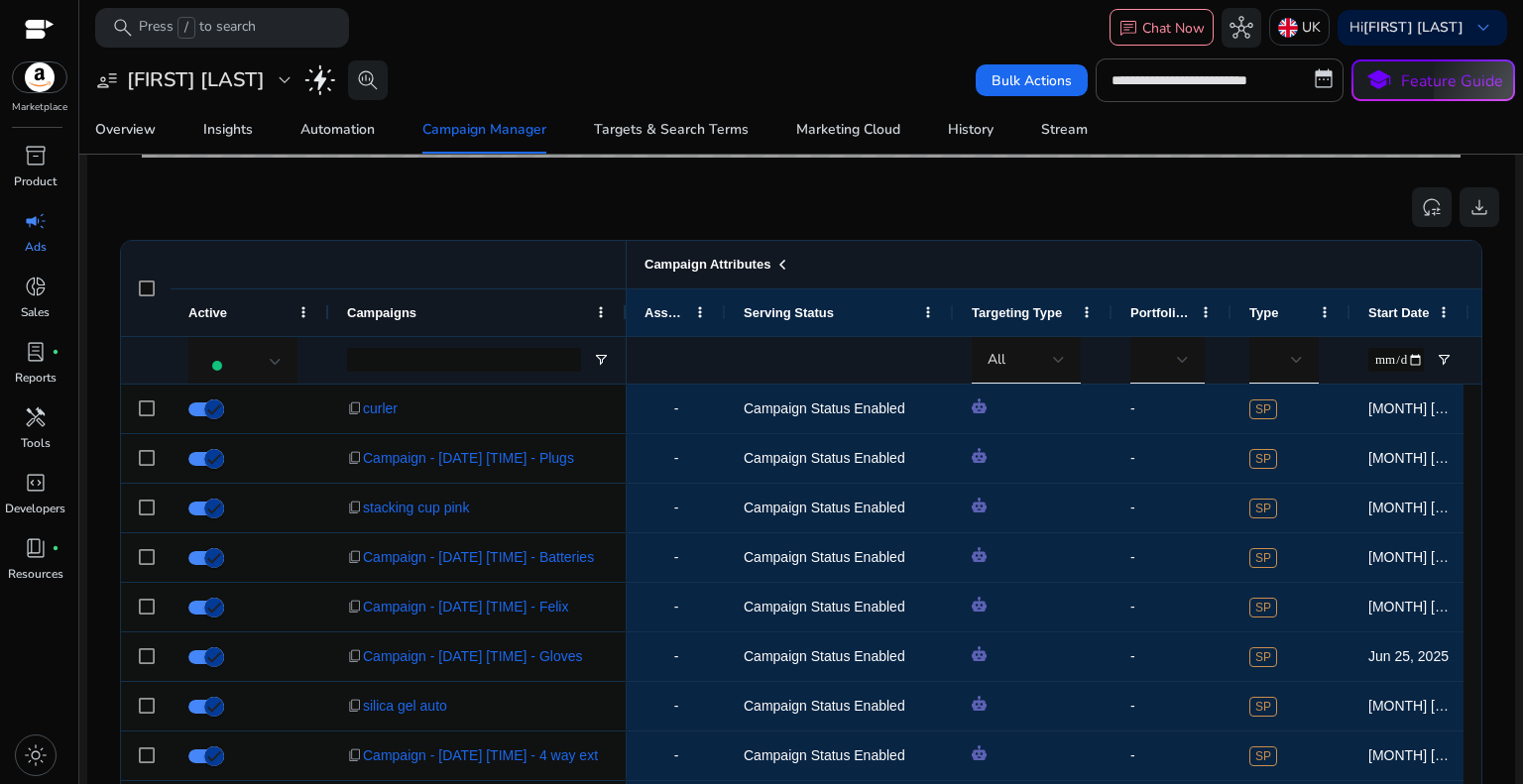 click 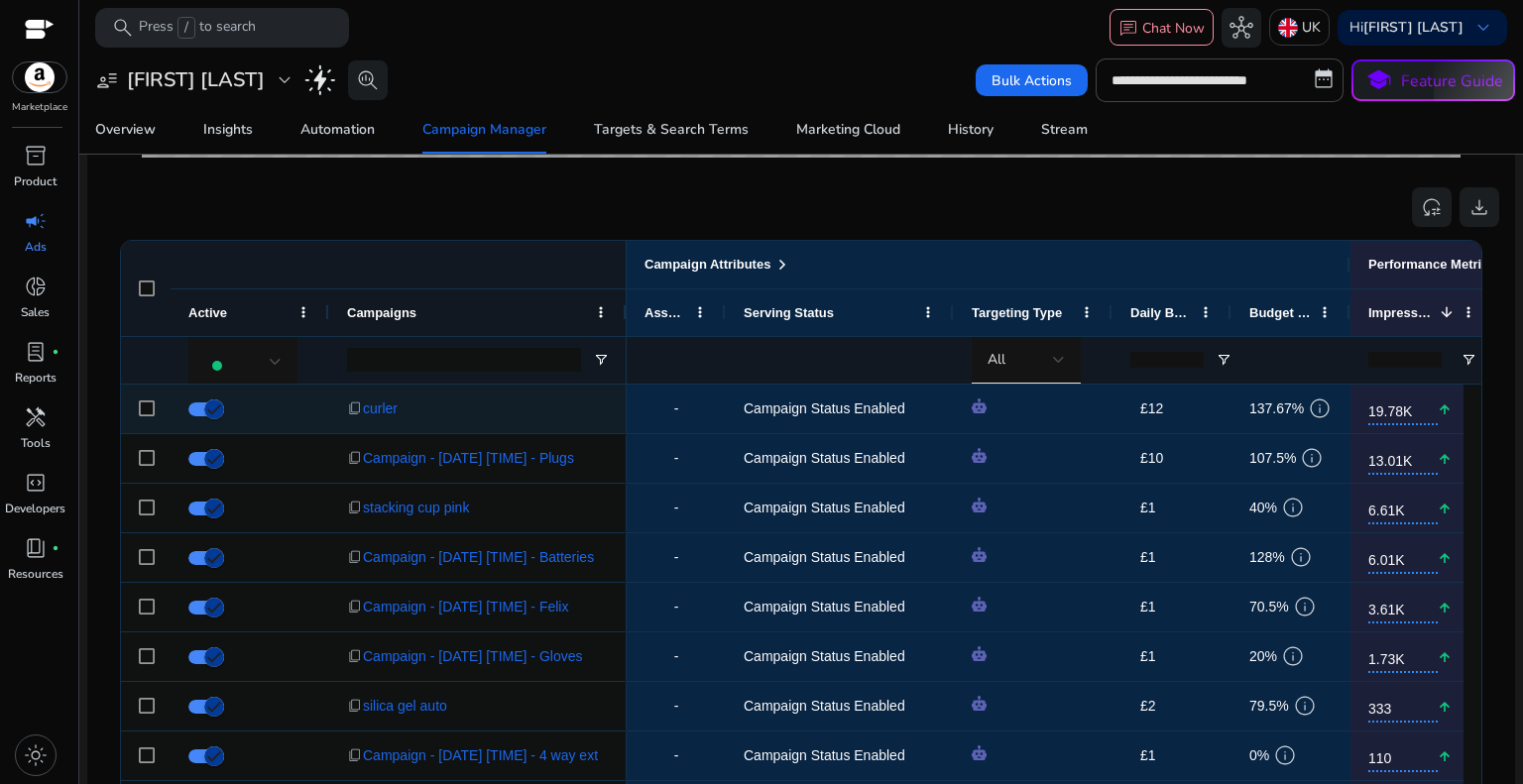 click 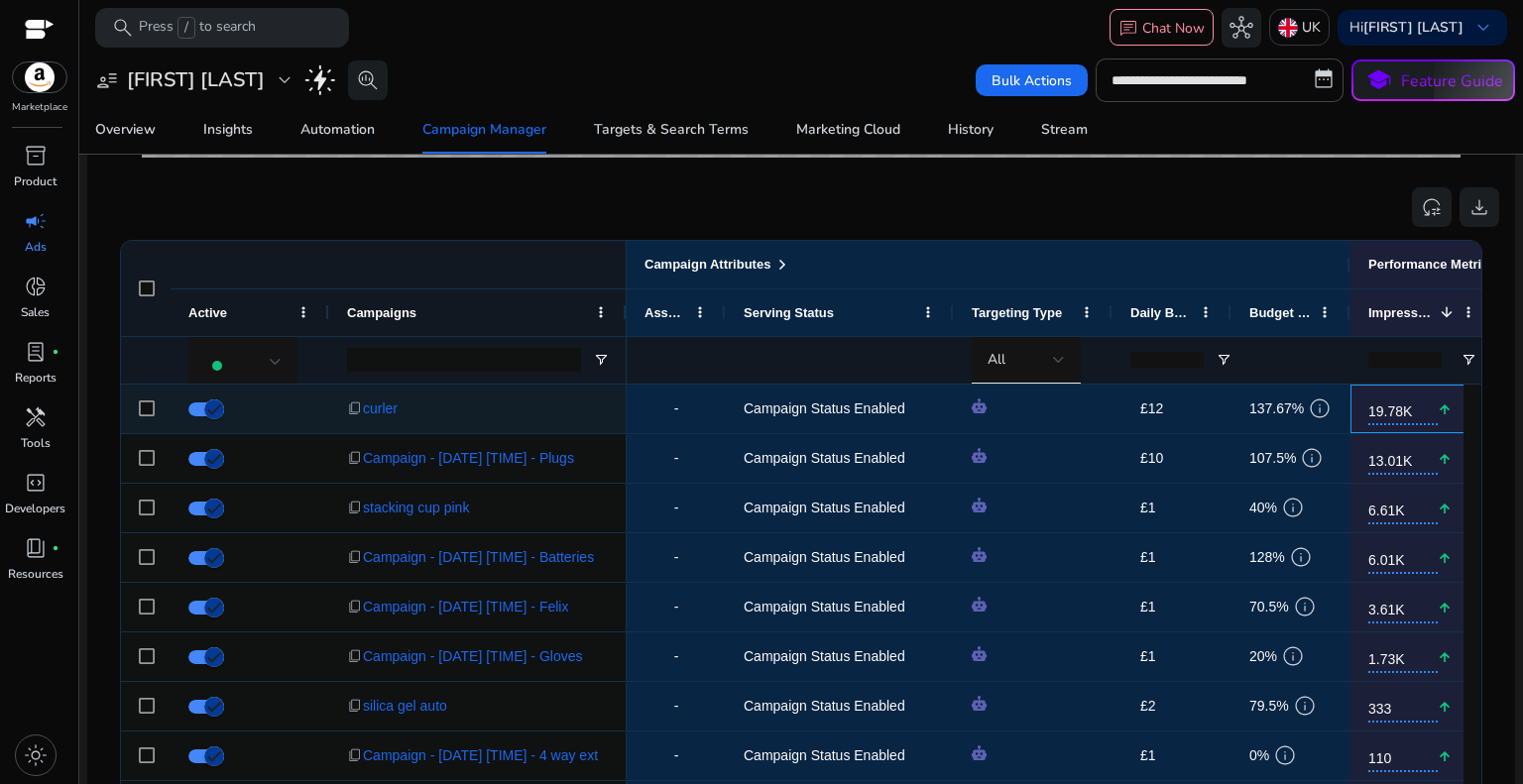 scroll, scrollTop: 0, scrollLeft: 38, axis: horizontal 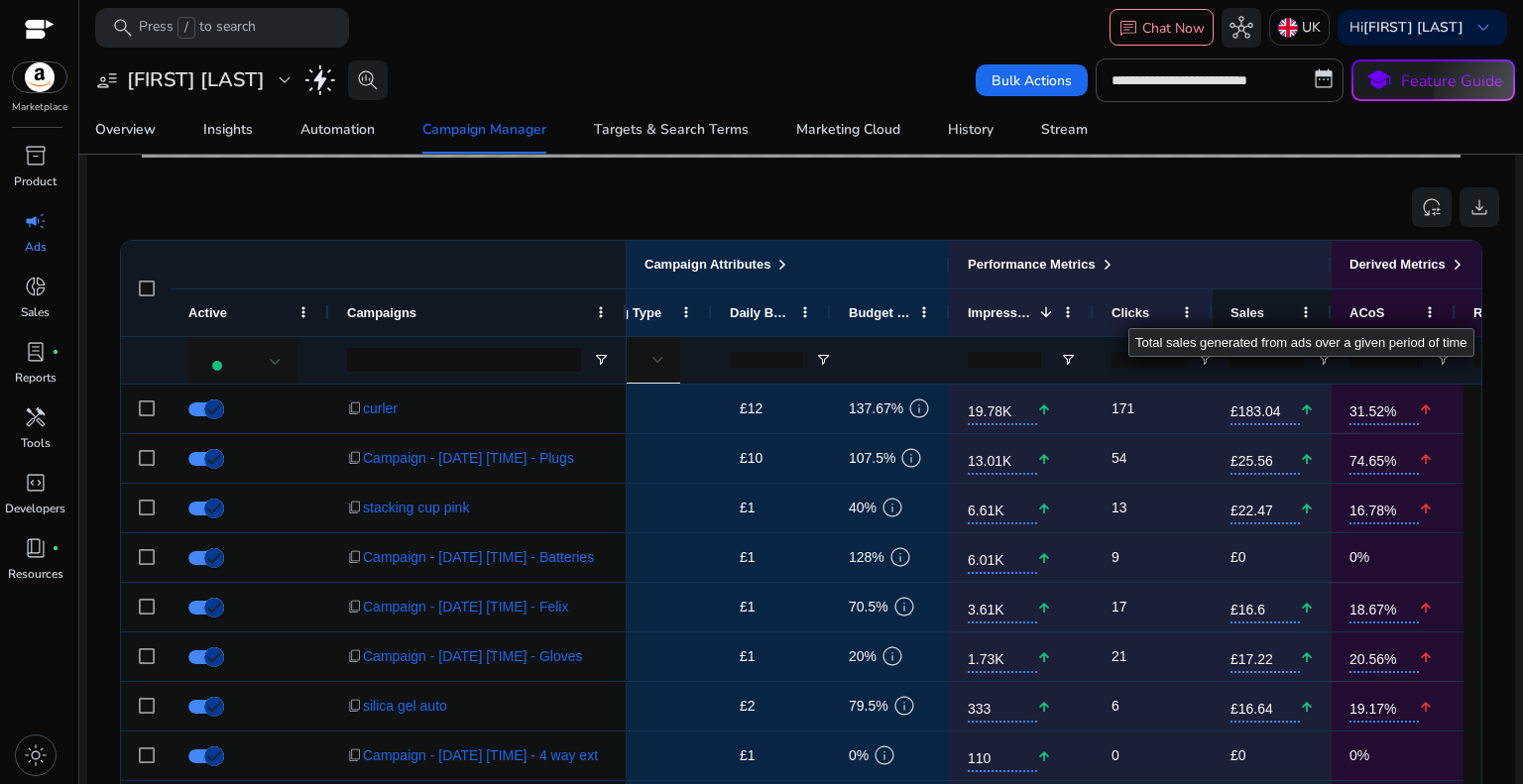 click on "Sales" 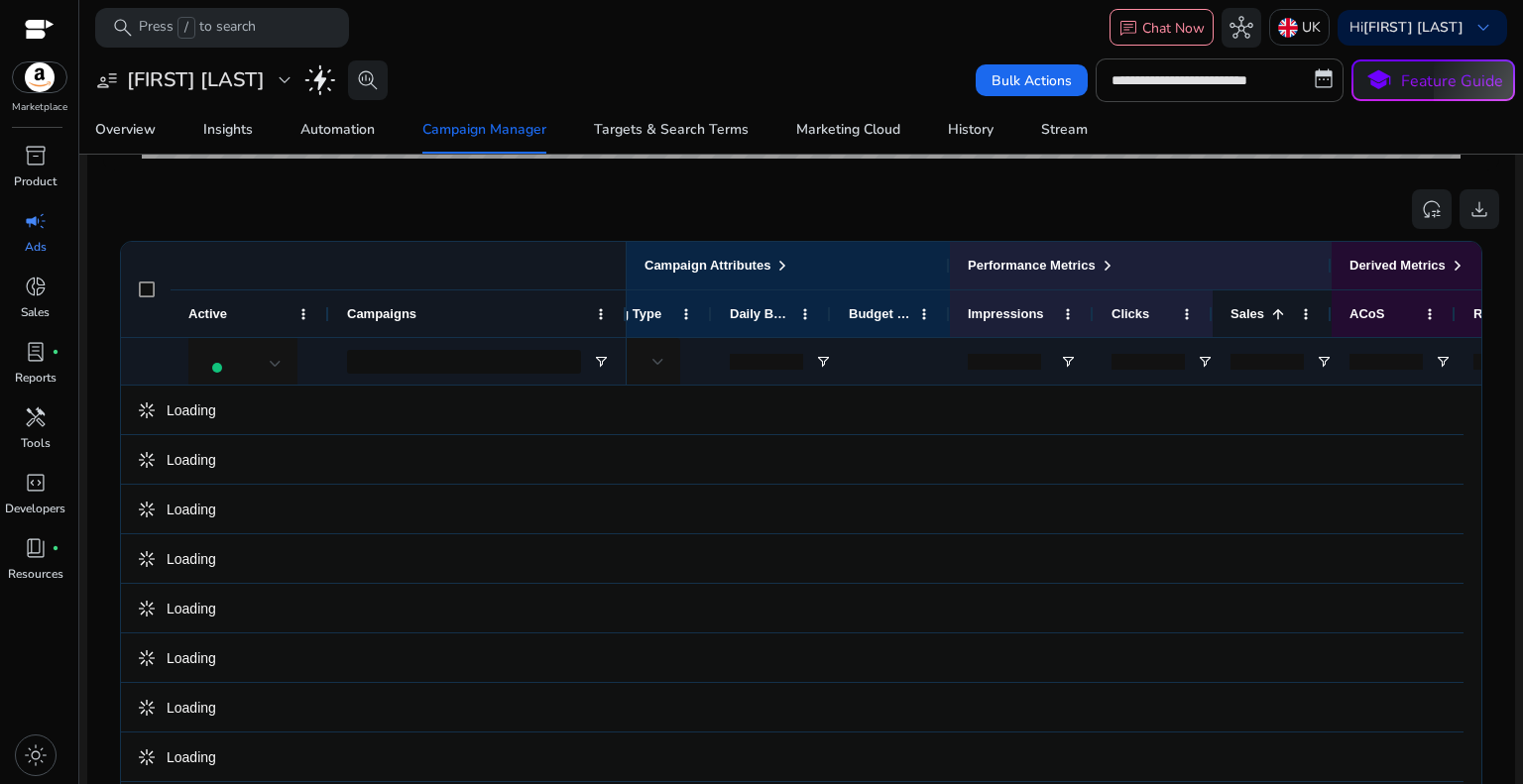 scroll, scrollTop: 595, scrollLeft: 0, axis: vertical 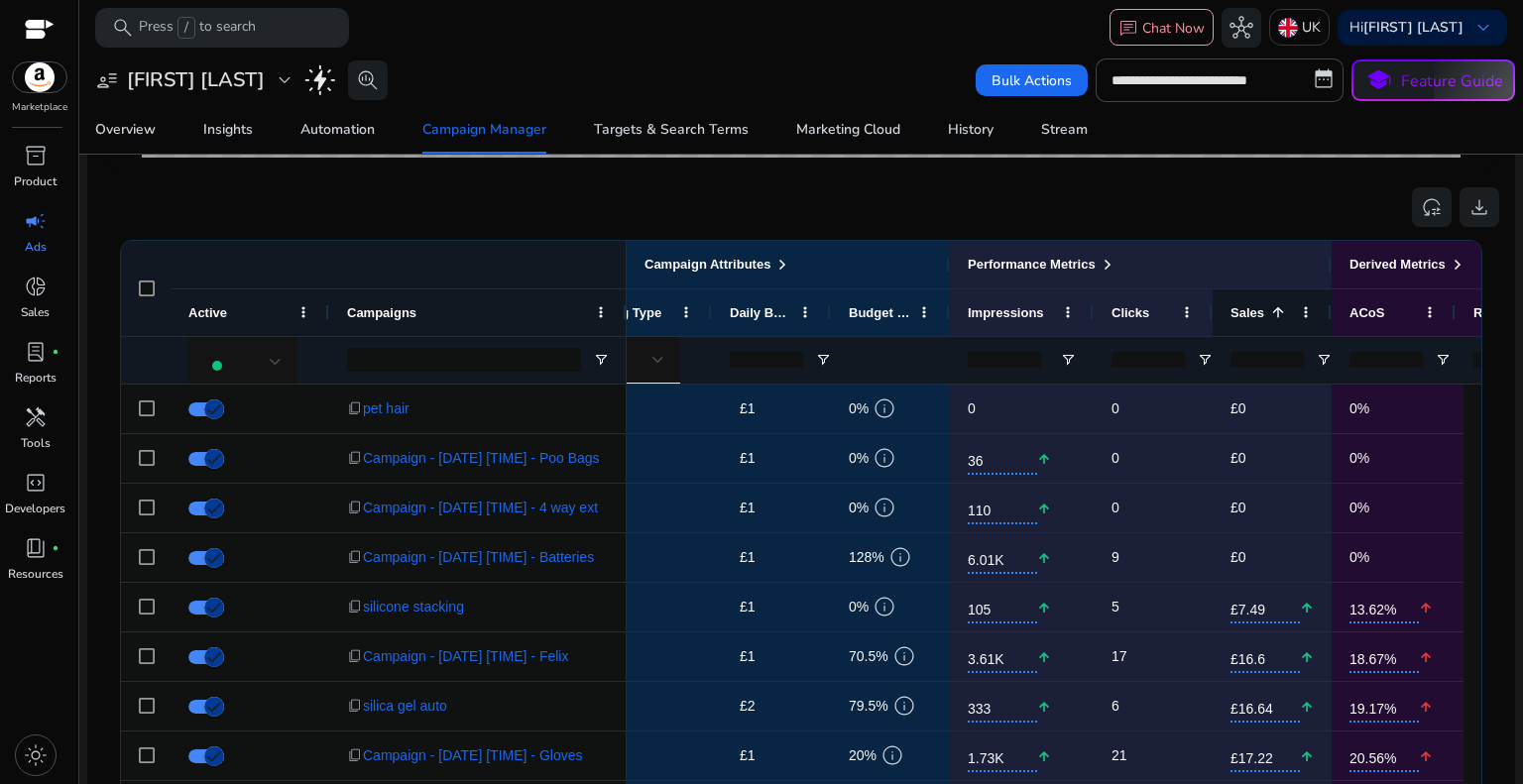 click 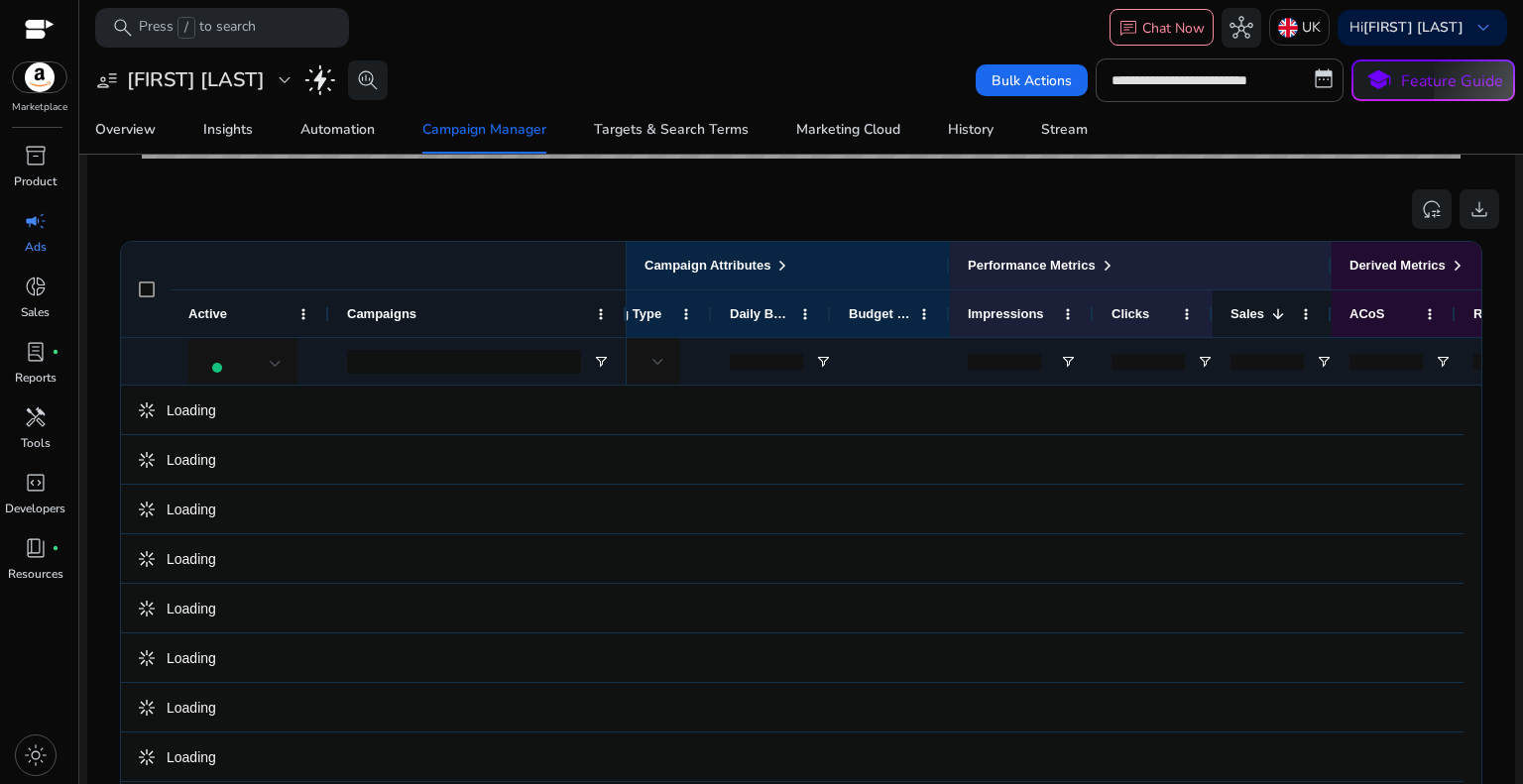scroll, scrollTop: 595, scrollLeft: 0, axis: vertical 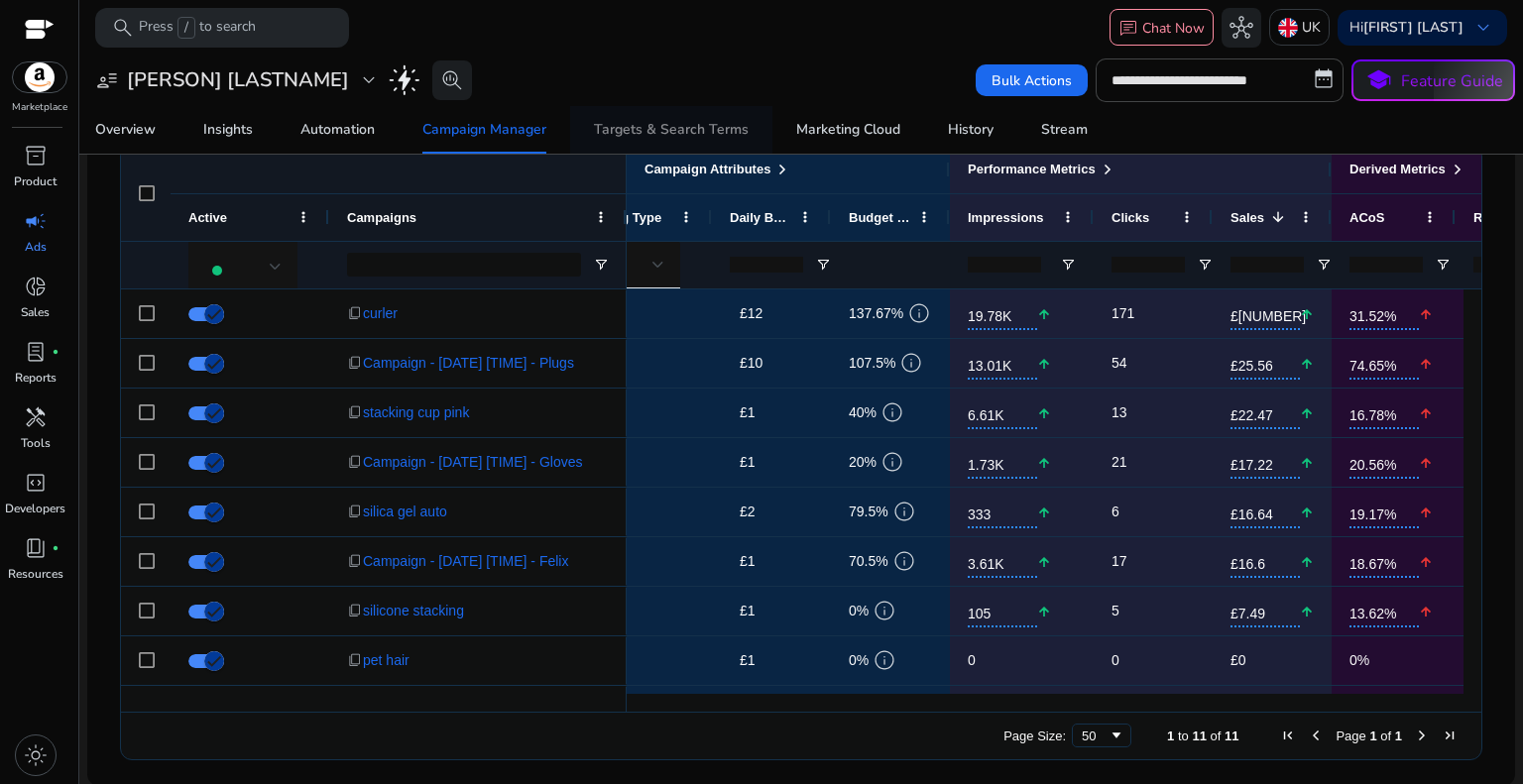 click on "Targets & Search Terms" at bounding box center (671, 130) 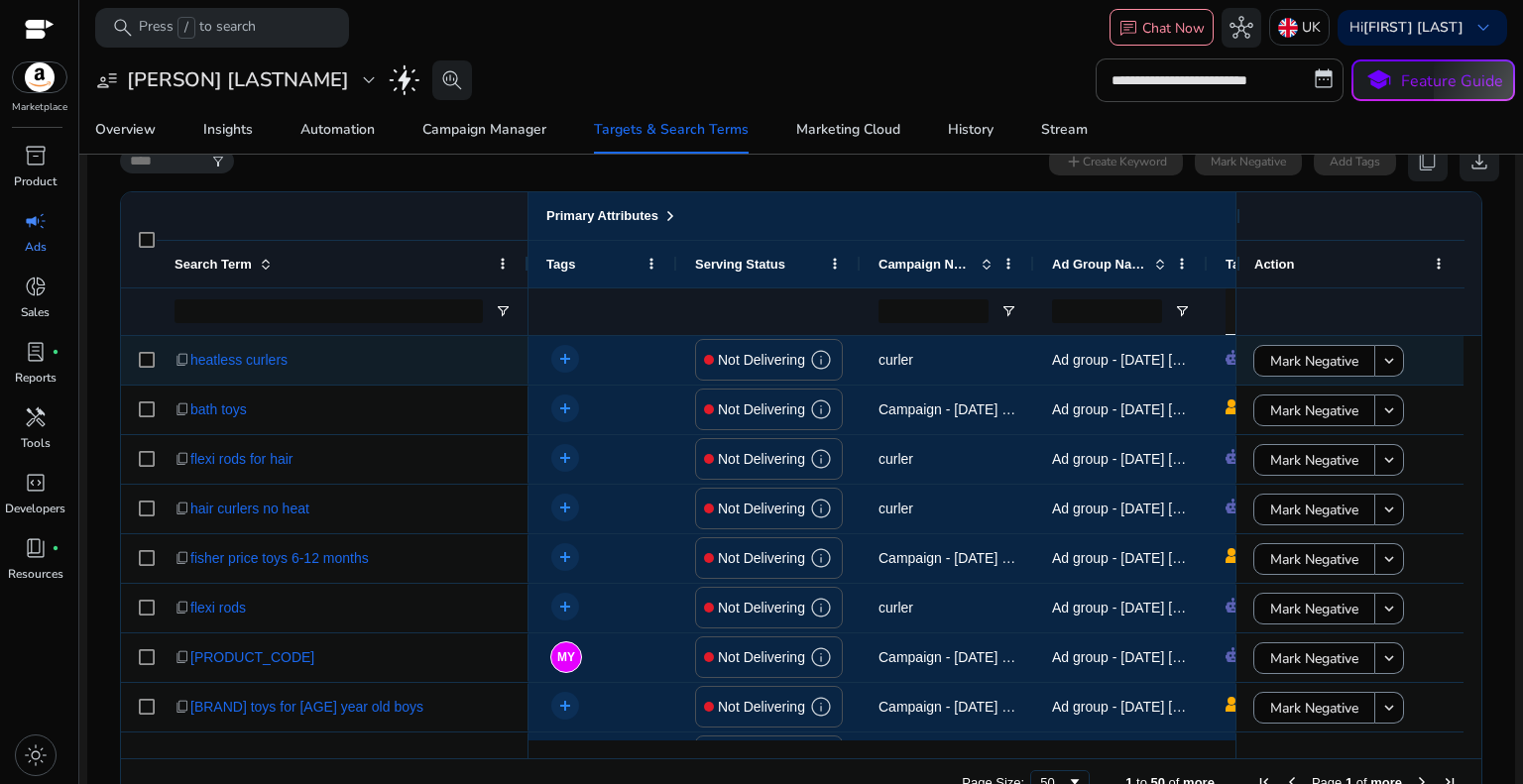 scroll, scrollTop: 198, scrollLeft: 0, axis: vertical 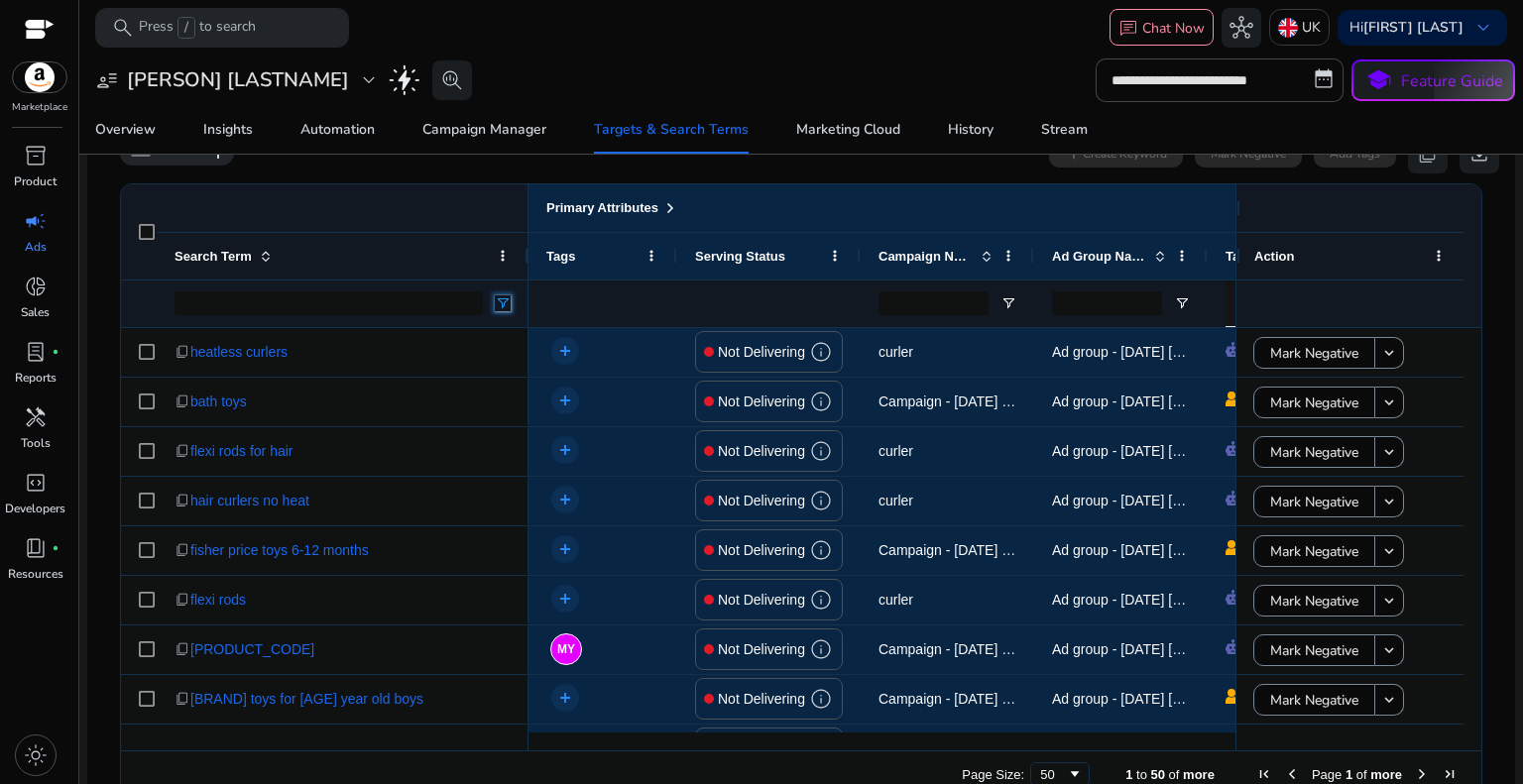 click 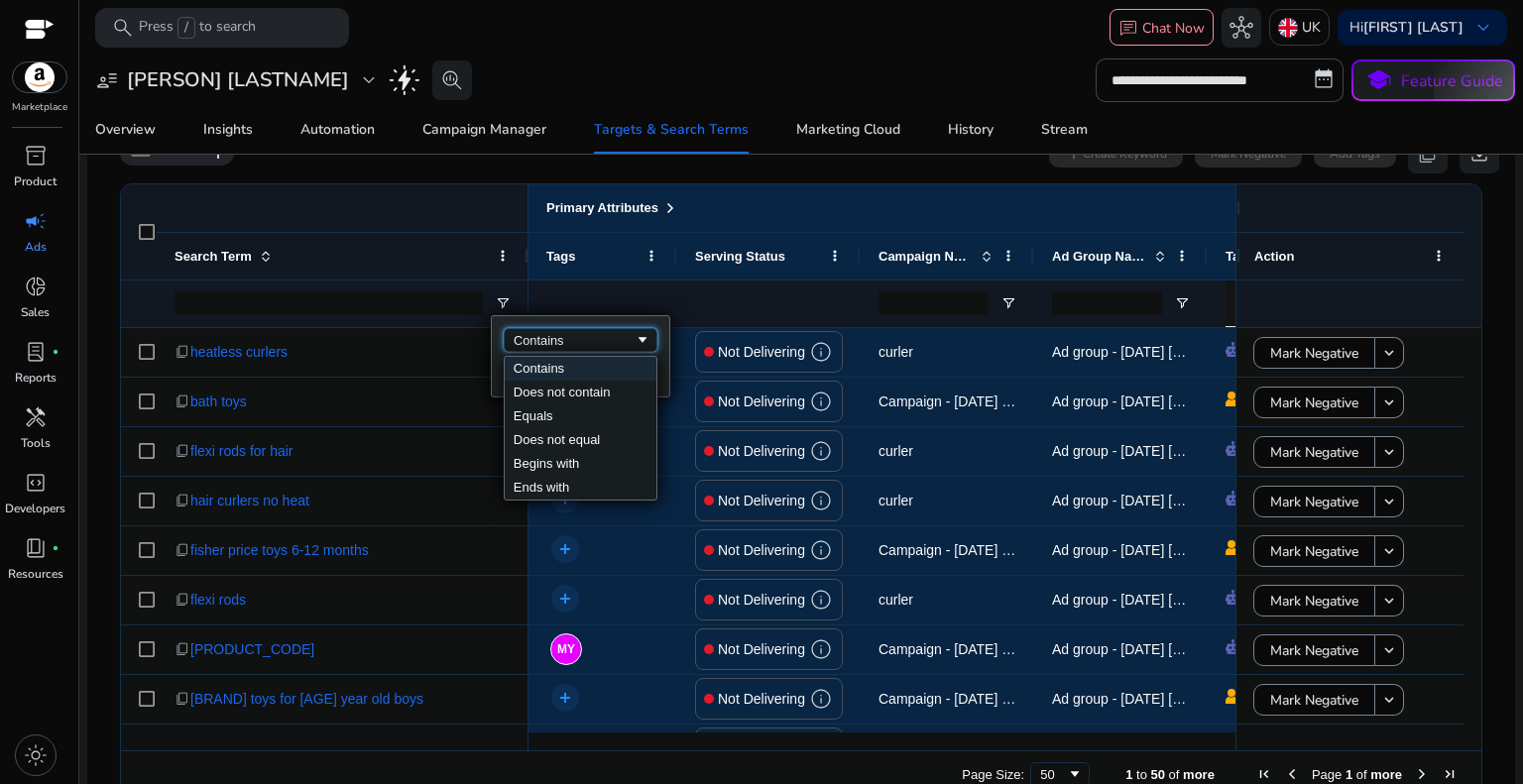 click on "Contains" at bounding box center (574, 340) 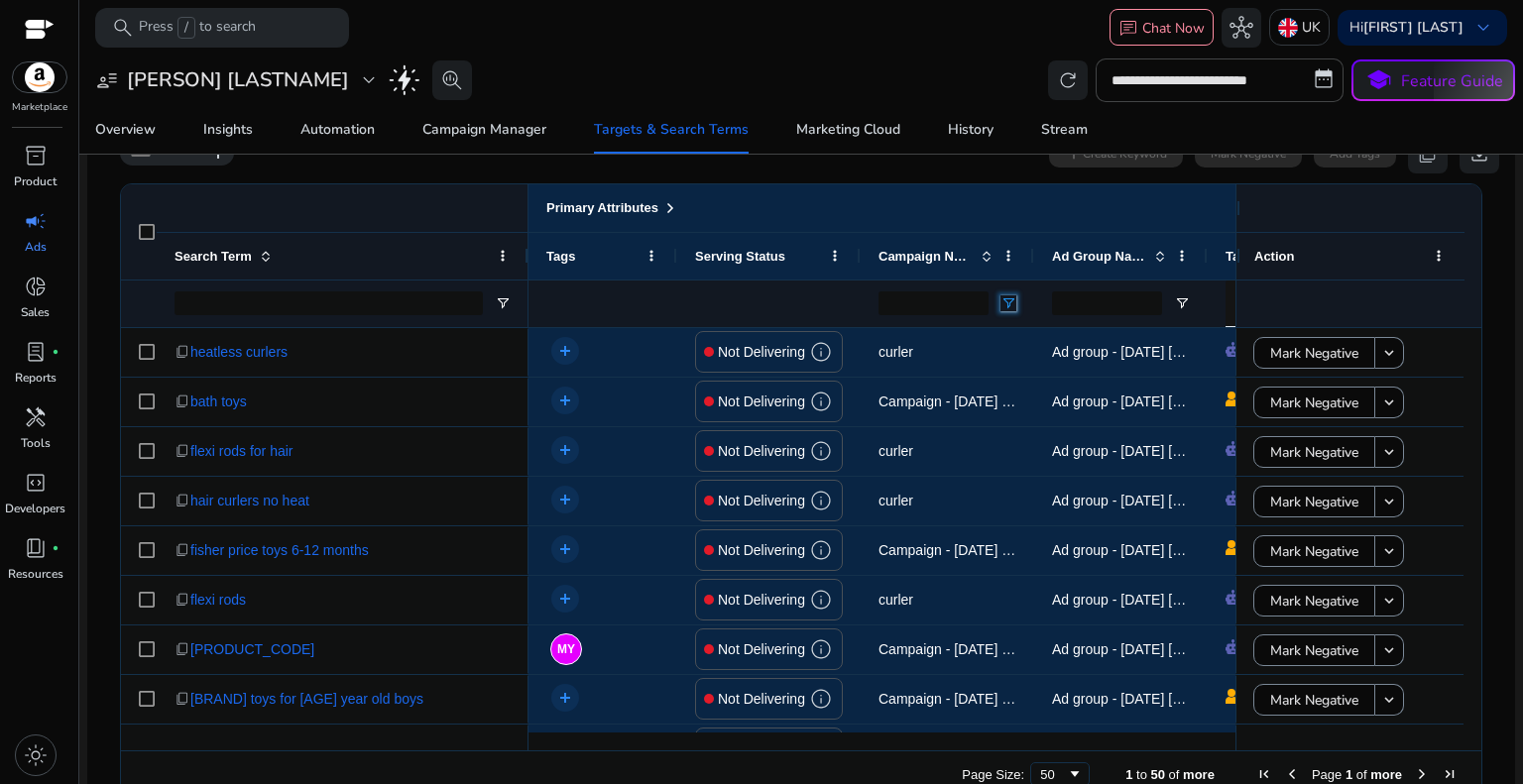 click 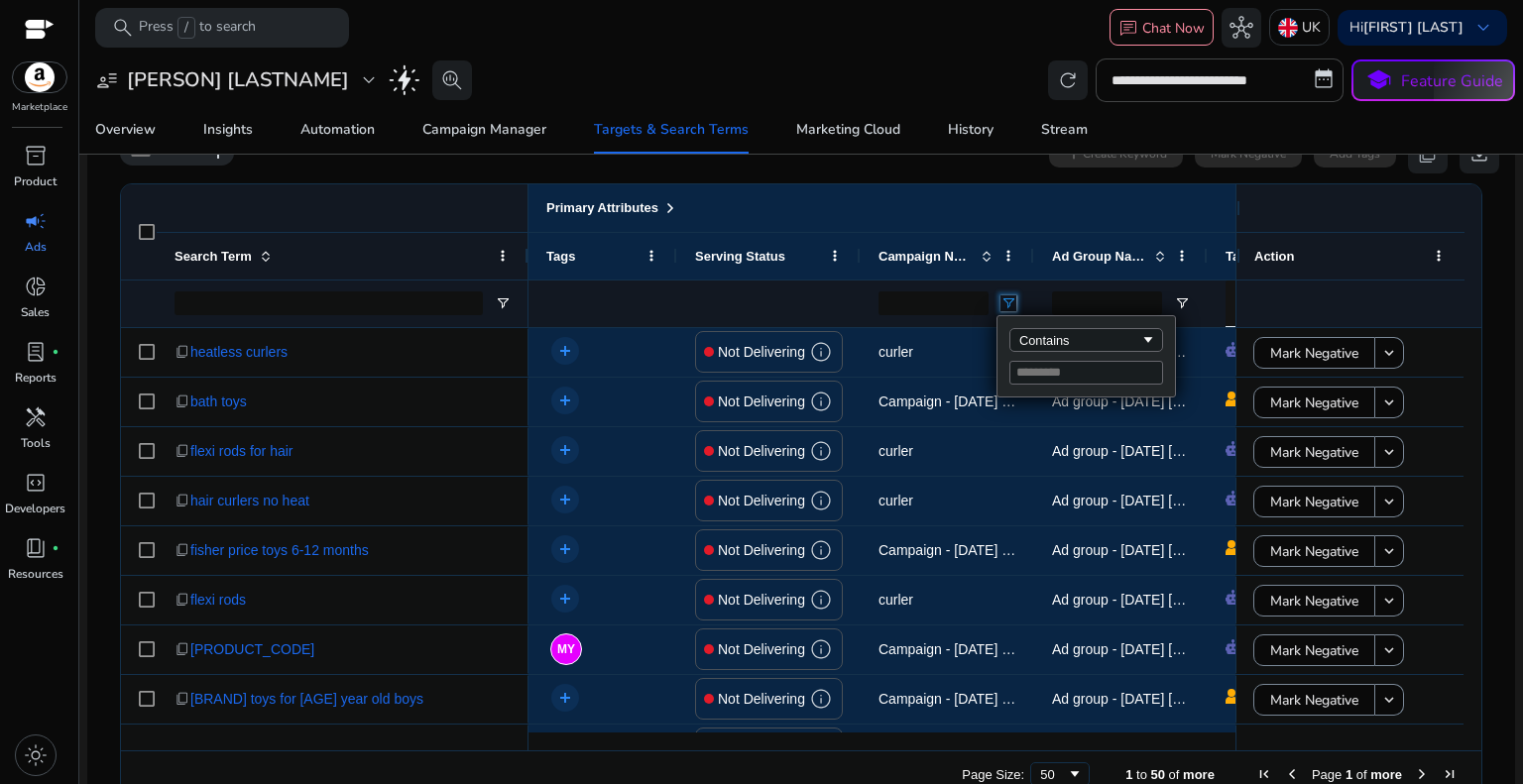 click 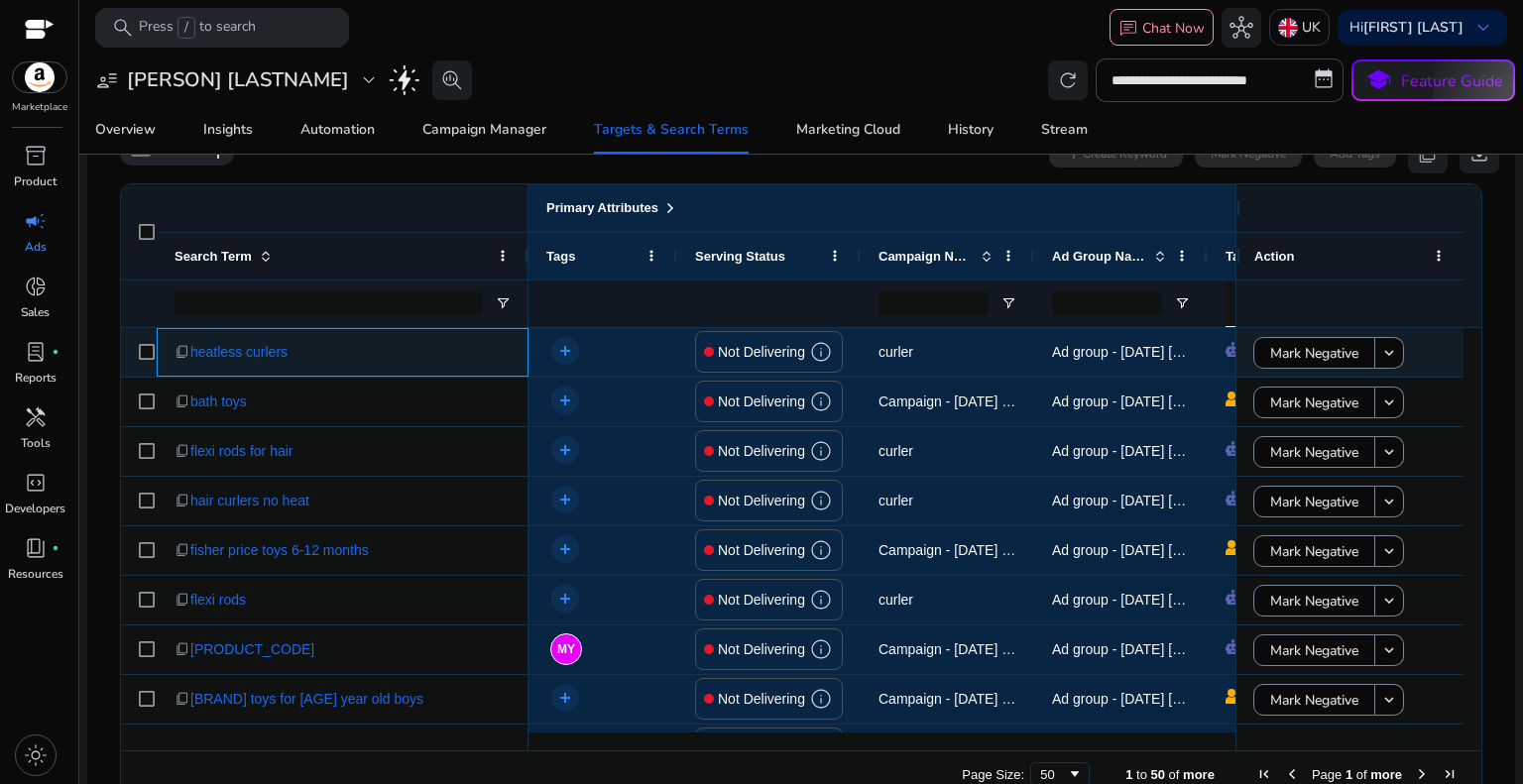 click on "content_copy heatless curlers" 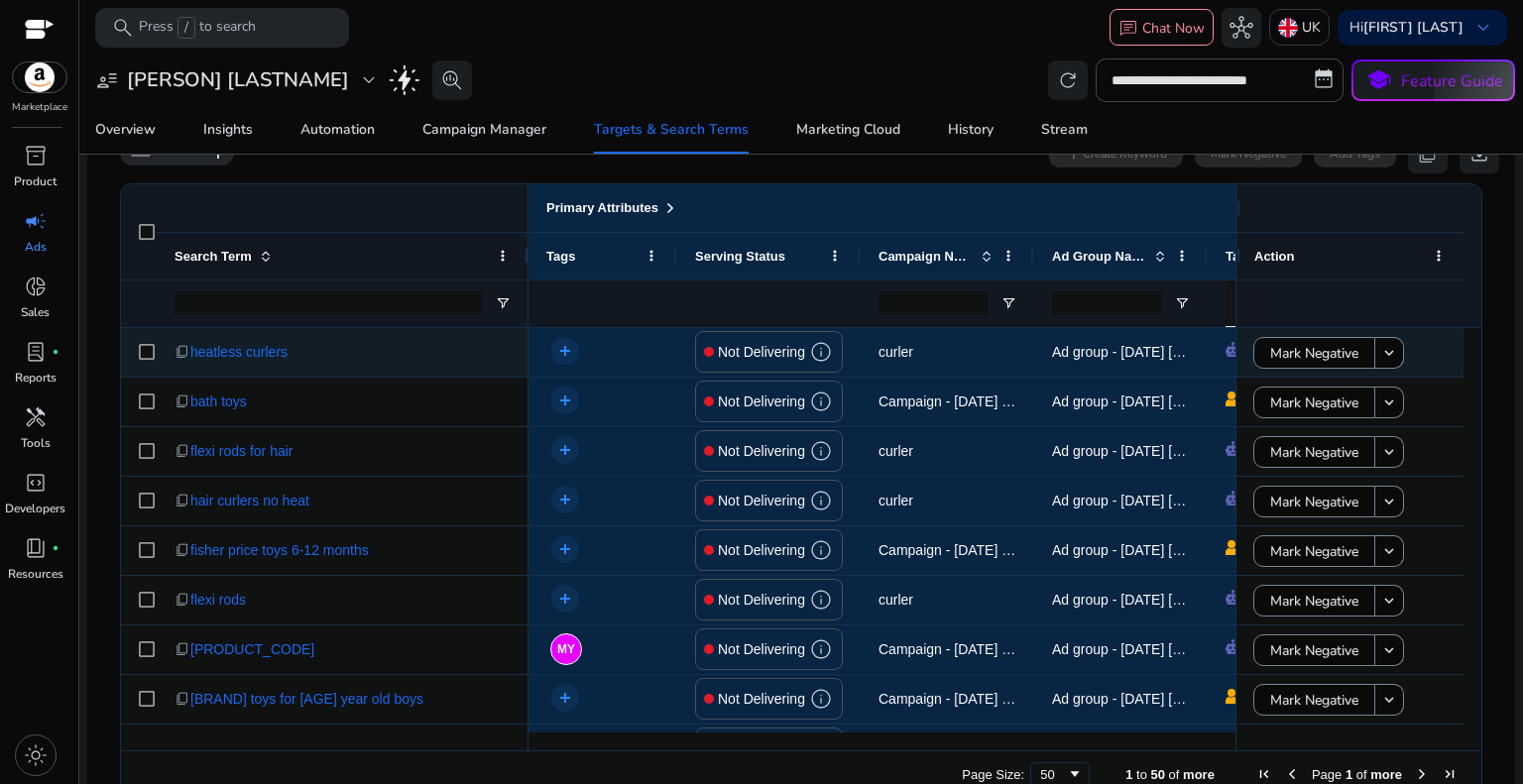 scroll, scrollTop: 0, scrollLeft: 139, axis: horizontal 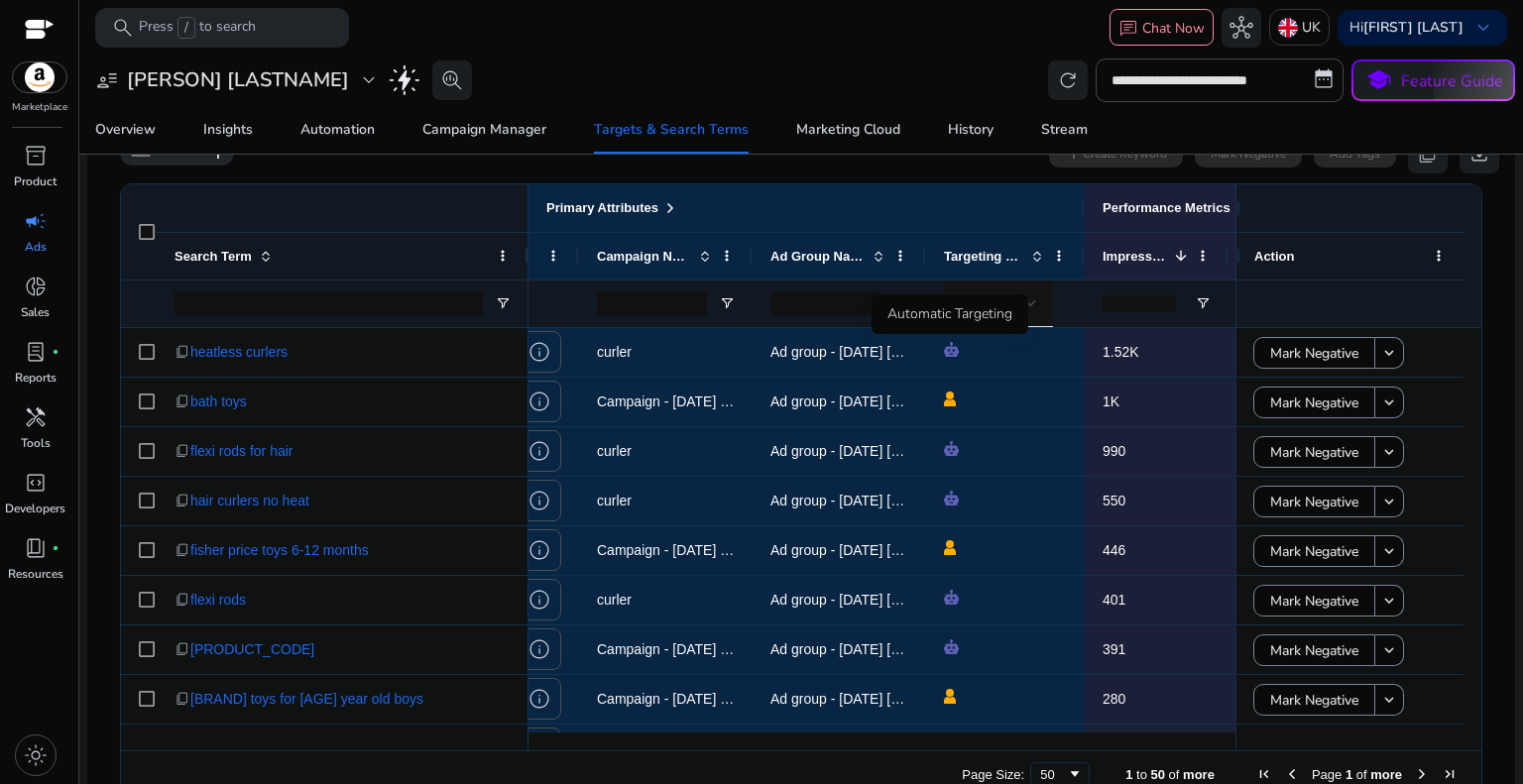 click on "Automatic Targeting" at bounding box center [950, 314] 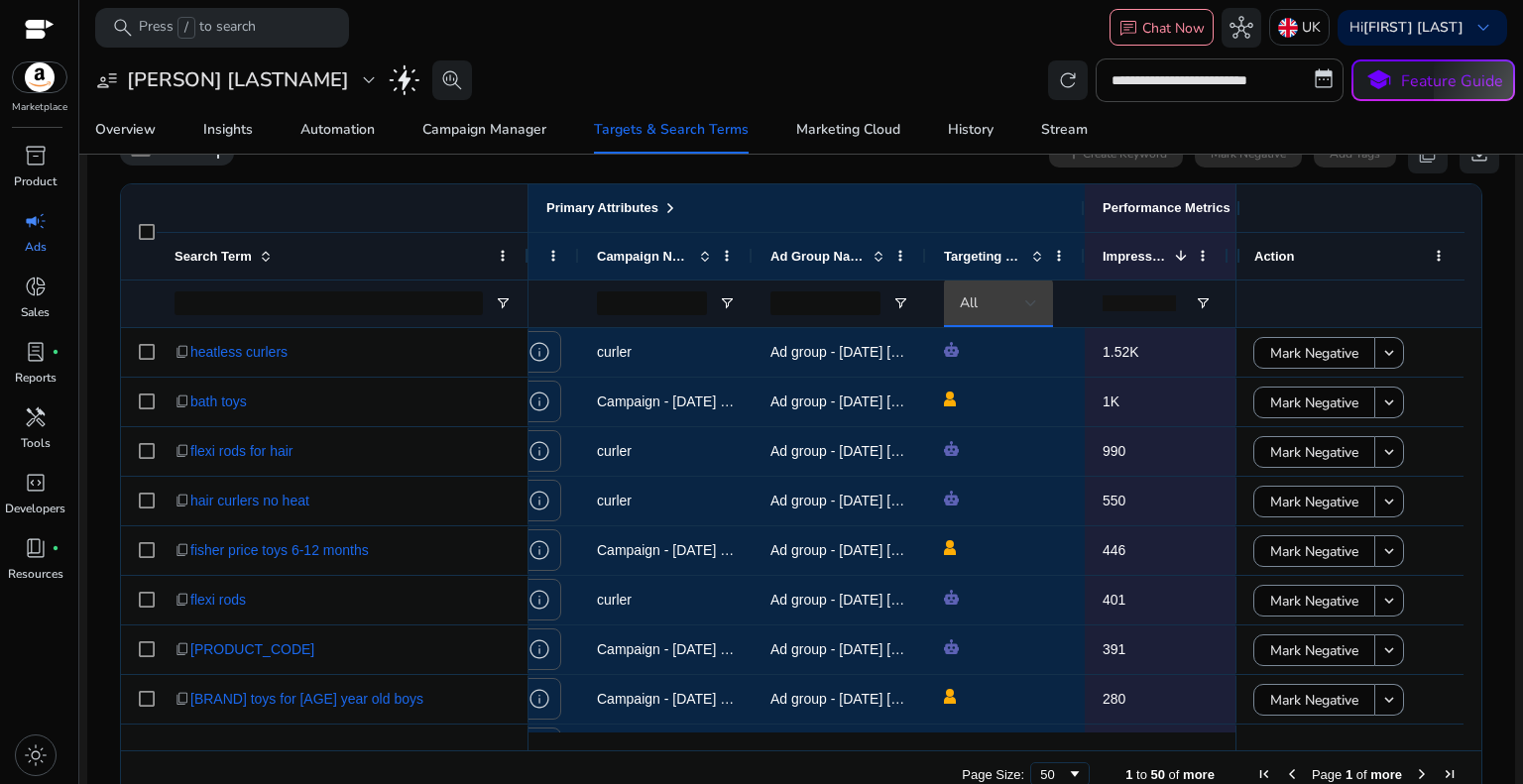 click at bounding box center [1031, 303] 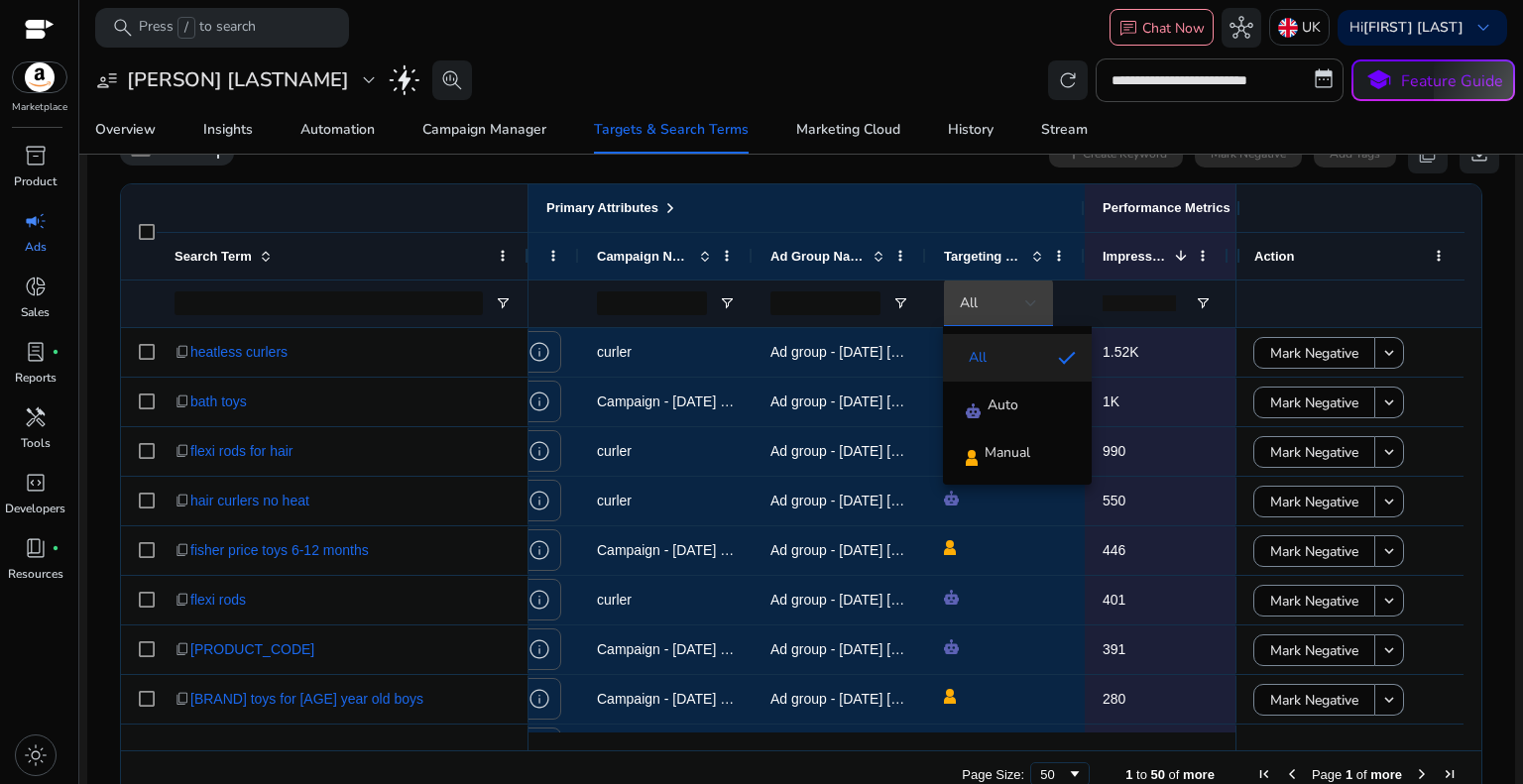 click at bounding box center (762, 392) 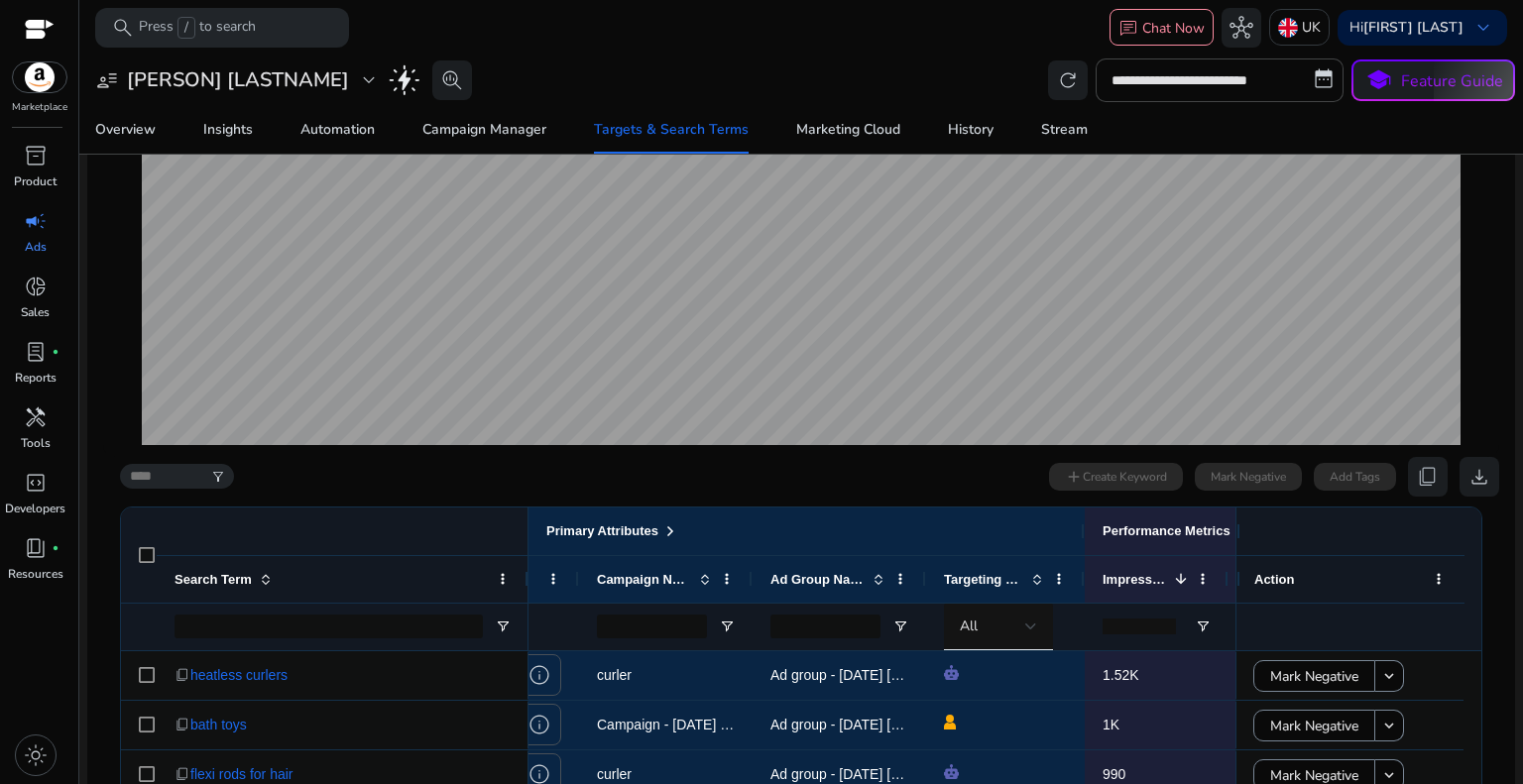 scroll, scrollTop: 595, scrollLeft: 0, axis: vertical 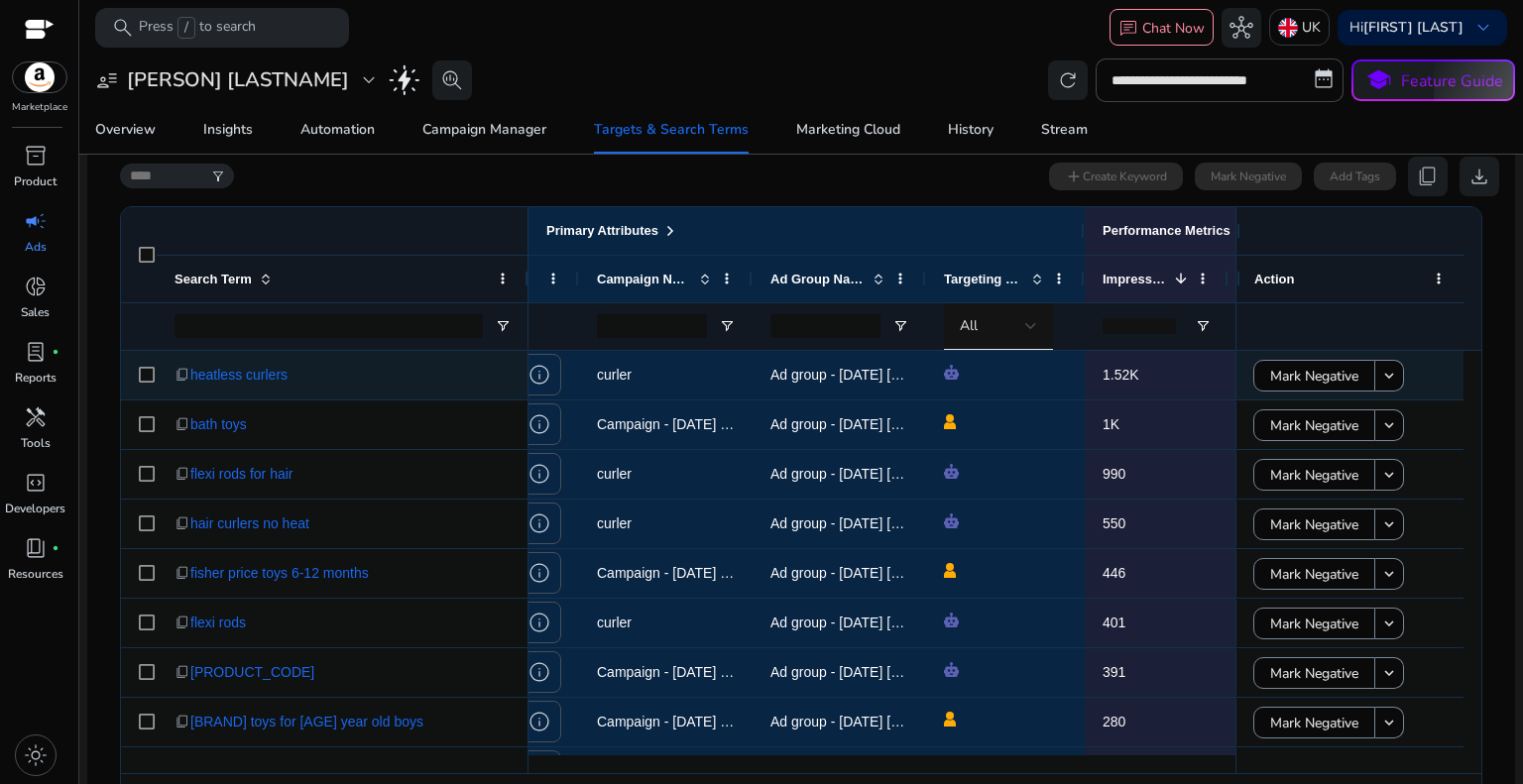 click 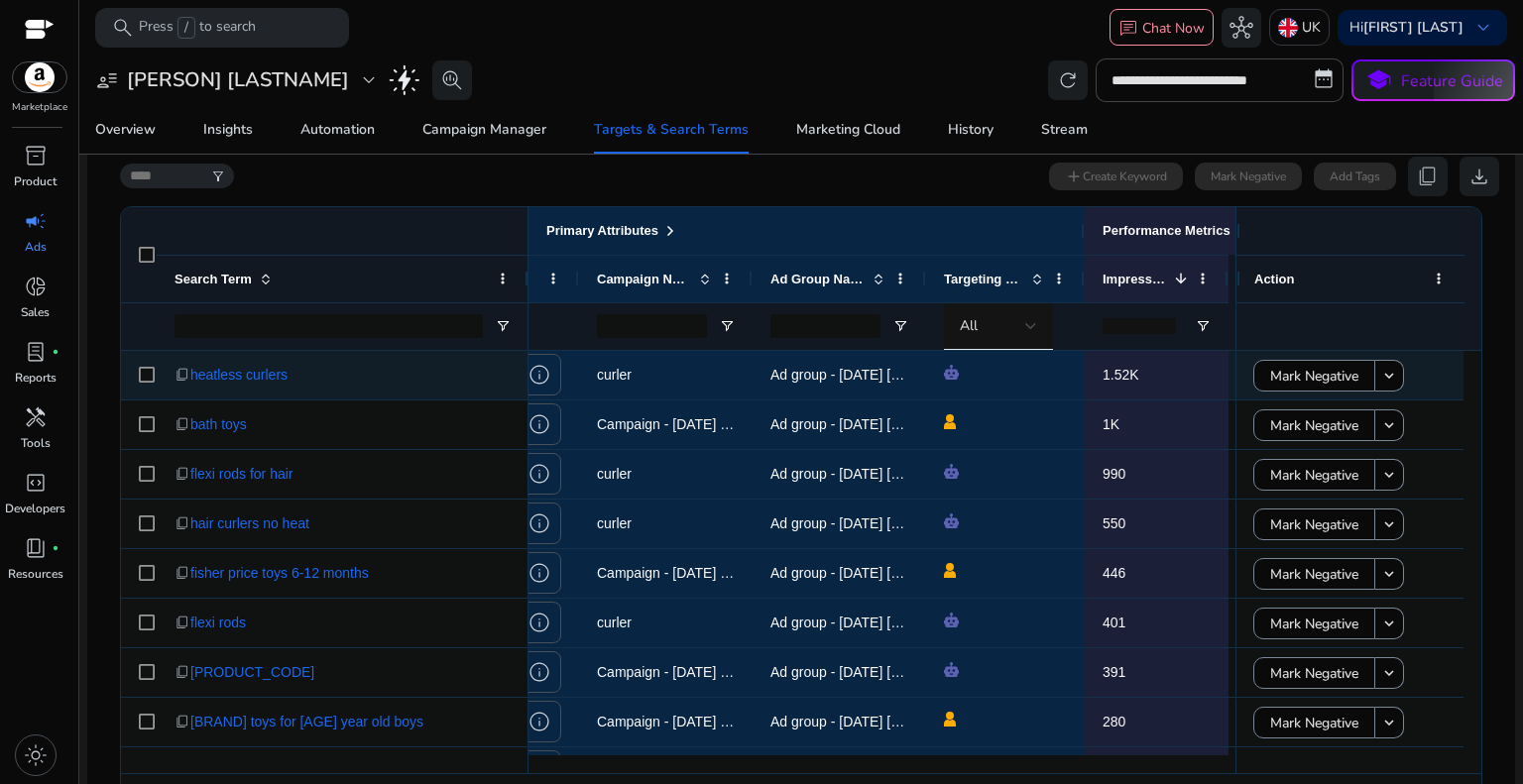 scroll, scrollTop: 0, scrollLeft: 0, axis: both 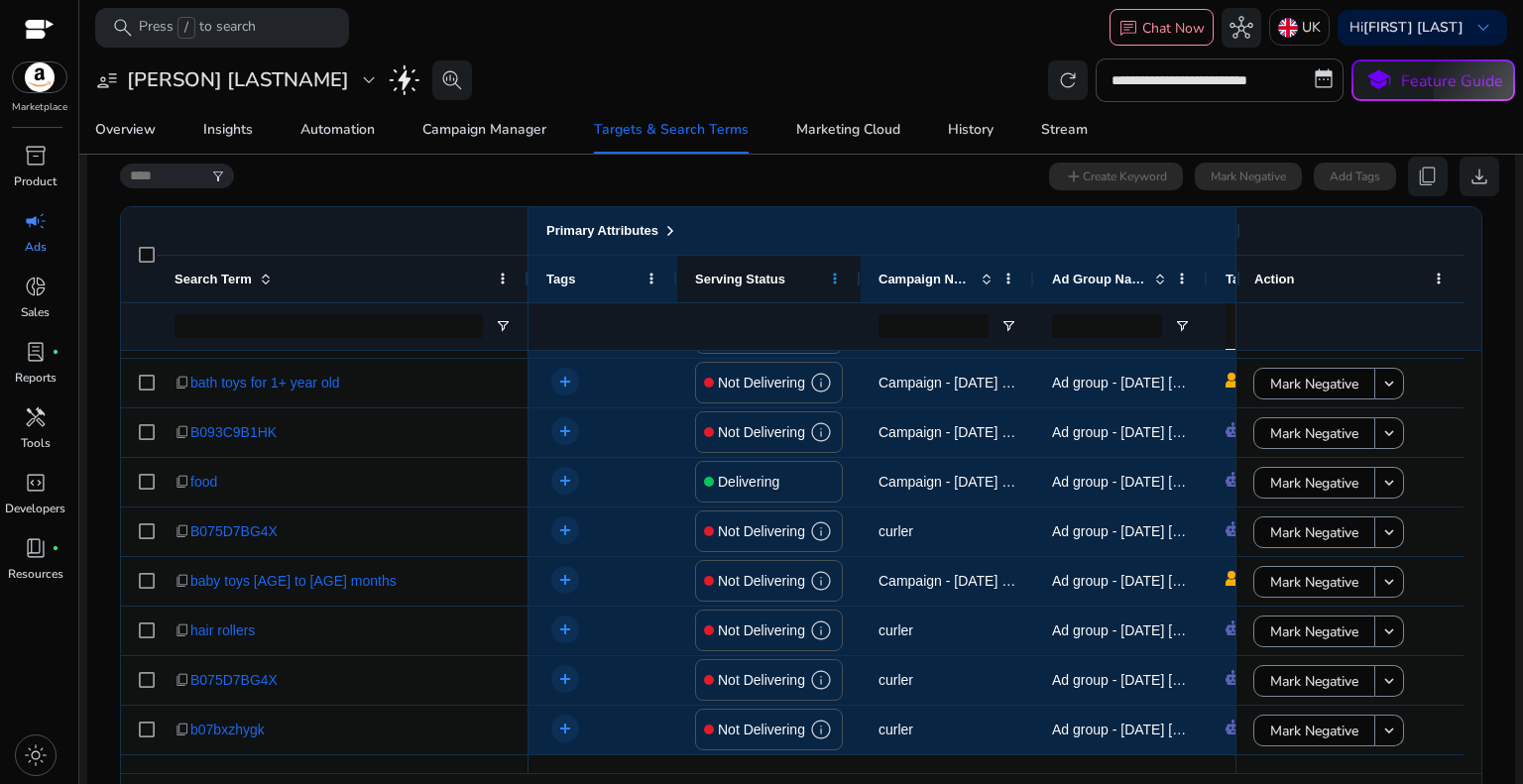 click 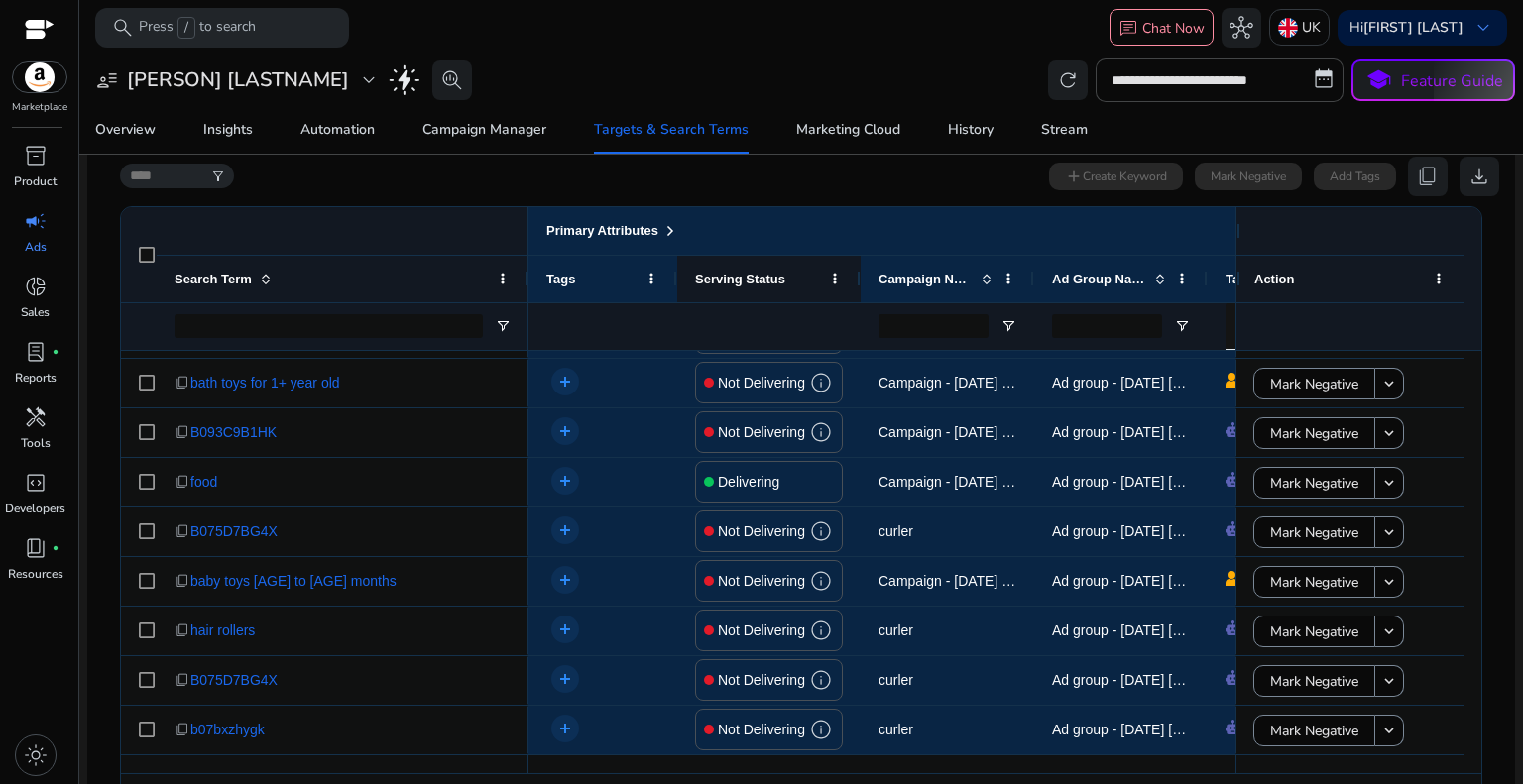 click on "Serving Status" 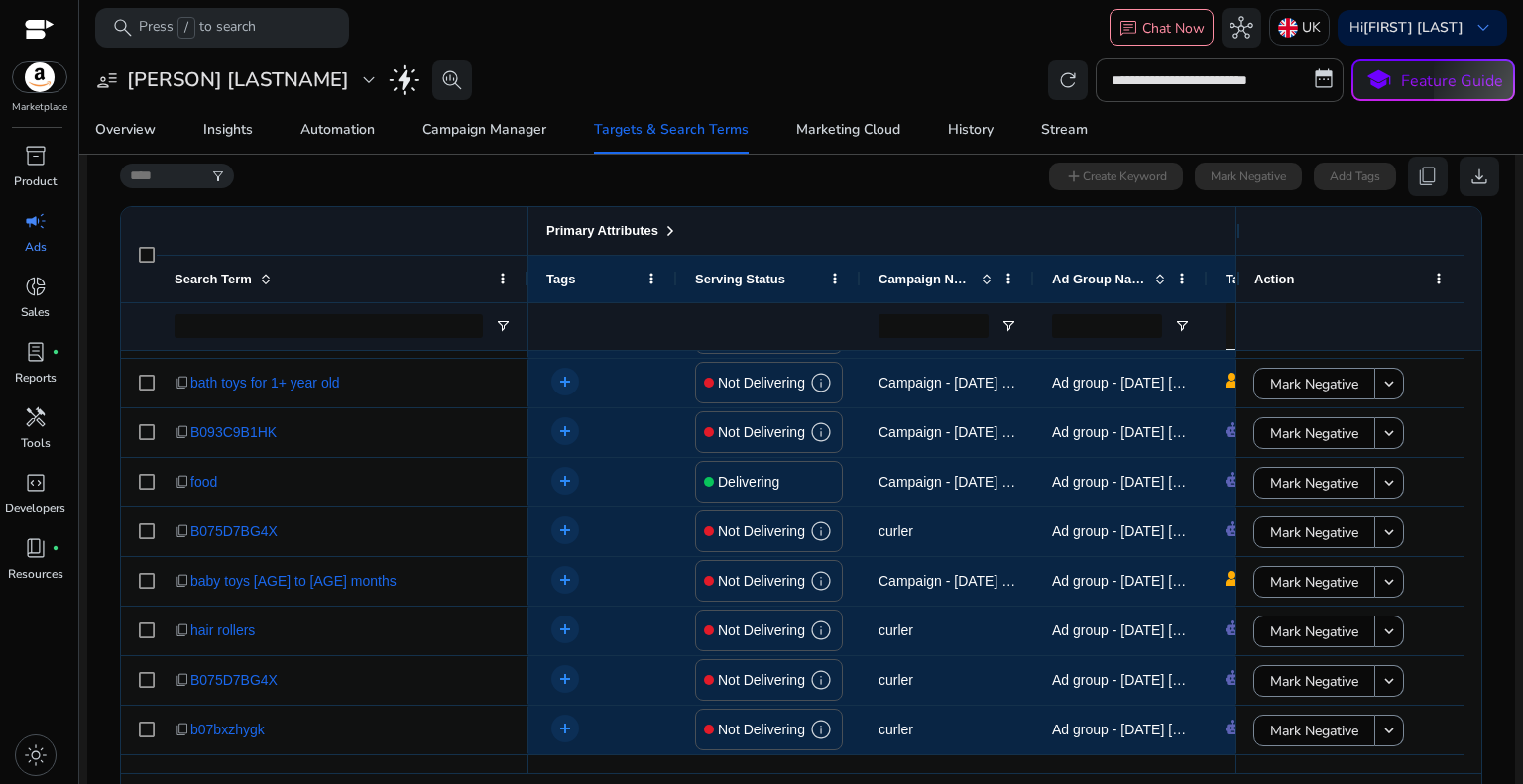 click on "Primary Attributes" 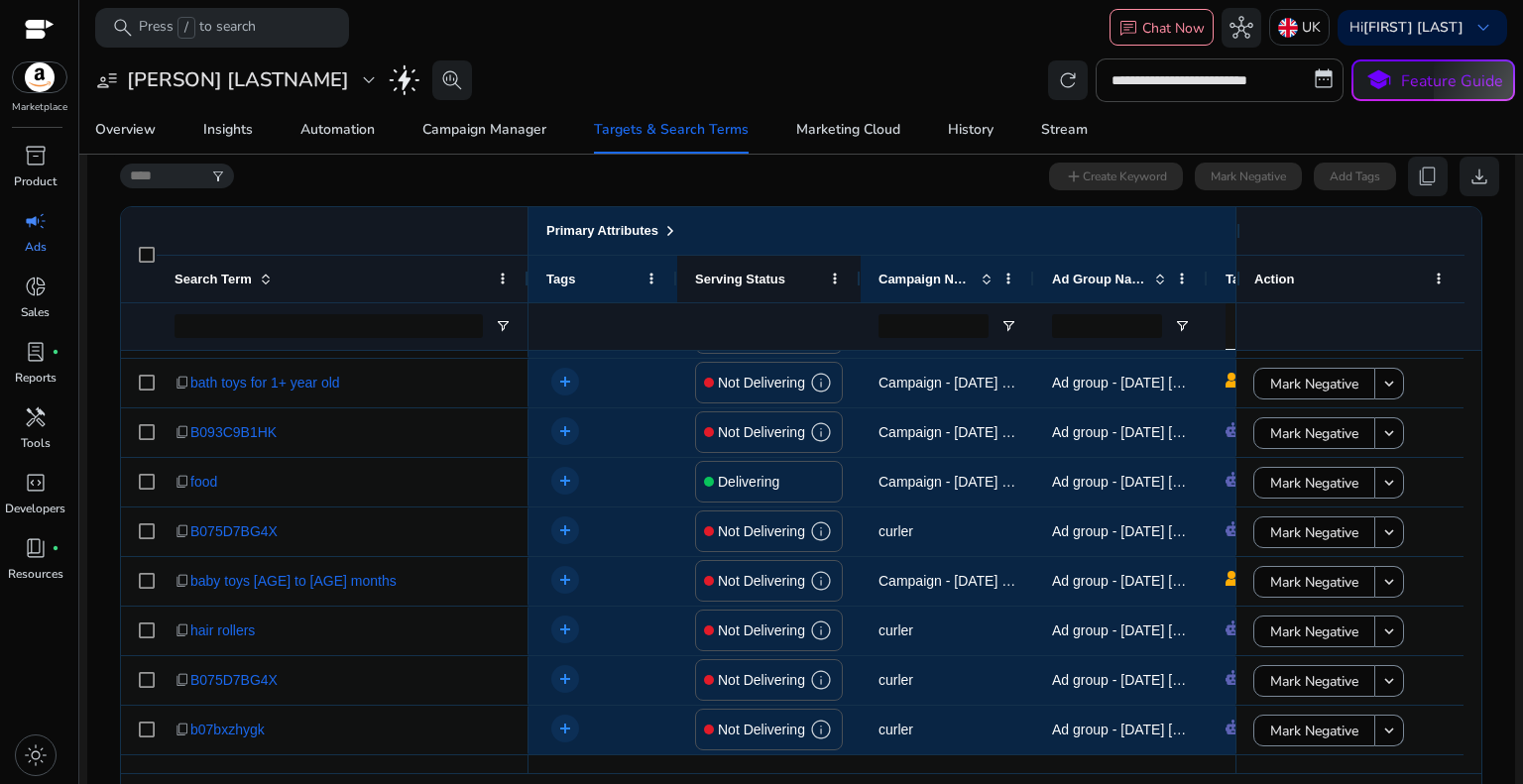 click on "Serving Status" 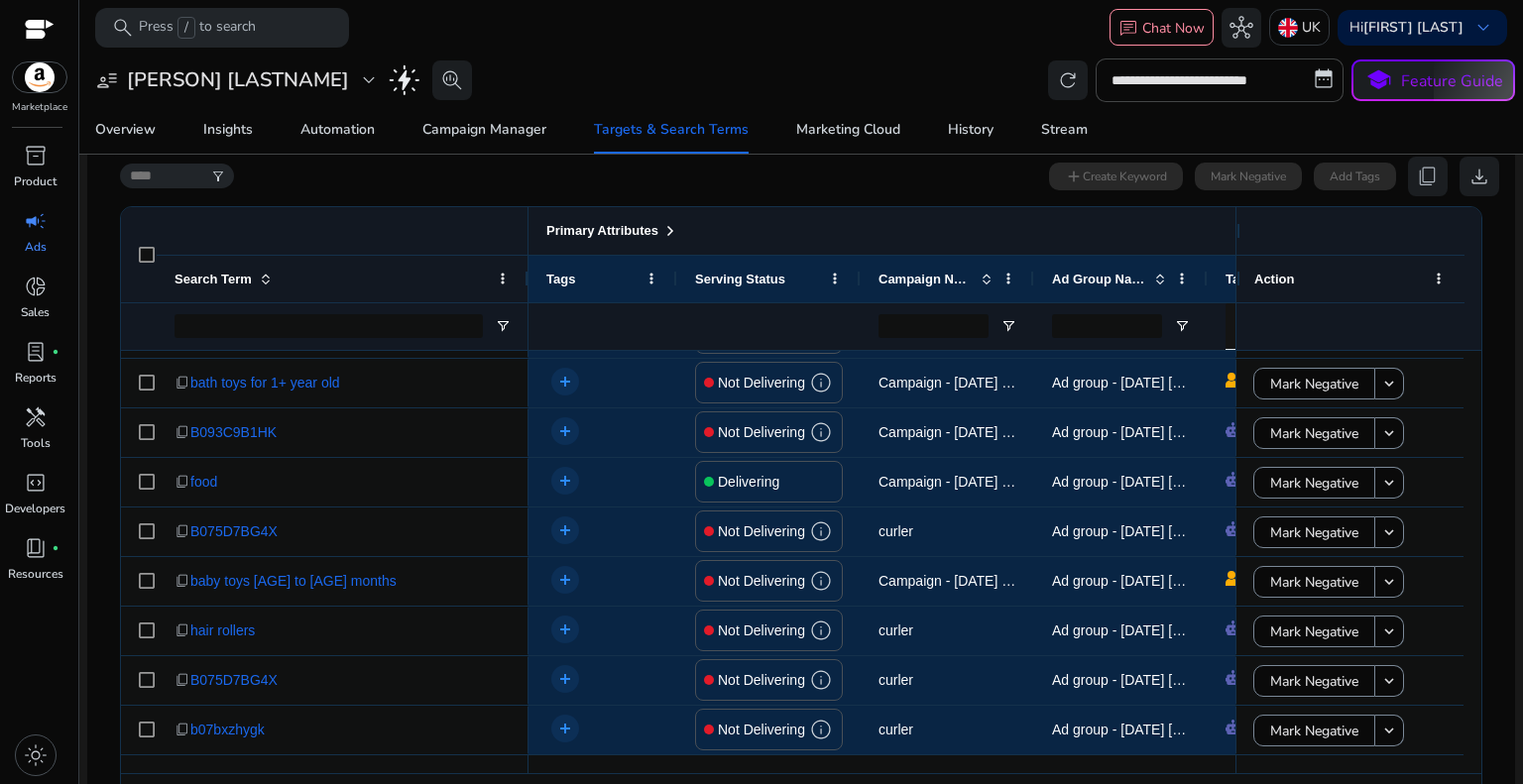 click on "Primary Attributes" 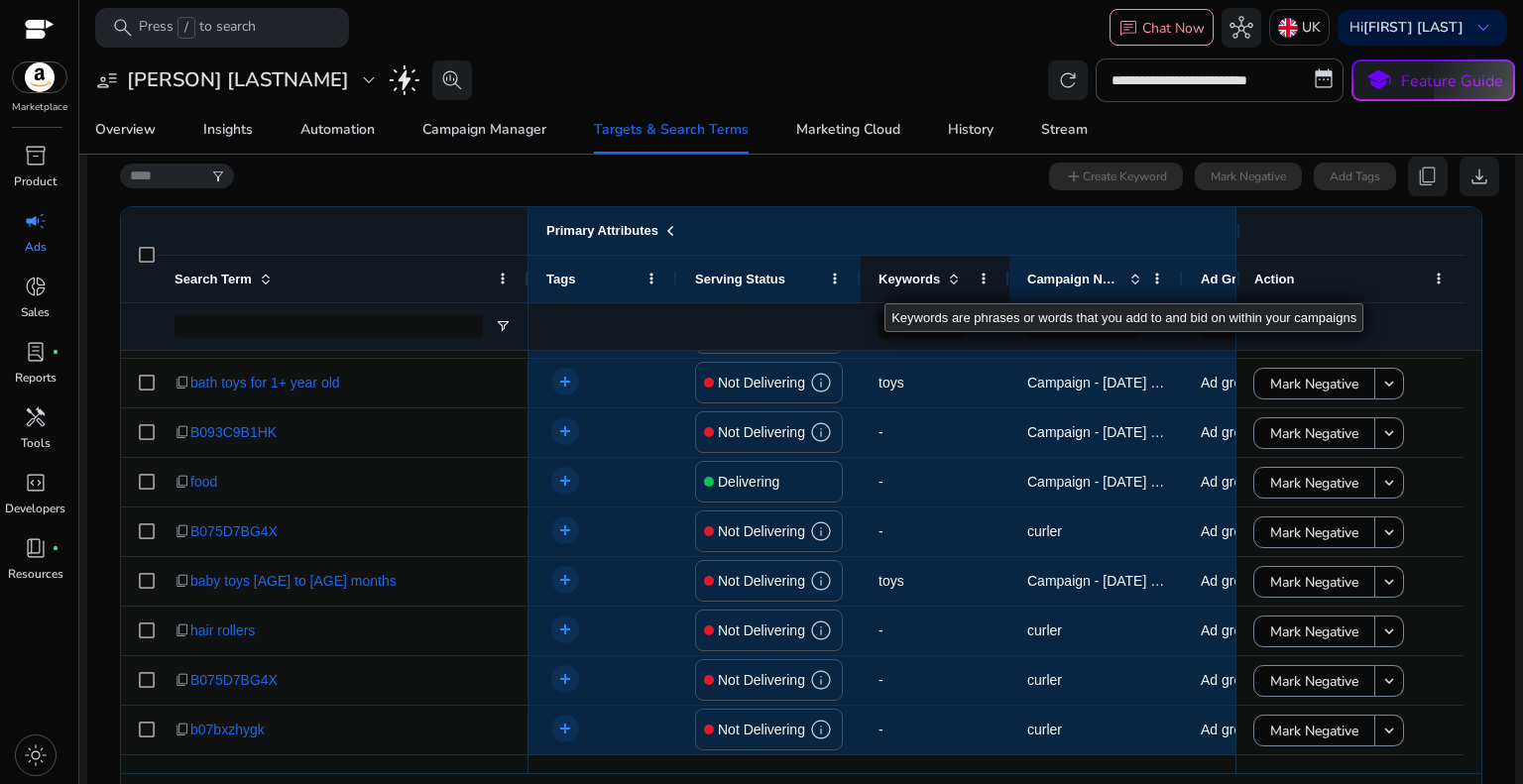 click on "Keywords" 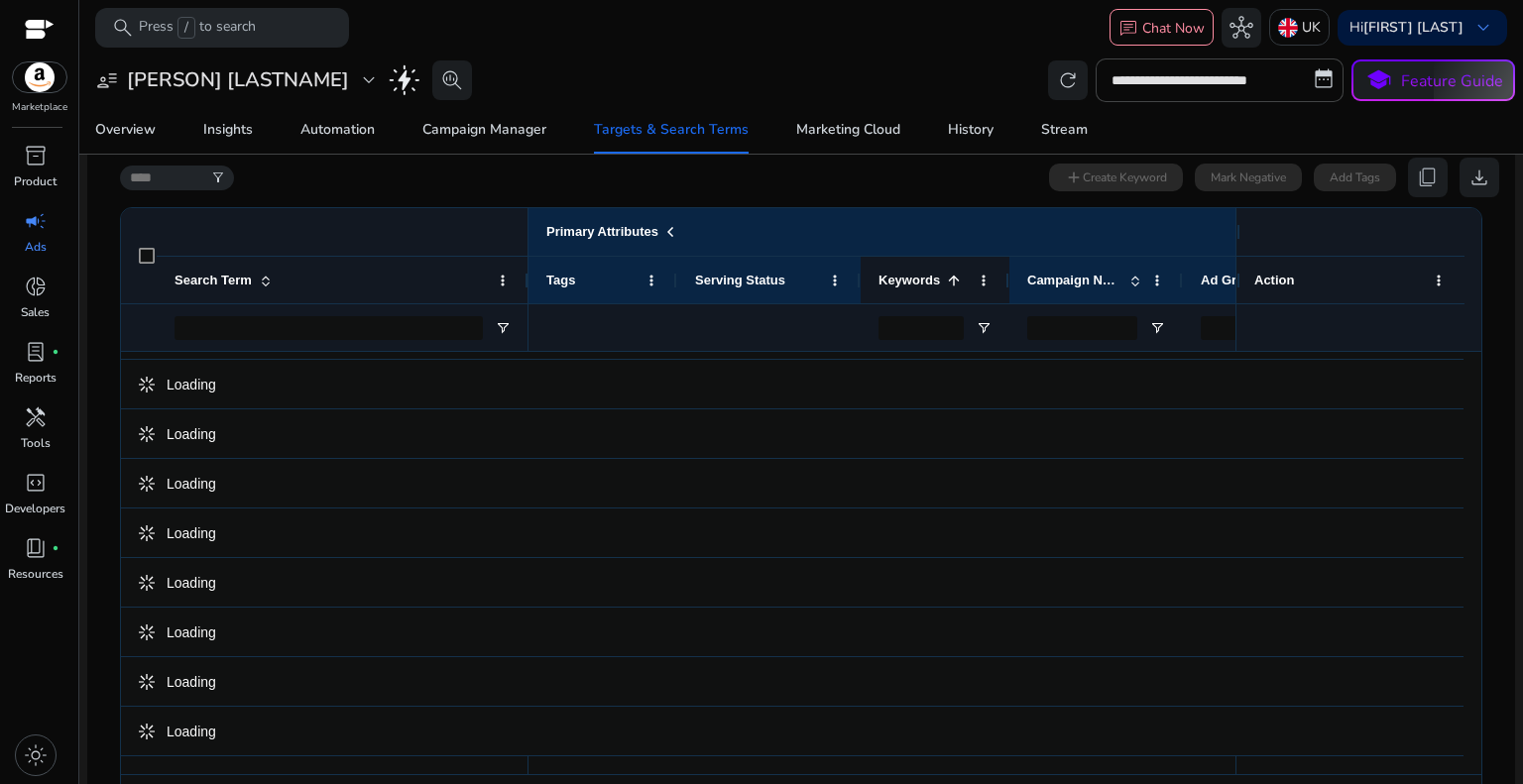 scroll, scrollTop: 595, scrollLeft: 0, axis: vertical 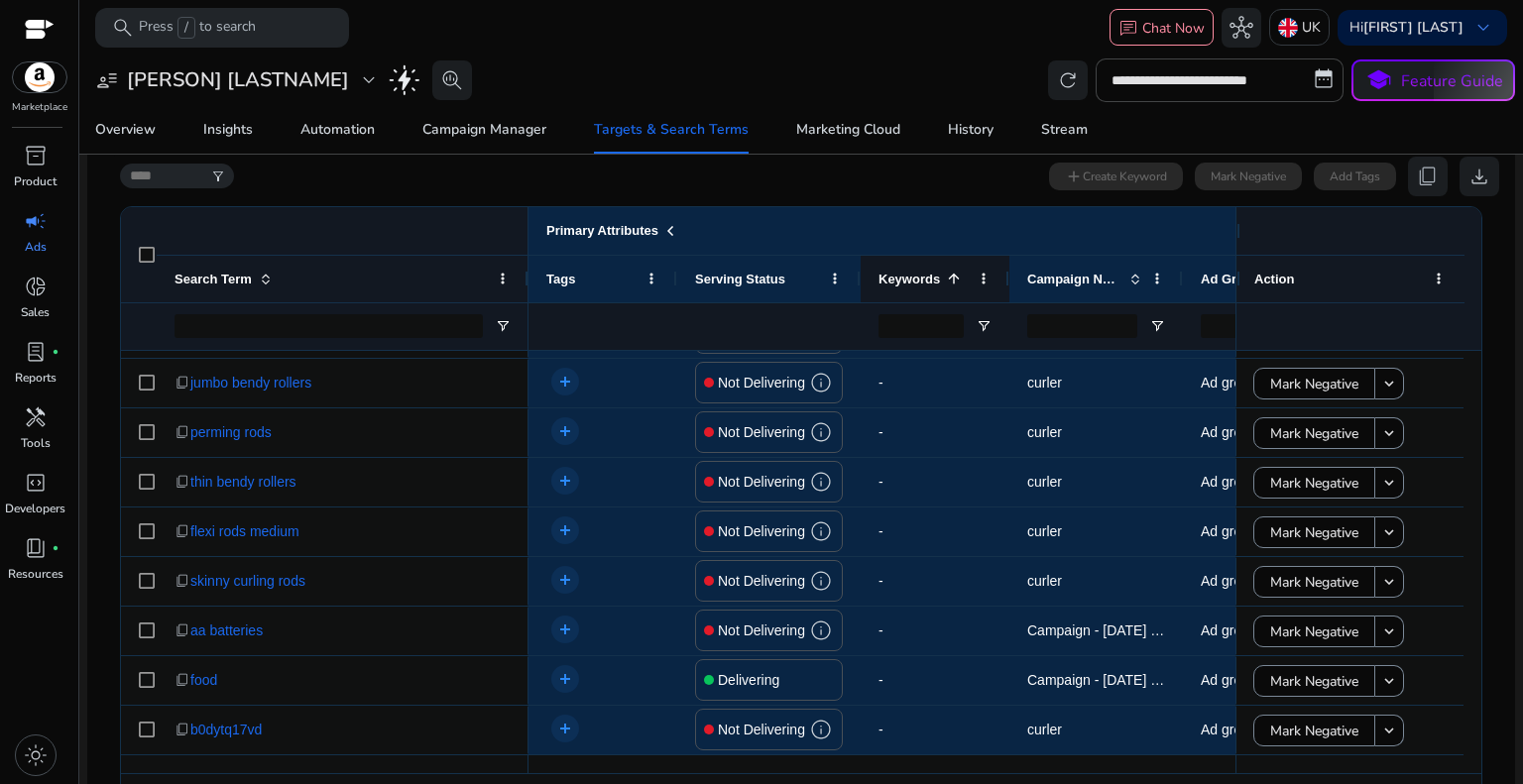 click on "Keywords" 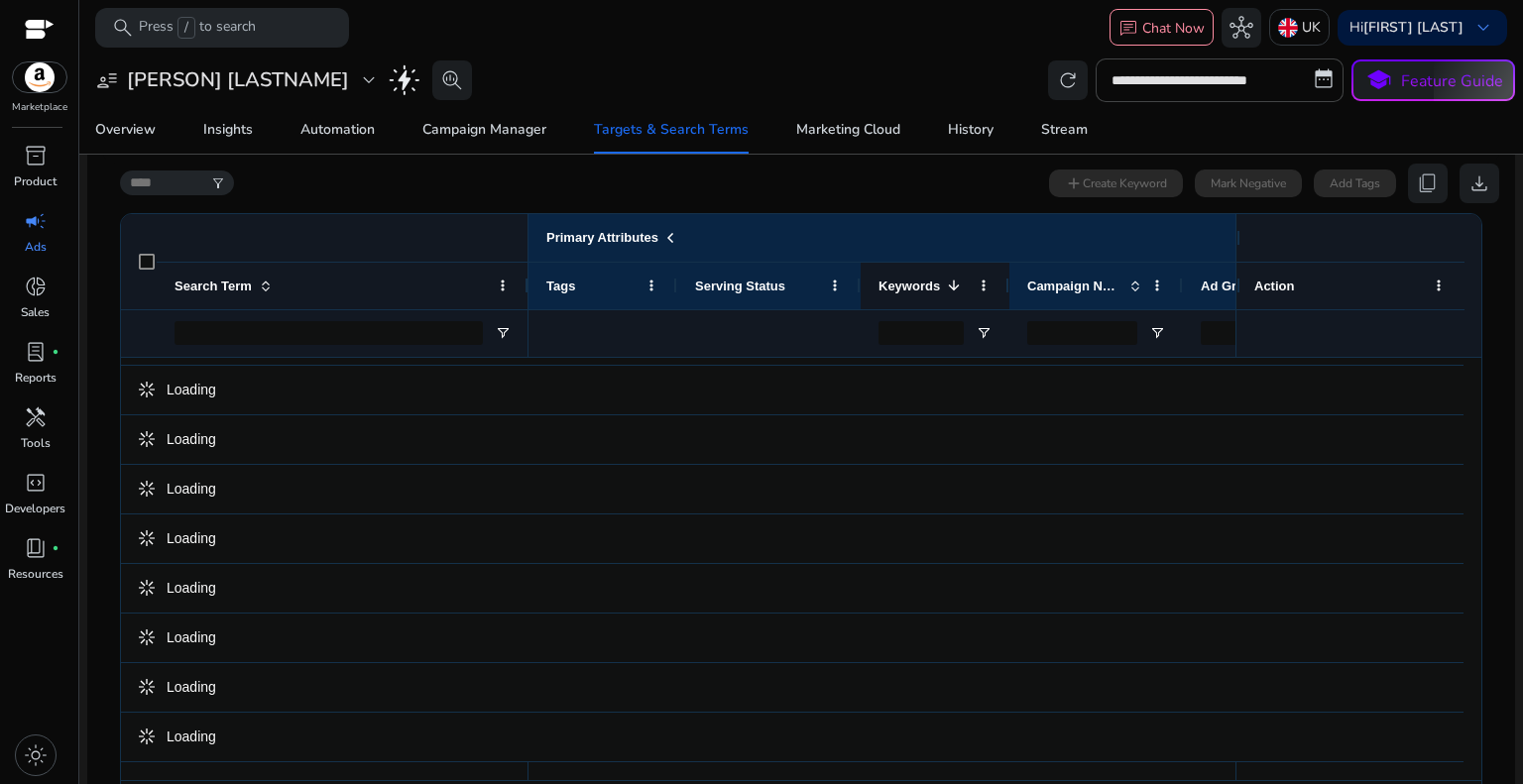 scroll, scrollTop: 595, scrollLeft: 0, axis: vertical 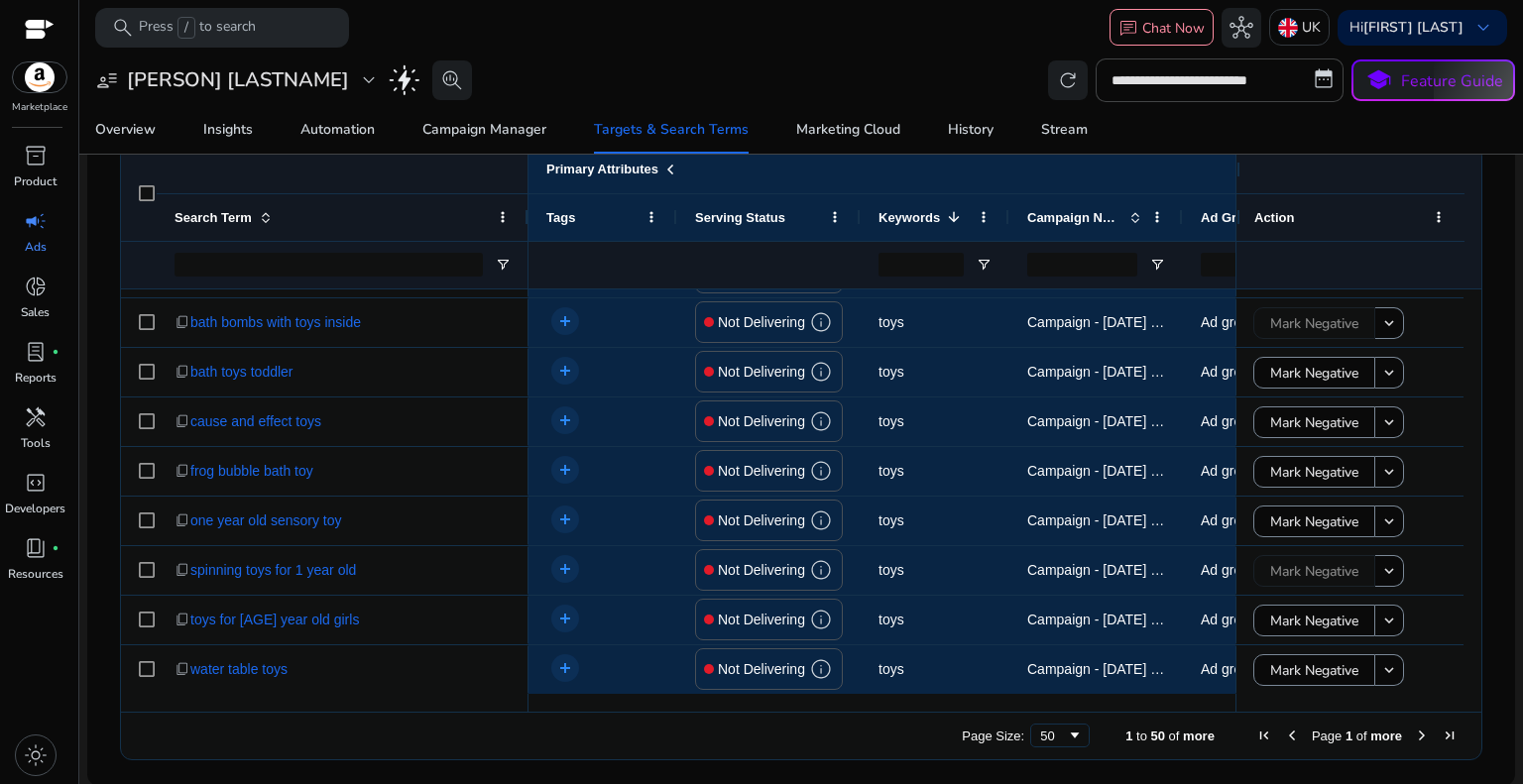 click at bounding box center [1422, 735] 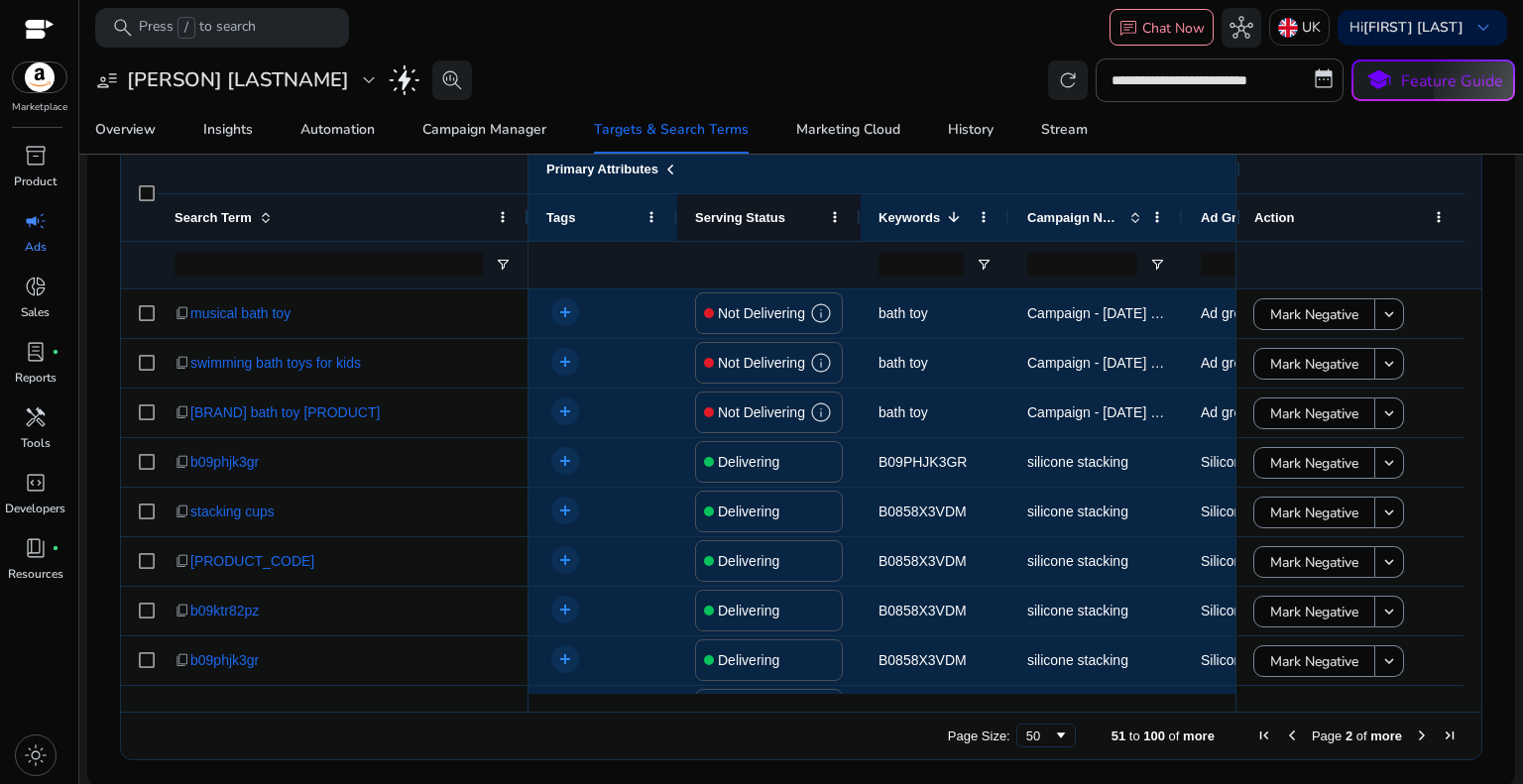 click on "Serving Status" 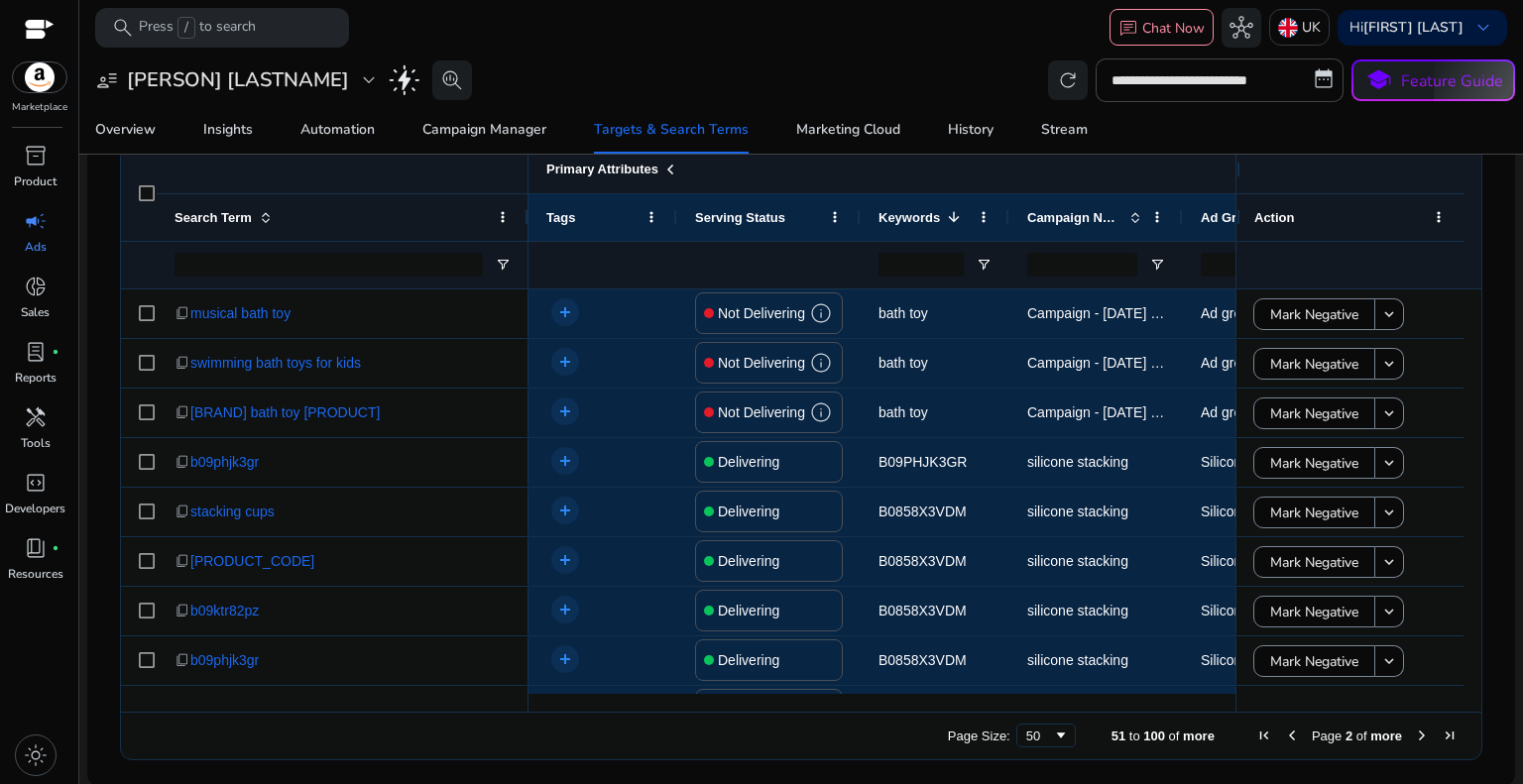click 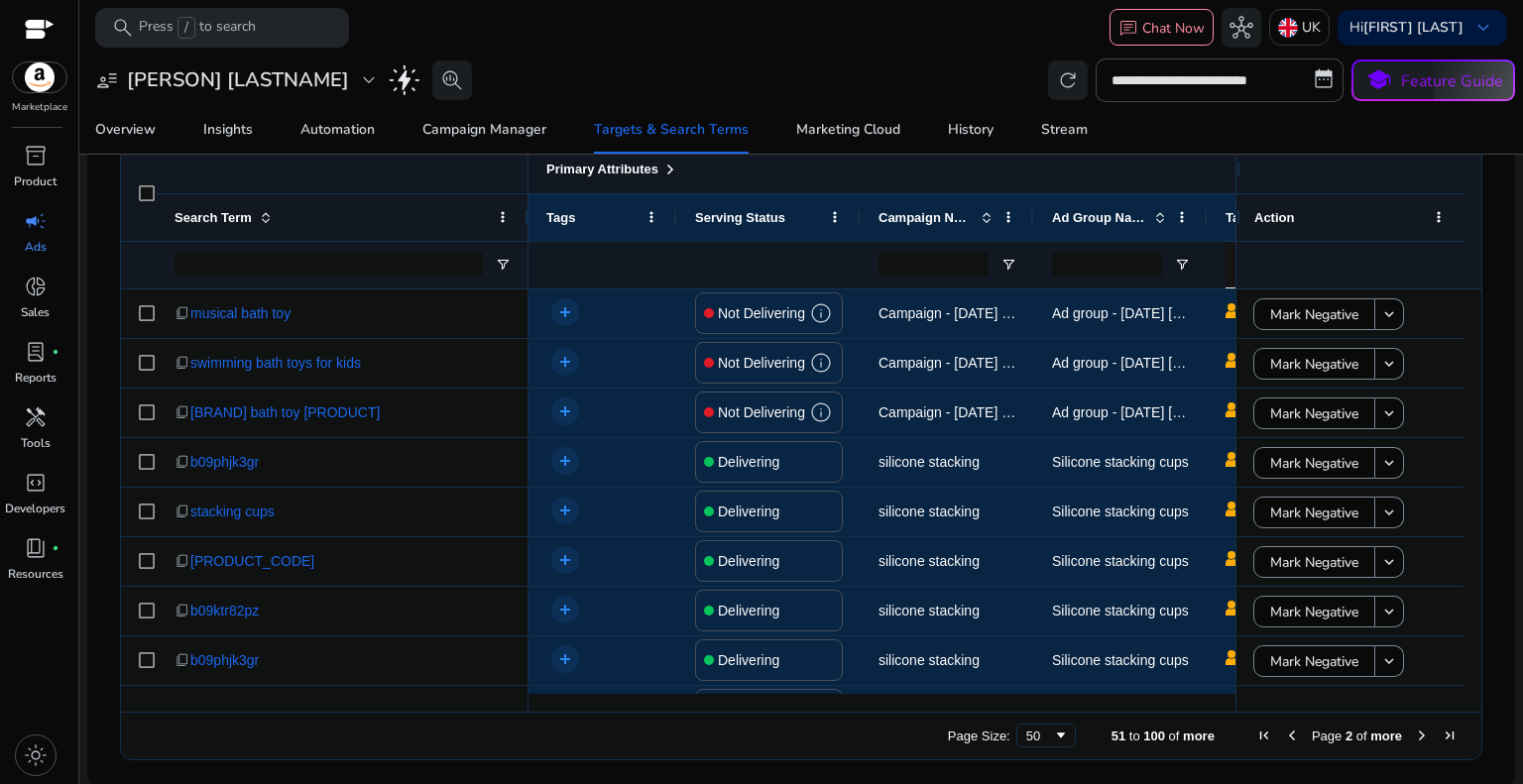 click 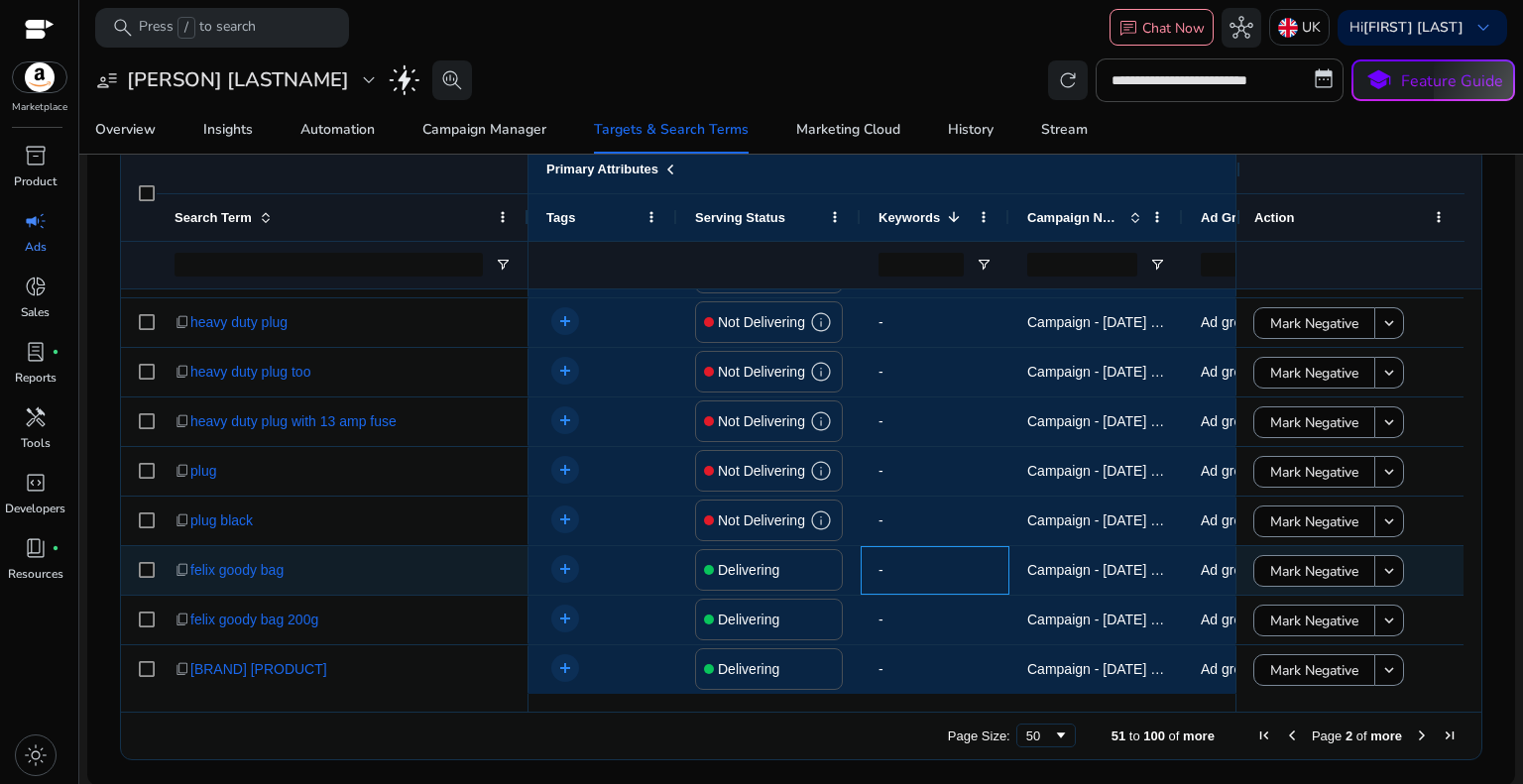 click on "-" 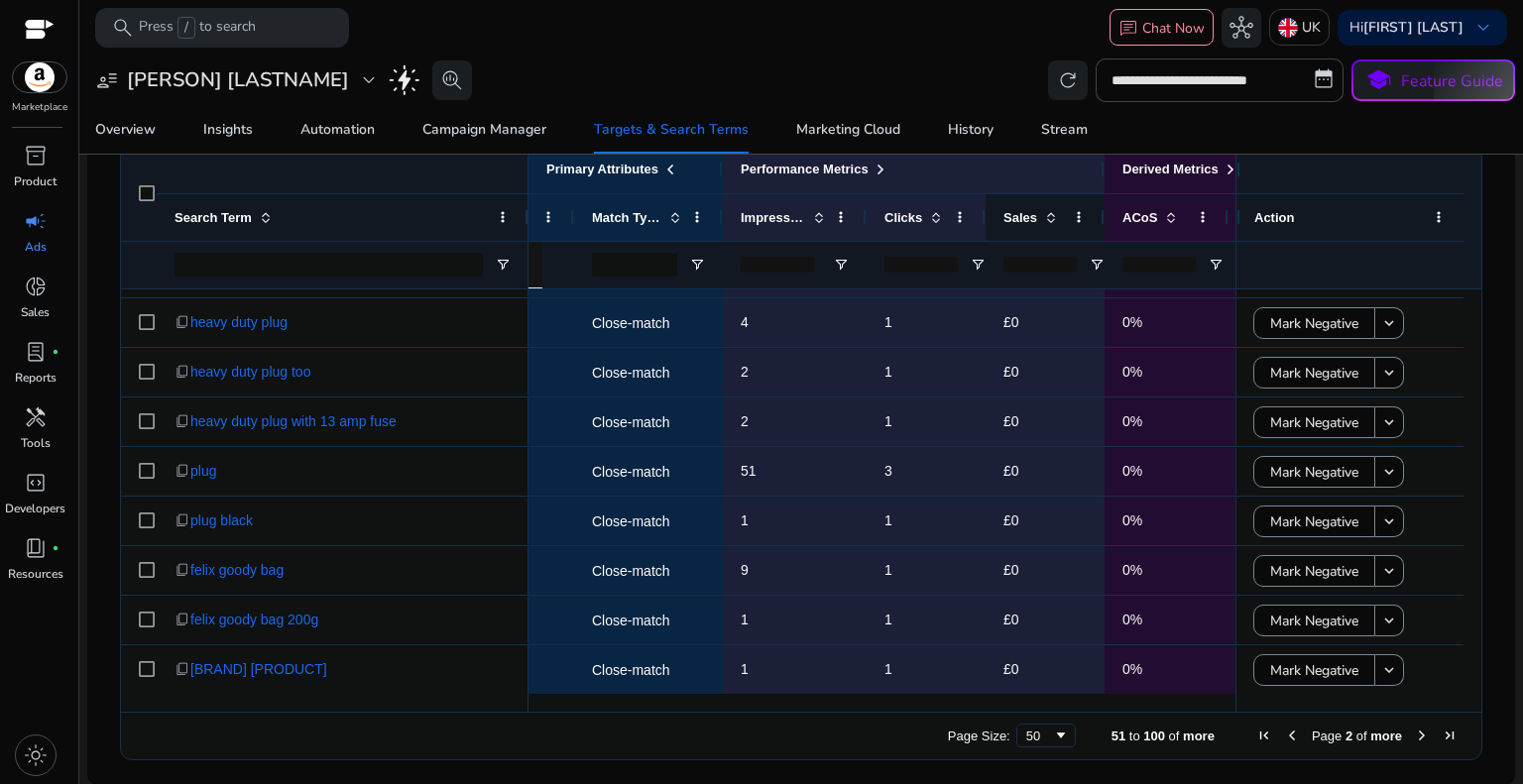 click on "Sales" 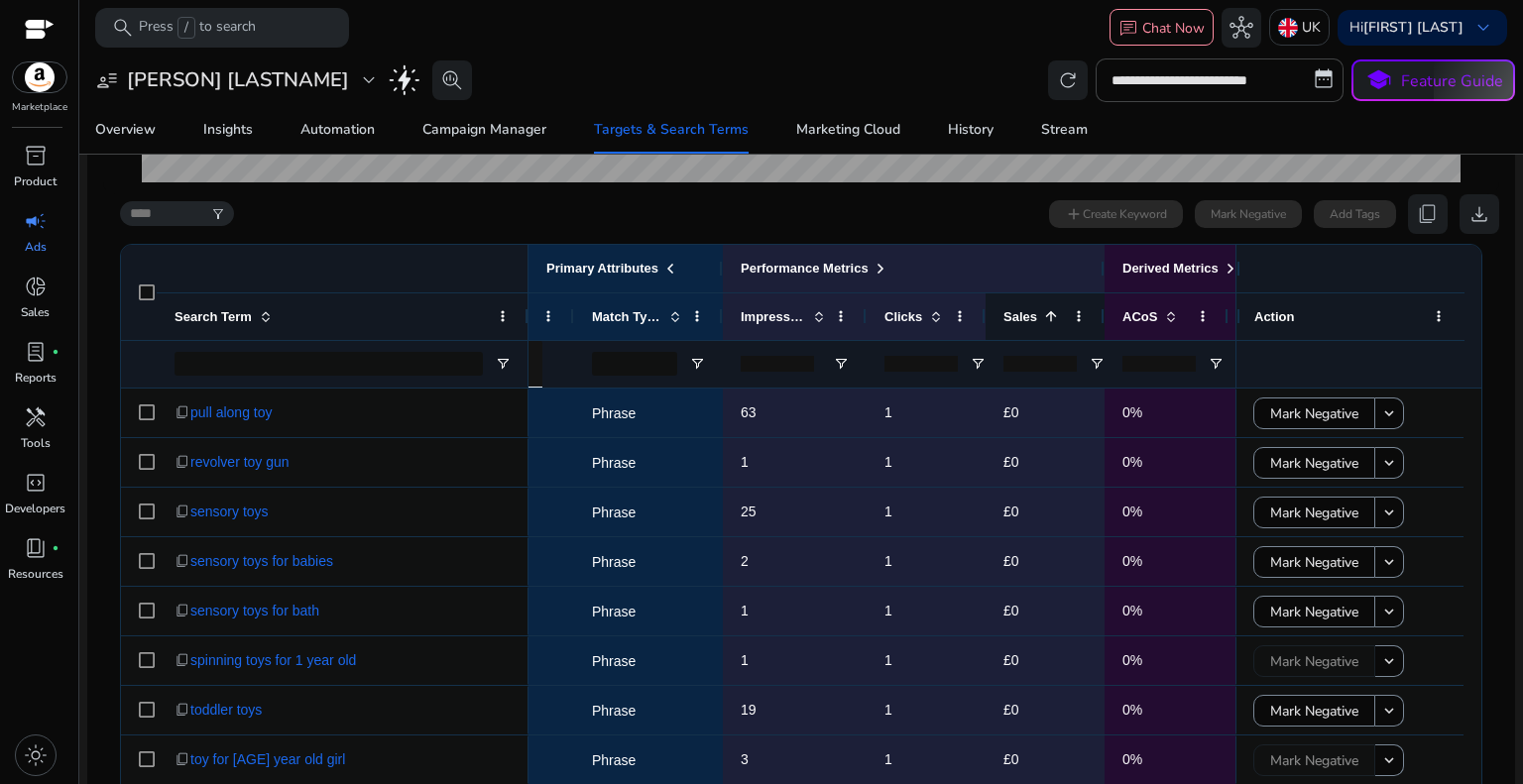 click on "Sales" 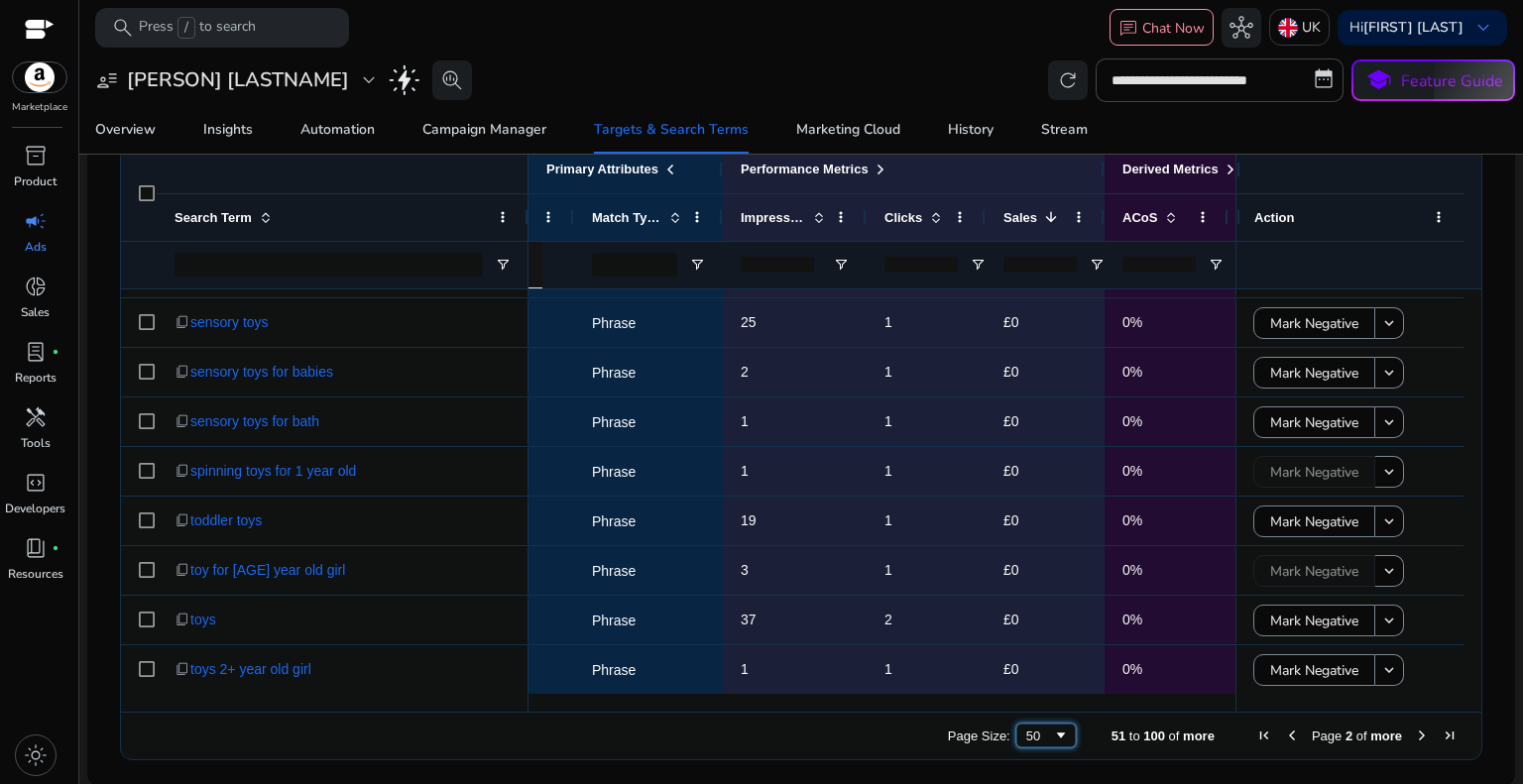 click on "50" at bounding box center (1039, 735) 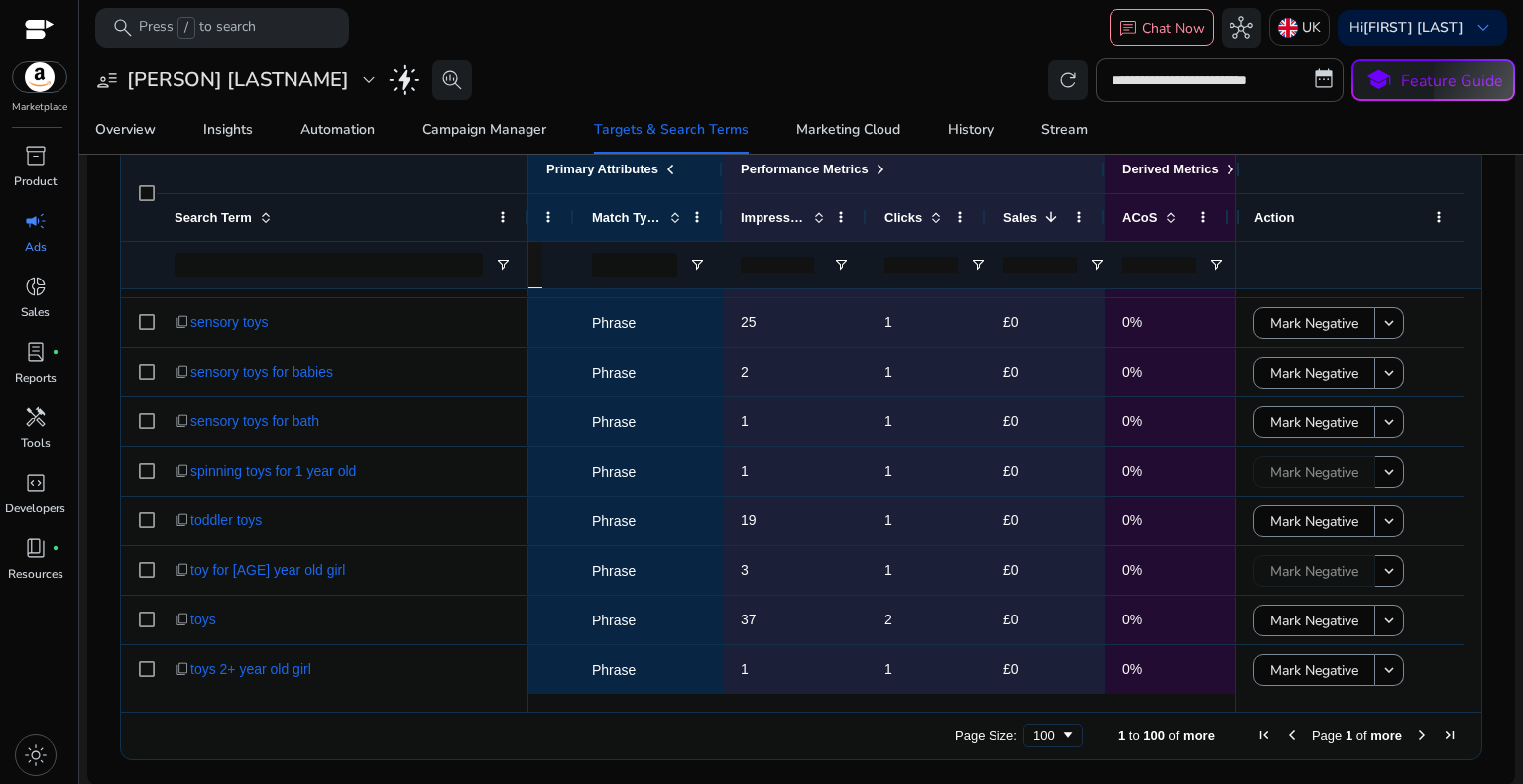 click on "campaign" at bounding box center [36, 221] 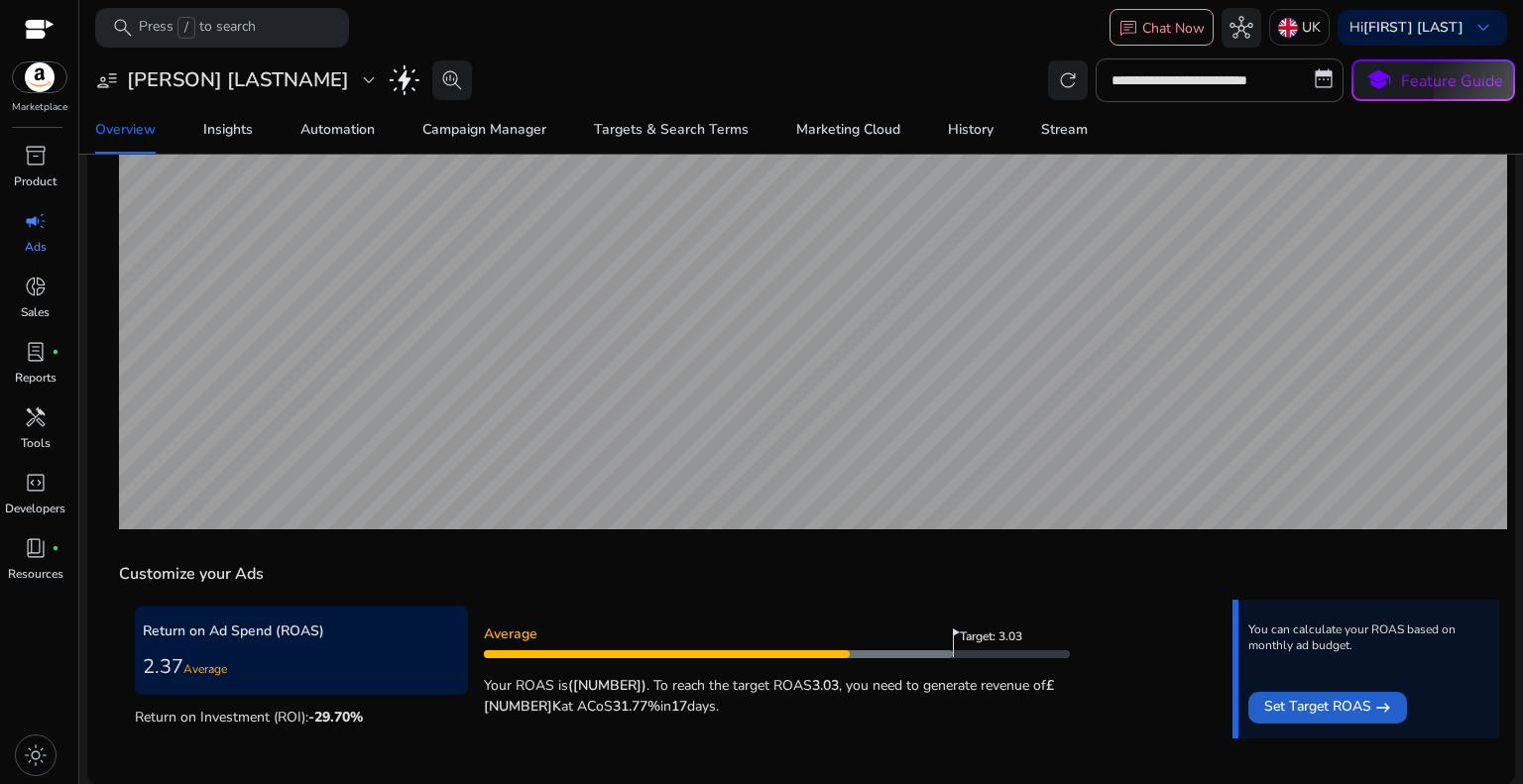 click on "Set Target ROAS" at bounding box center (1318, 708) 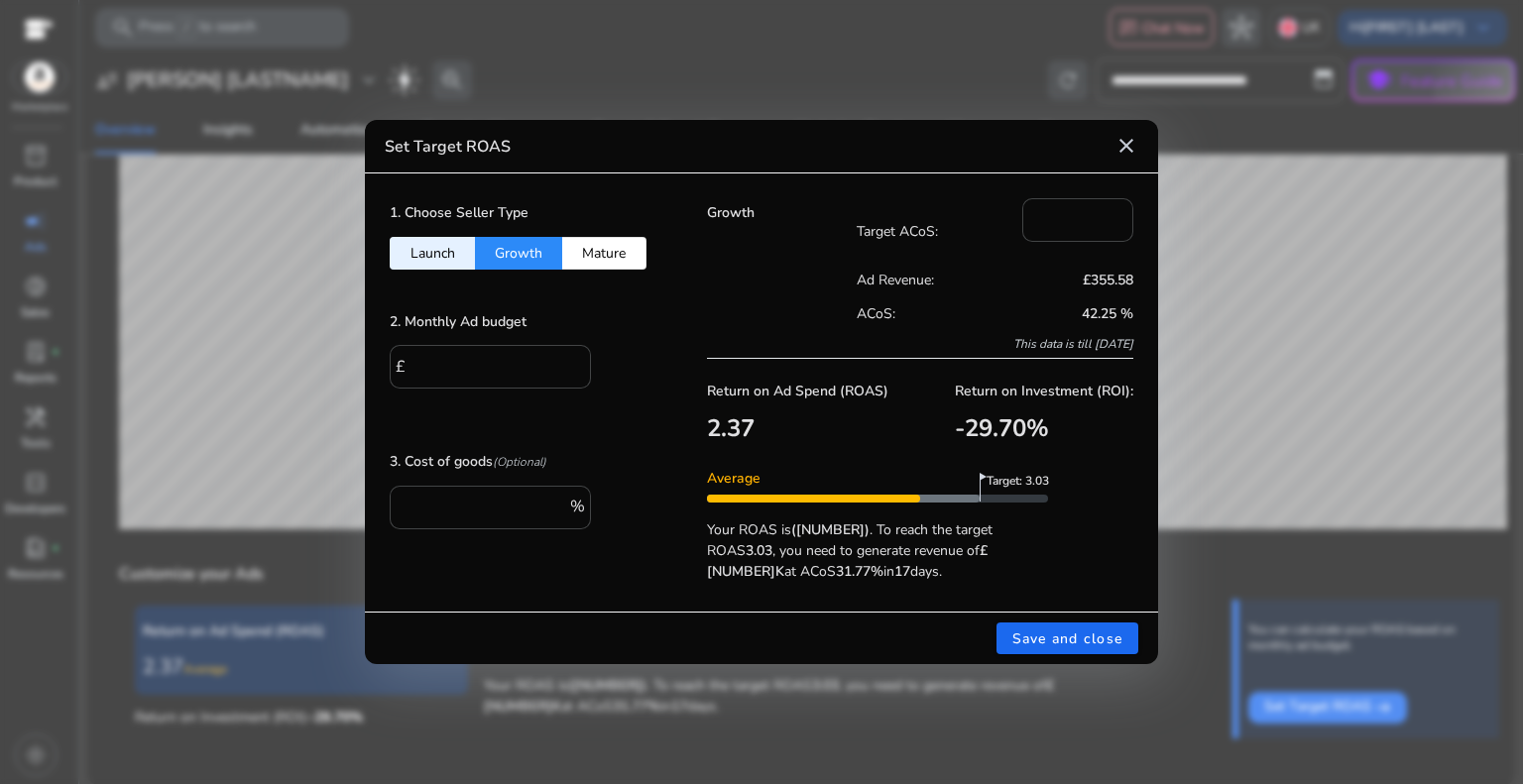 click on "Growth" at bounding box center [781, 213] 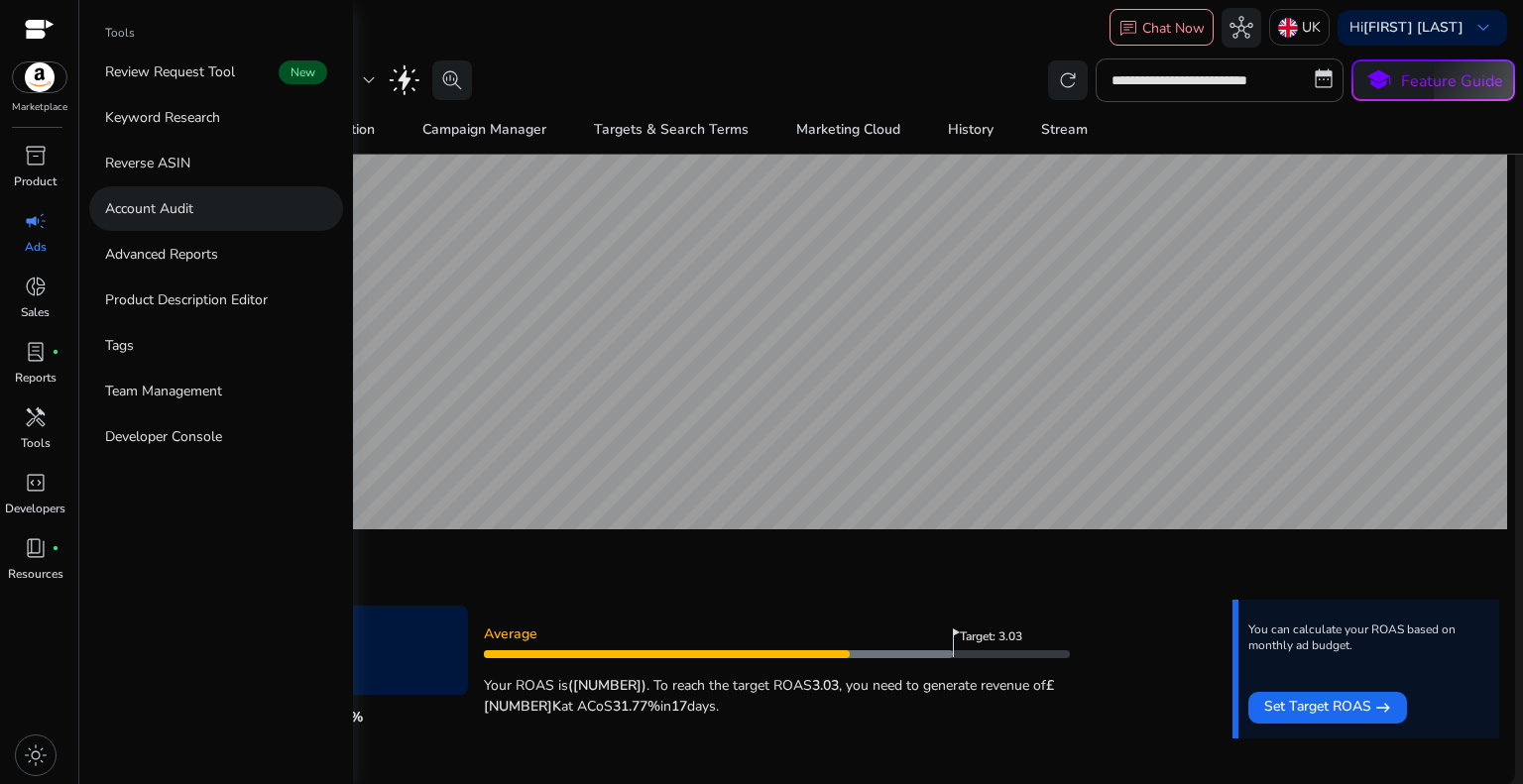 click on "Account Audit" at bounding box center (149, 208) 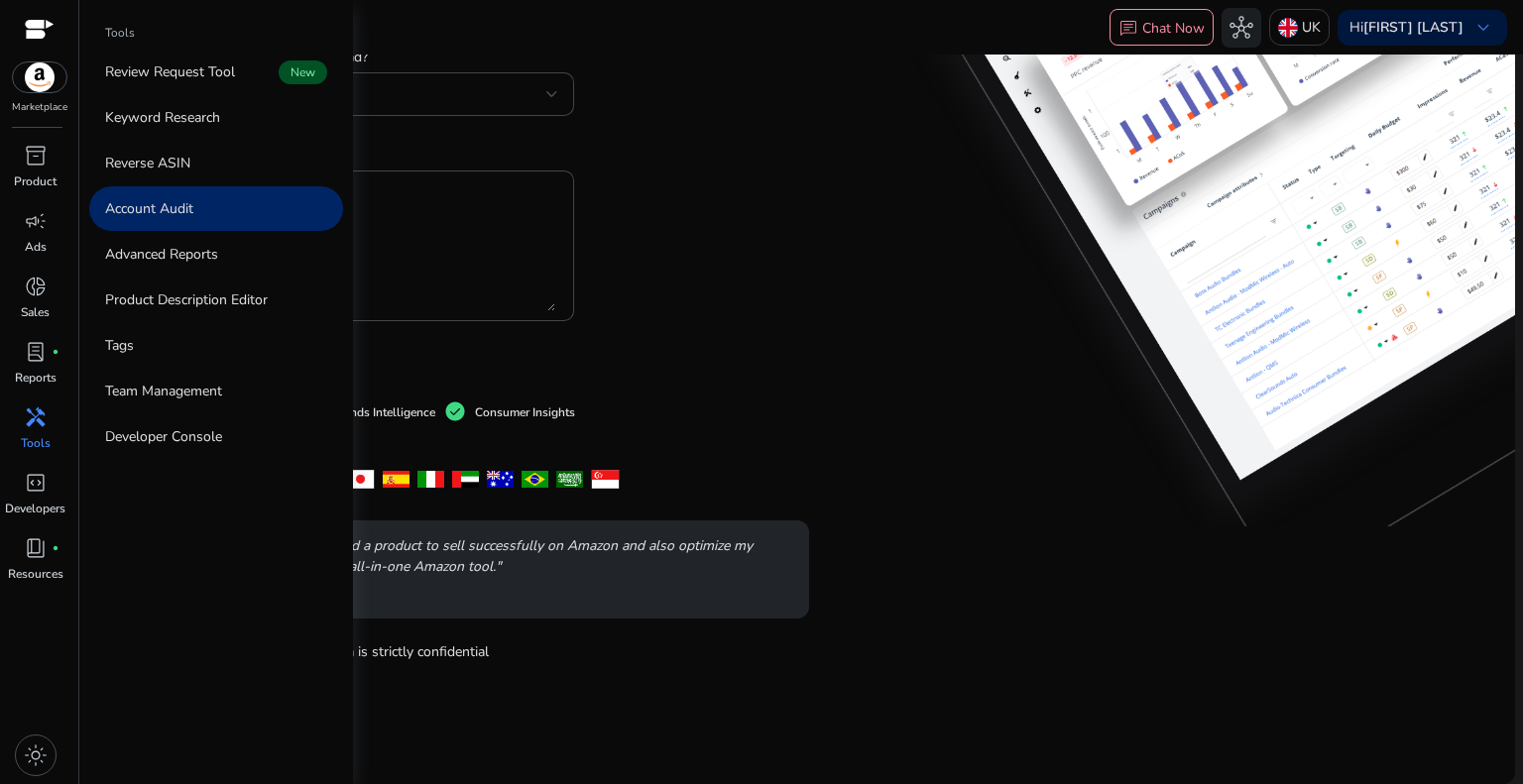 scroll, scrollTop: 0, scrollLeft: 0, axis: both 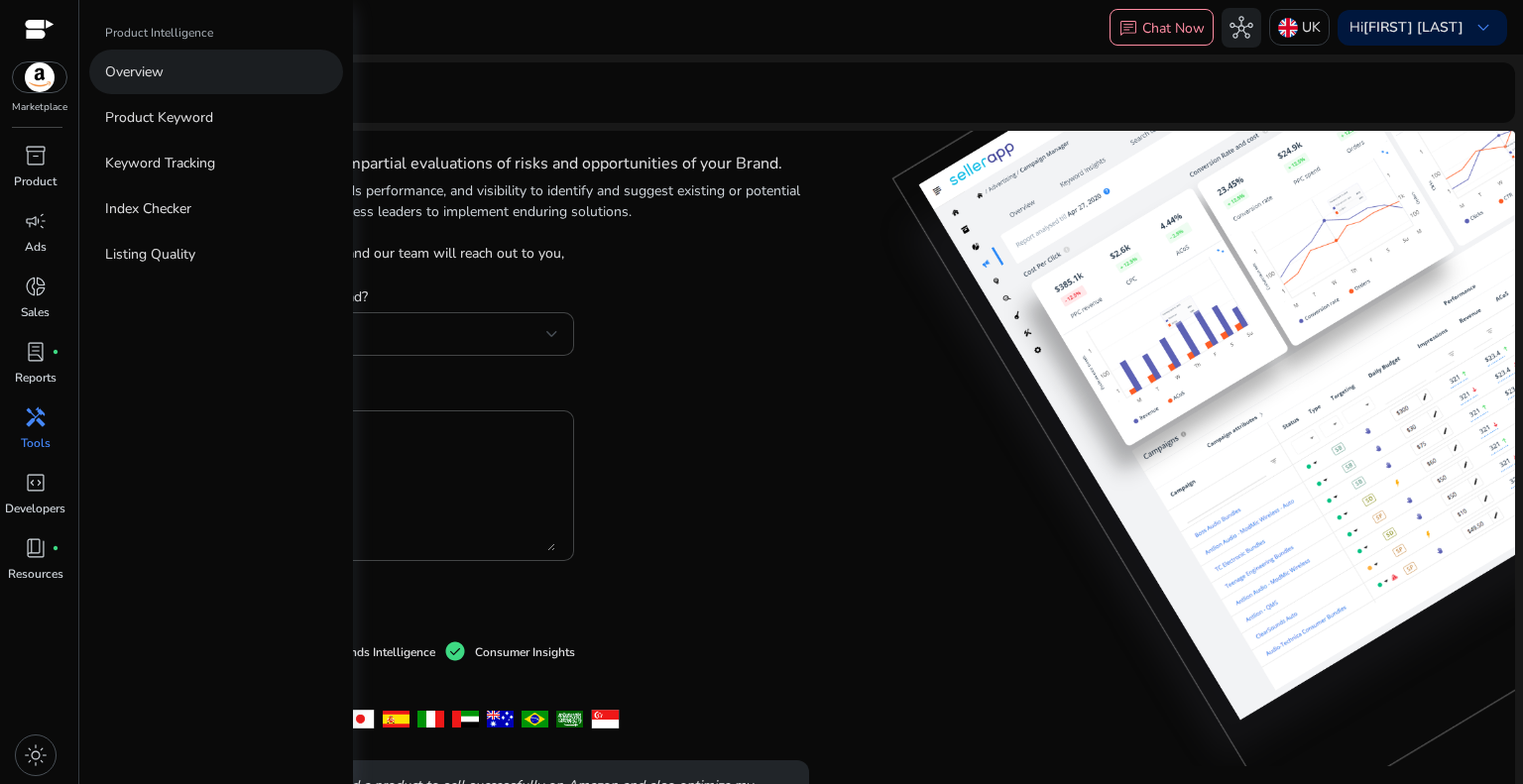 click on "Overview" at bounding box center (134, 71) 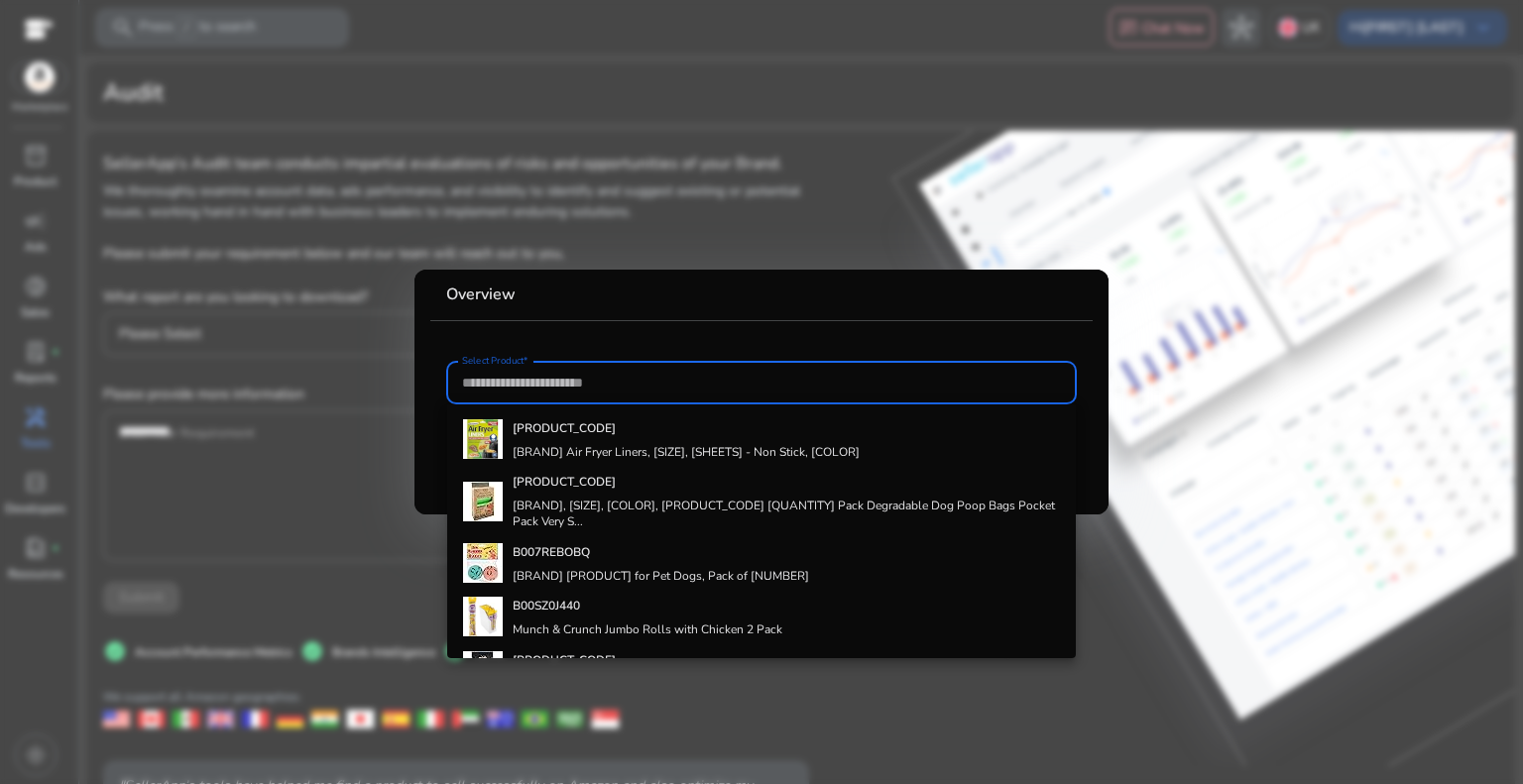 click at bounding box center [762, 392] 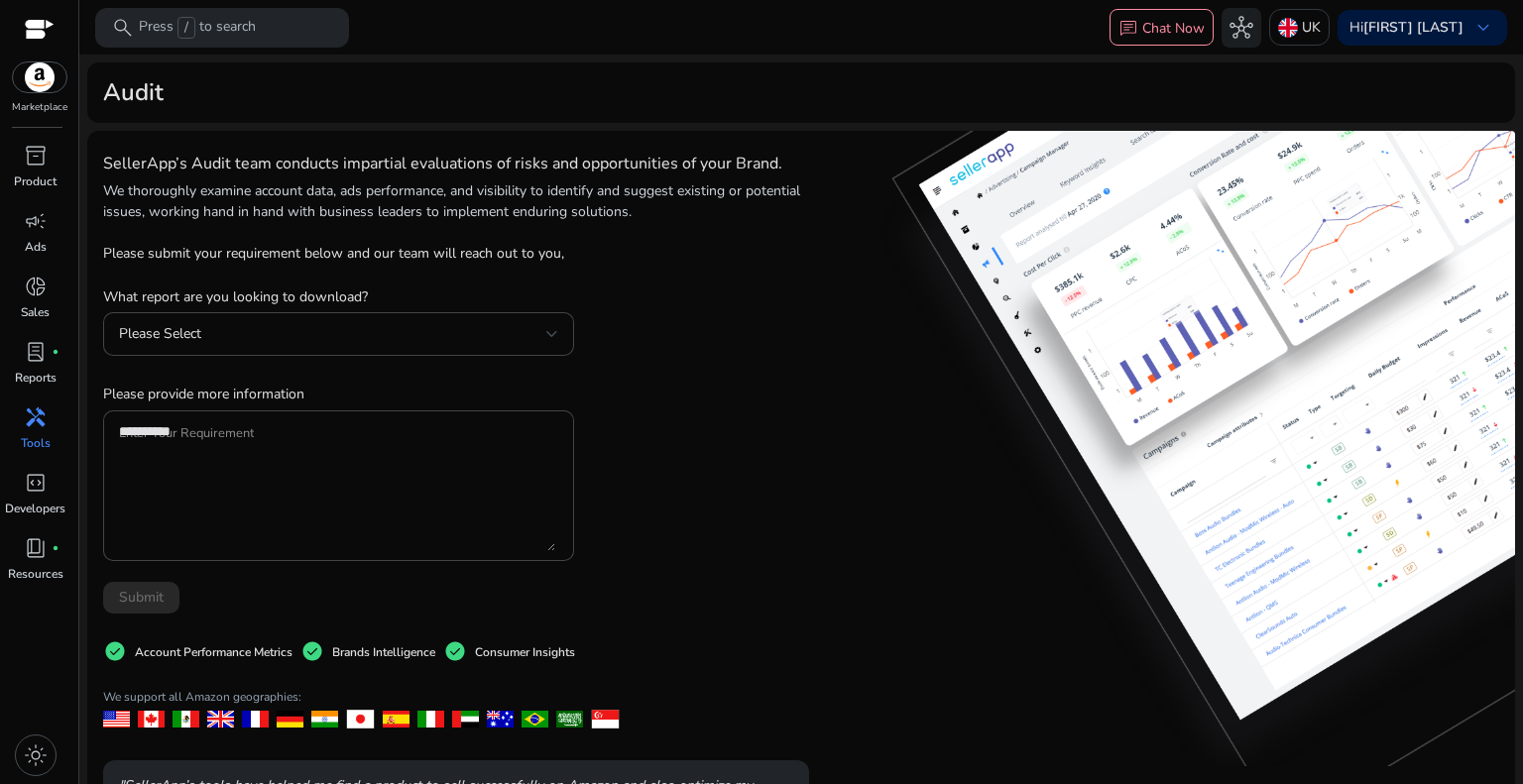 click at bounding box center [40, 31] 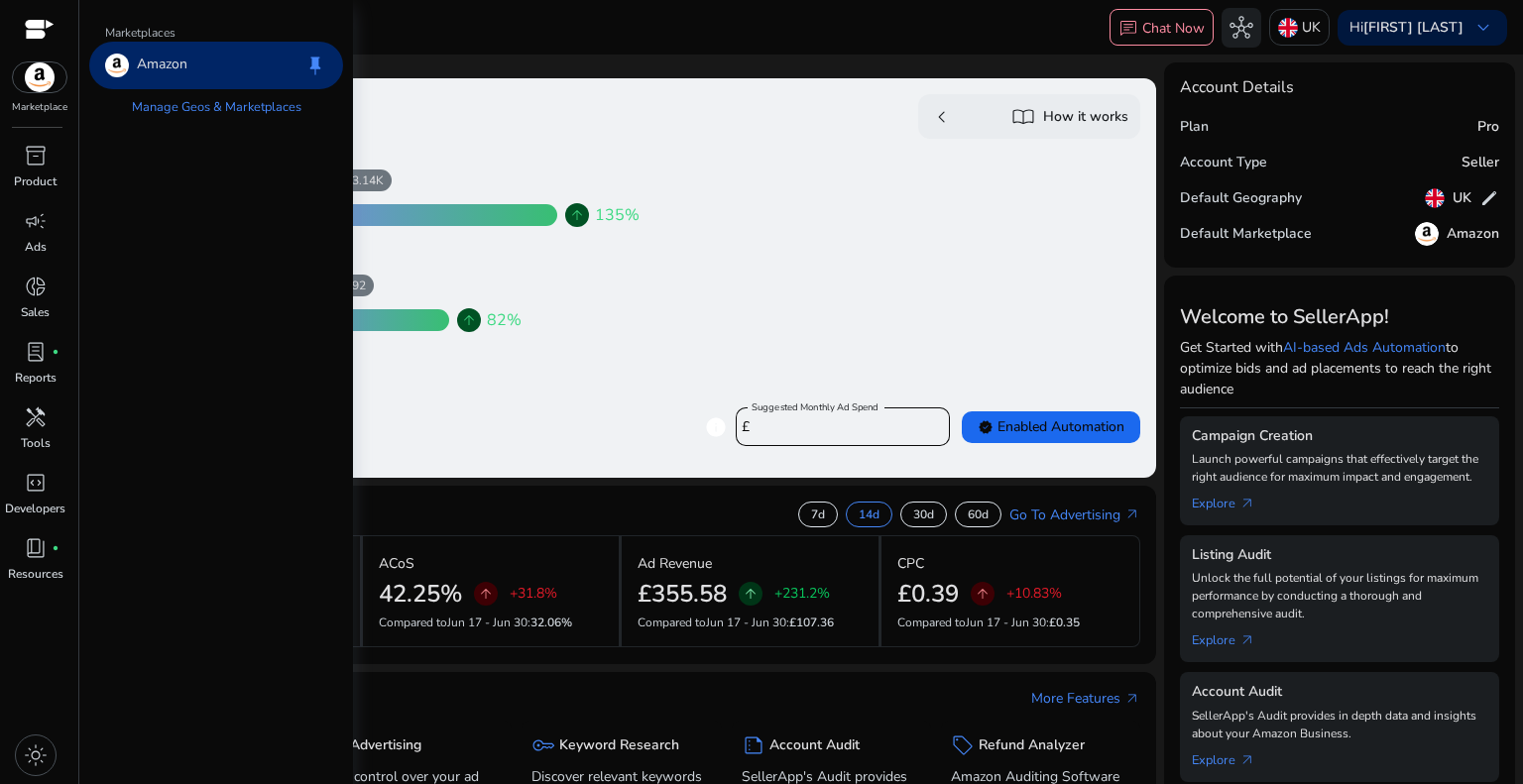 click on "Amazon   keep" at bounding box center [216, 65] 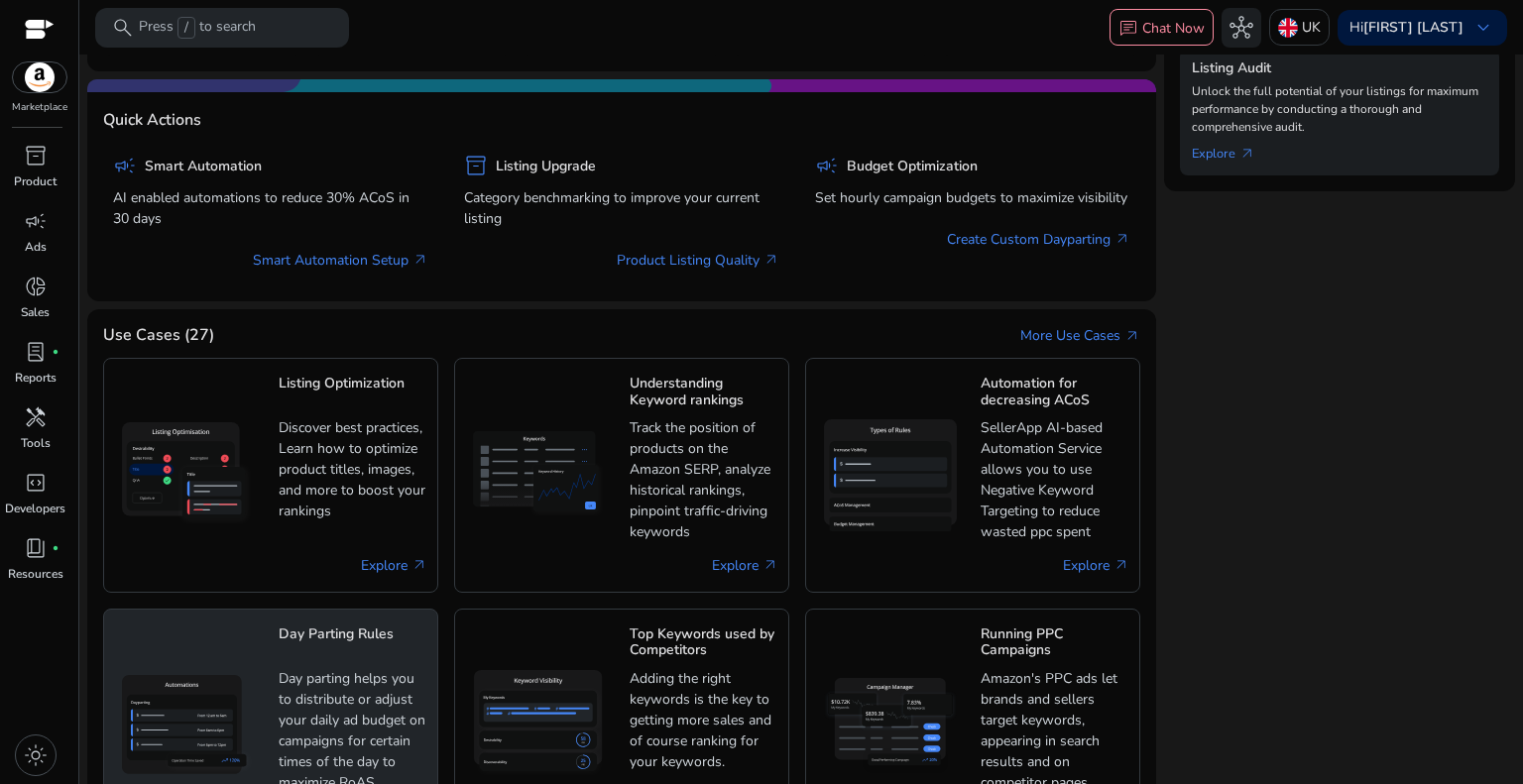 scroll, scrollTop: 892, scrollLeft: 0, axis: vertical 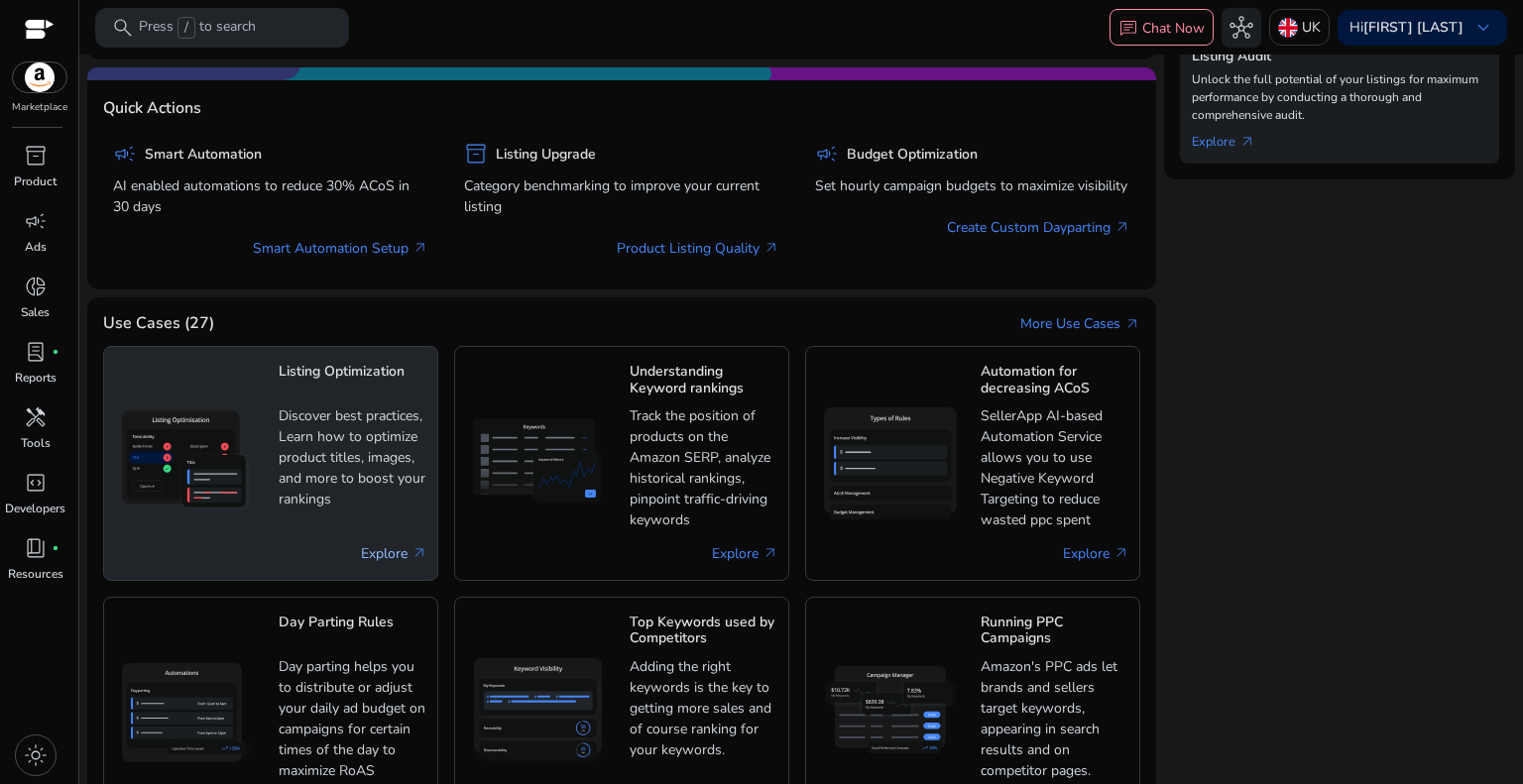 click on "Explore   arrow_outward" 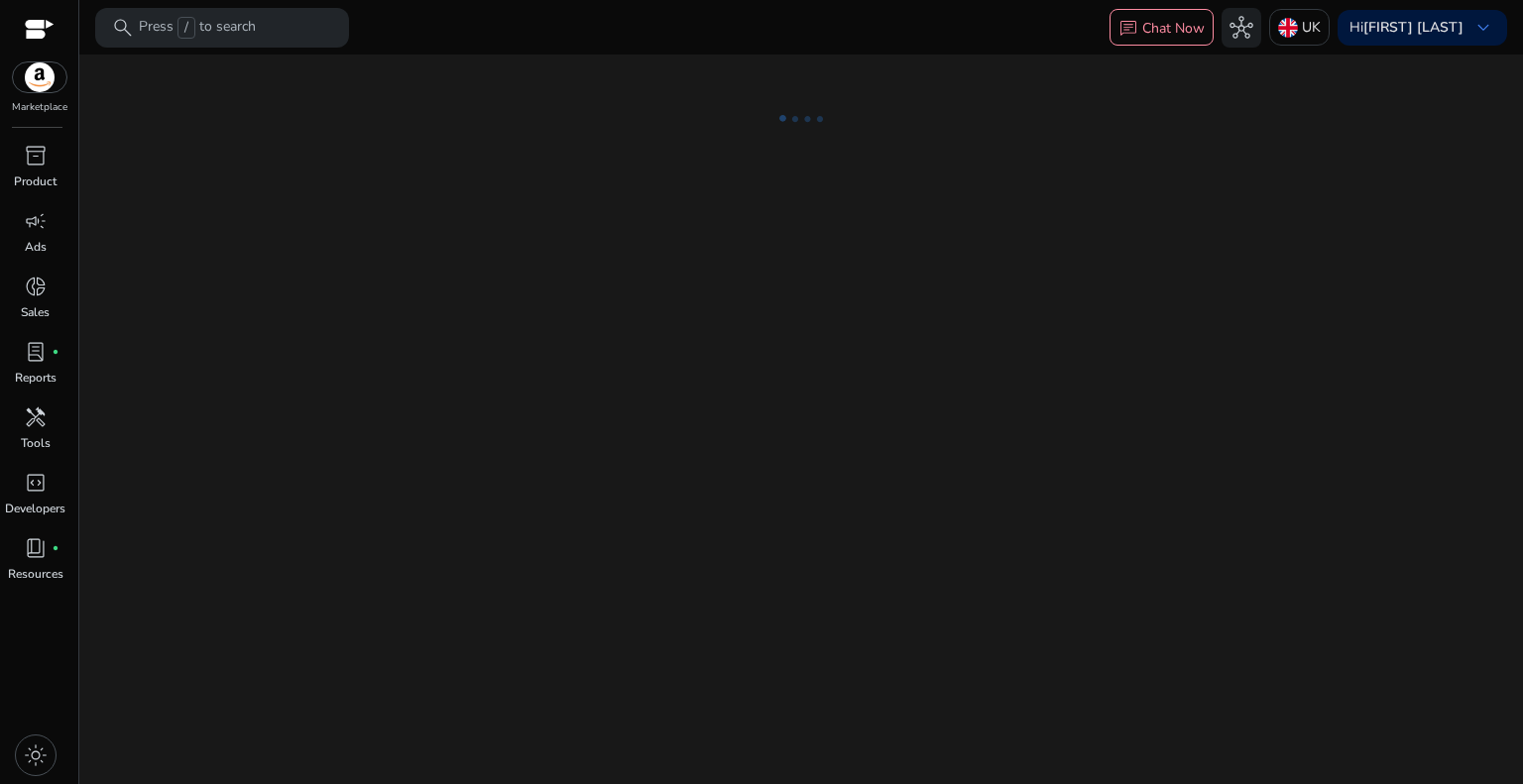 scroll, scrollTop: 0, scrollLeft: 0, axis: both 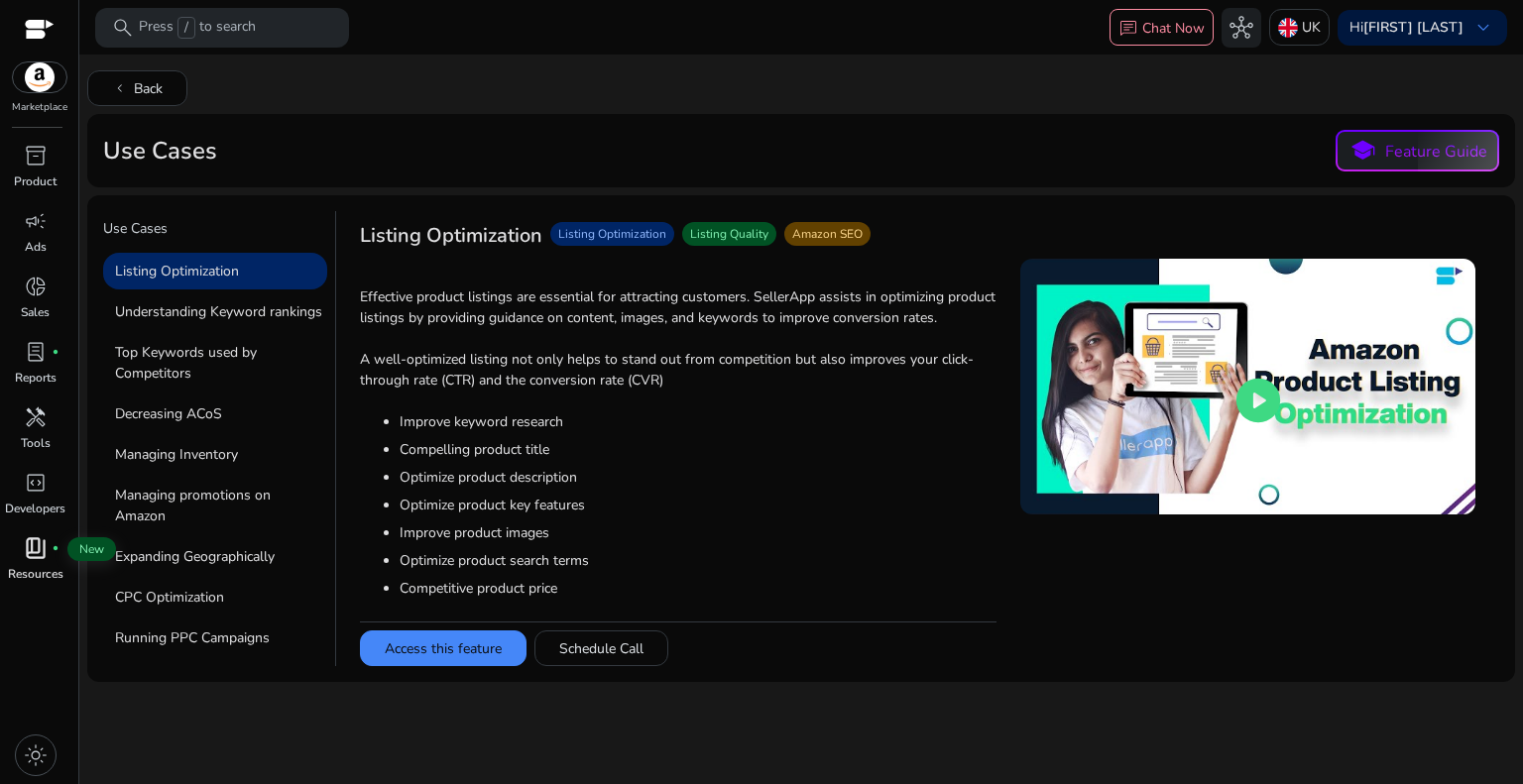 click on "book_4" at bounding box center [36, 548] 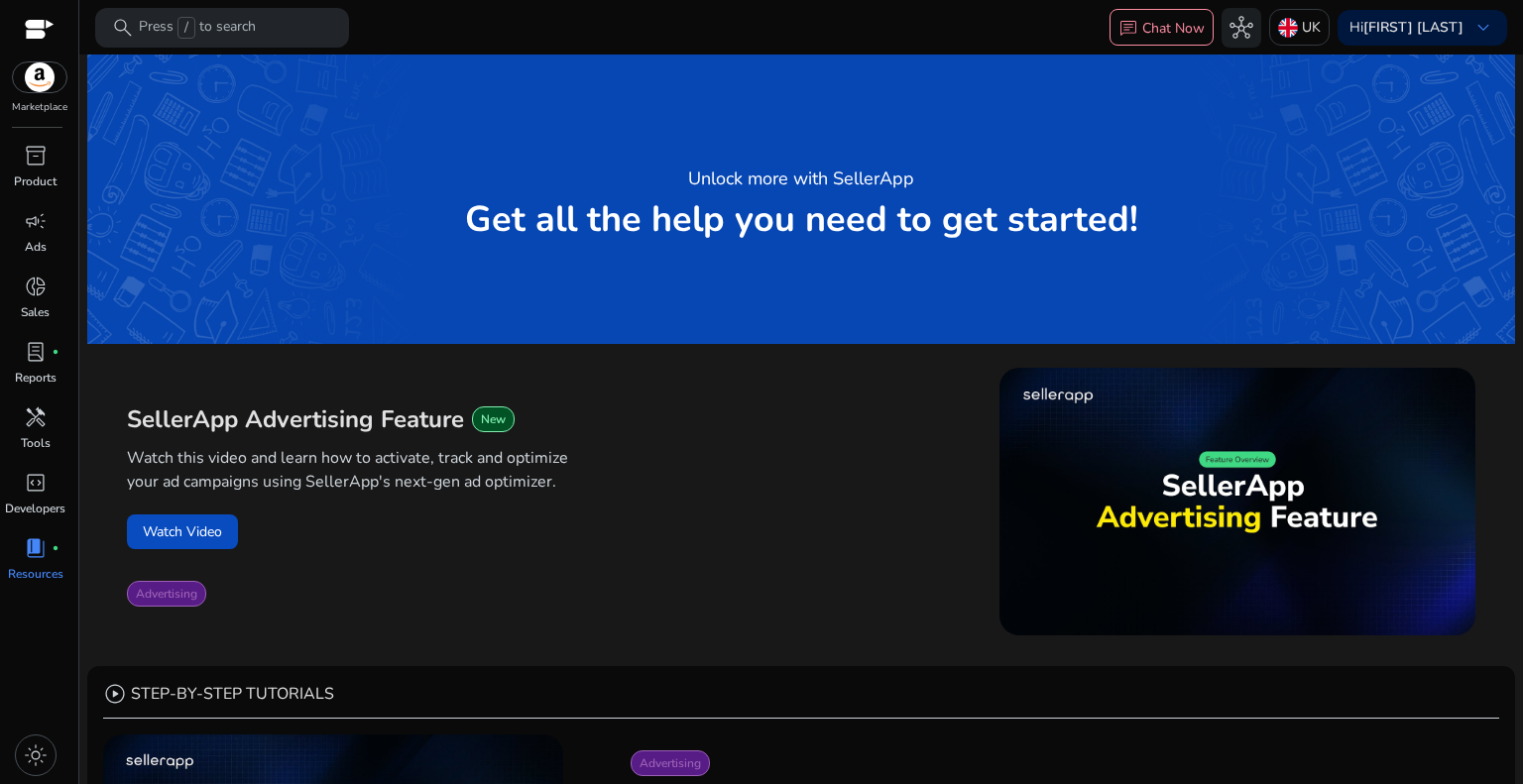 scroll, scrollTop: 0, scrollLeft: 0, axis: both 